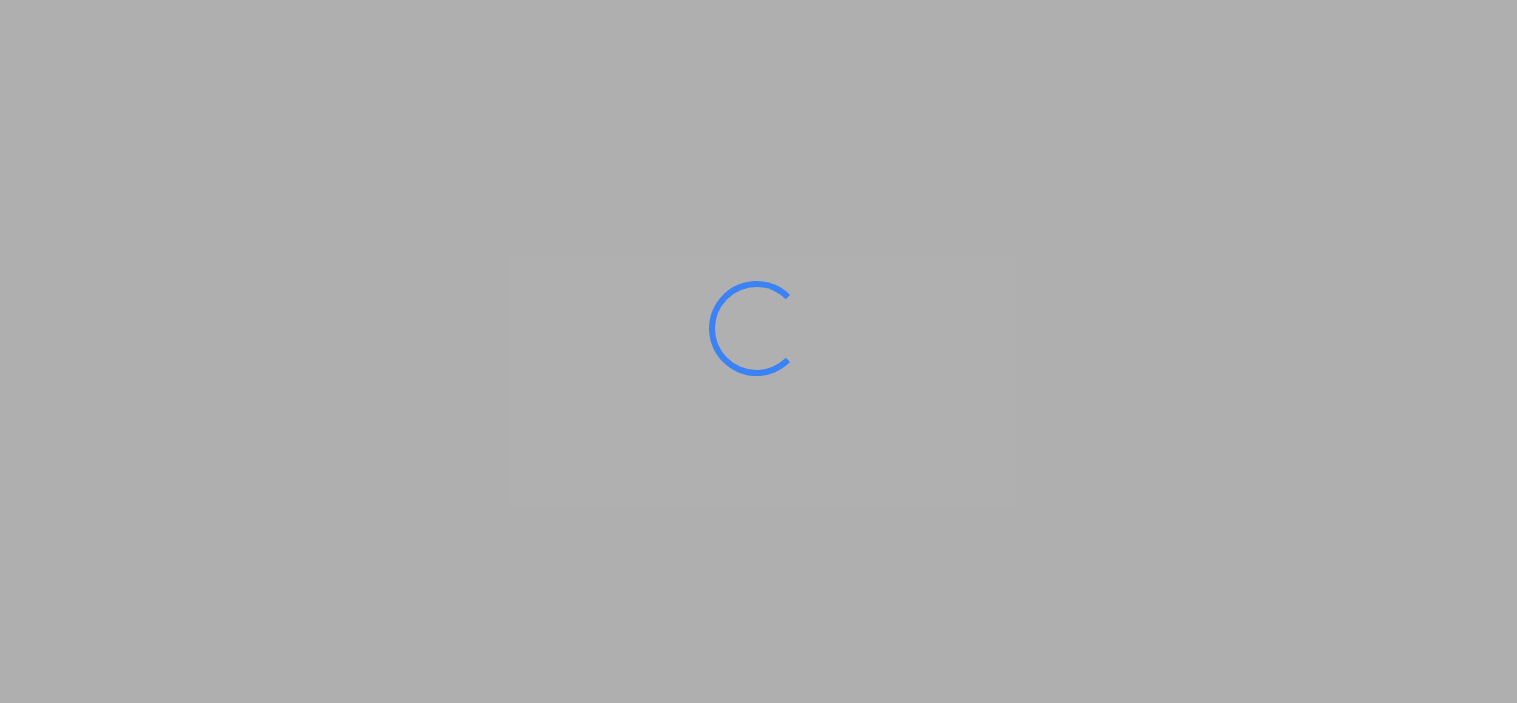 scroll, scrollTop: 0, scrollLeft: 0, axis: both 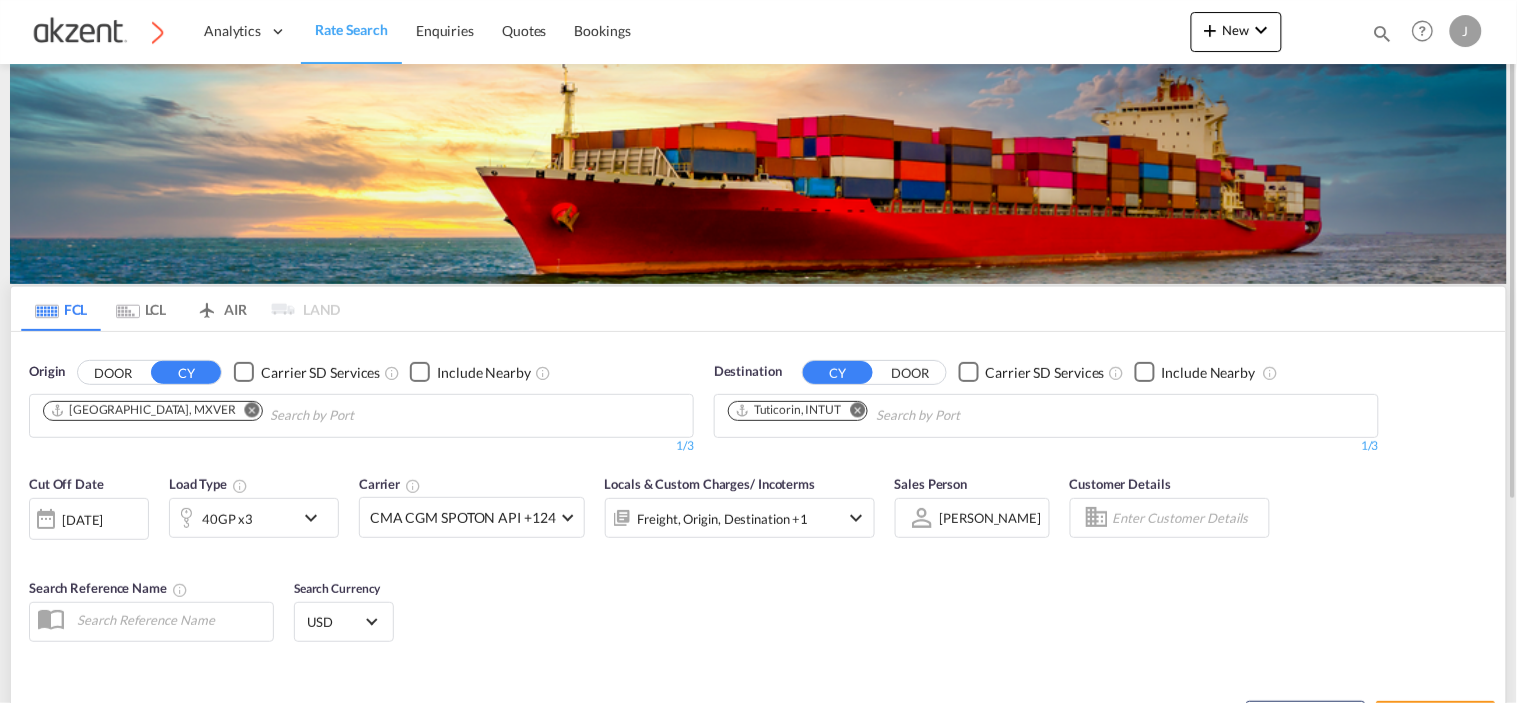 click on "AIR" at bounding box center [221, 309] 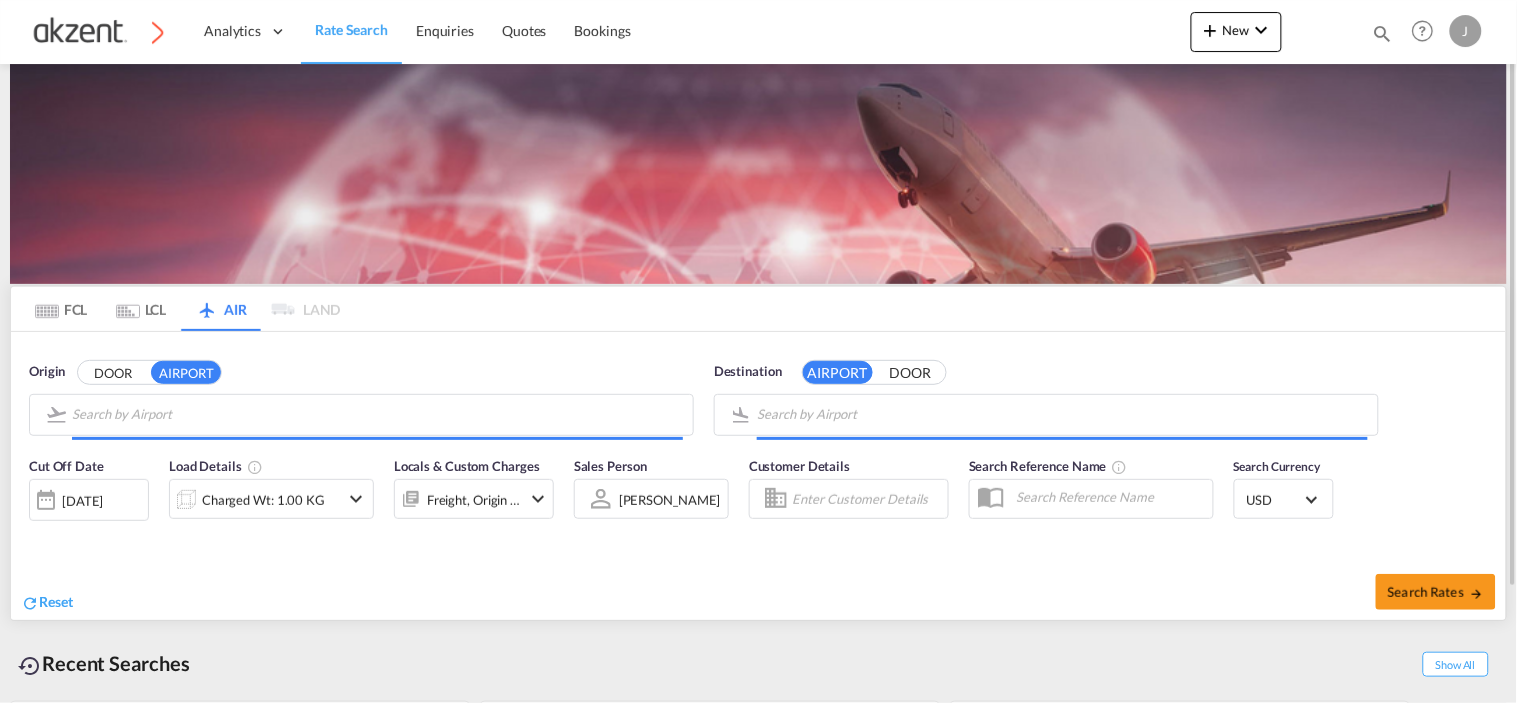 type on "General [PERSON_NAME] International, [GEOGRAPHIC_DATA], [GEOGRAPHIC_DATA]" 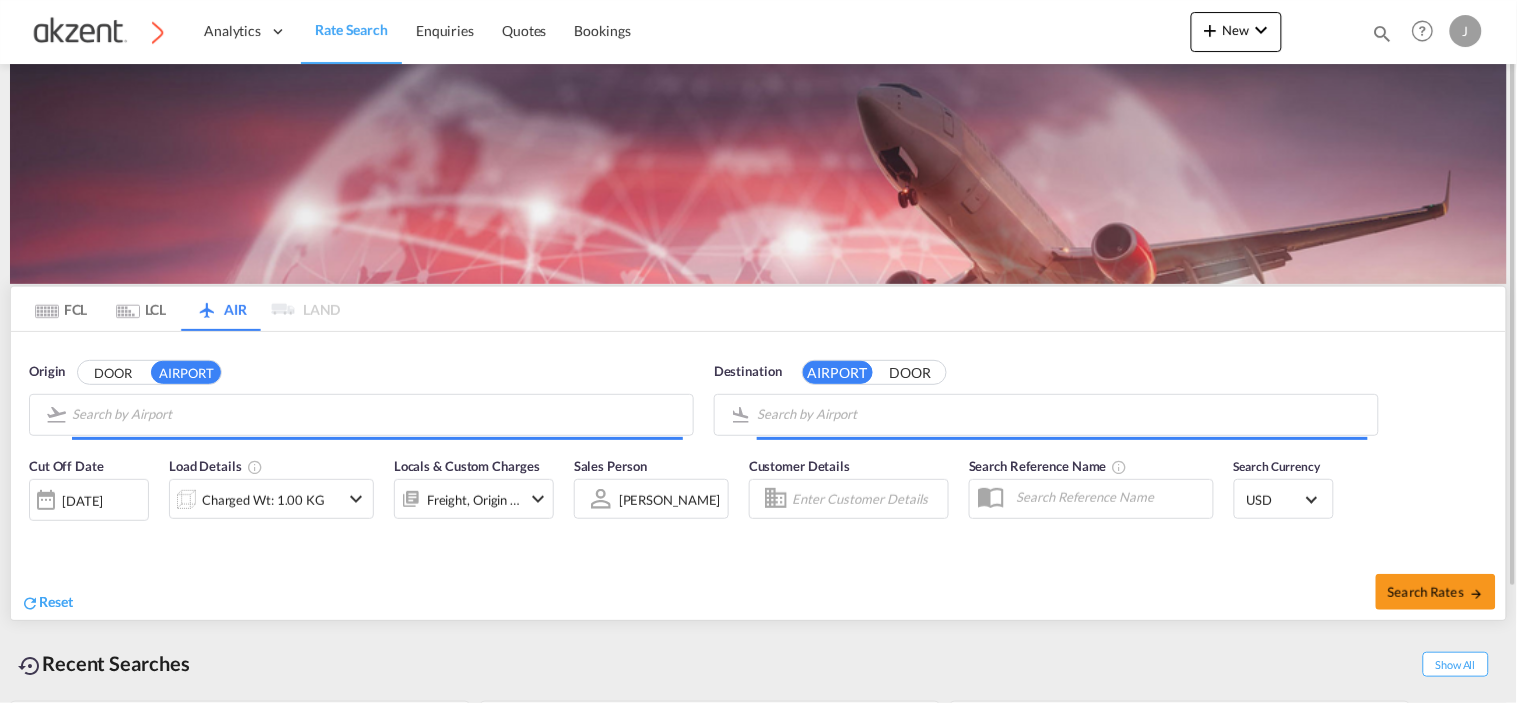 type on "Tashkent International, [GEOGRAPHIC_DATA], [GEOGRAPHIC_DATA]" 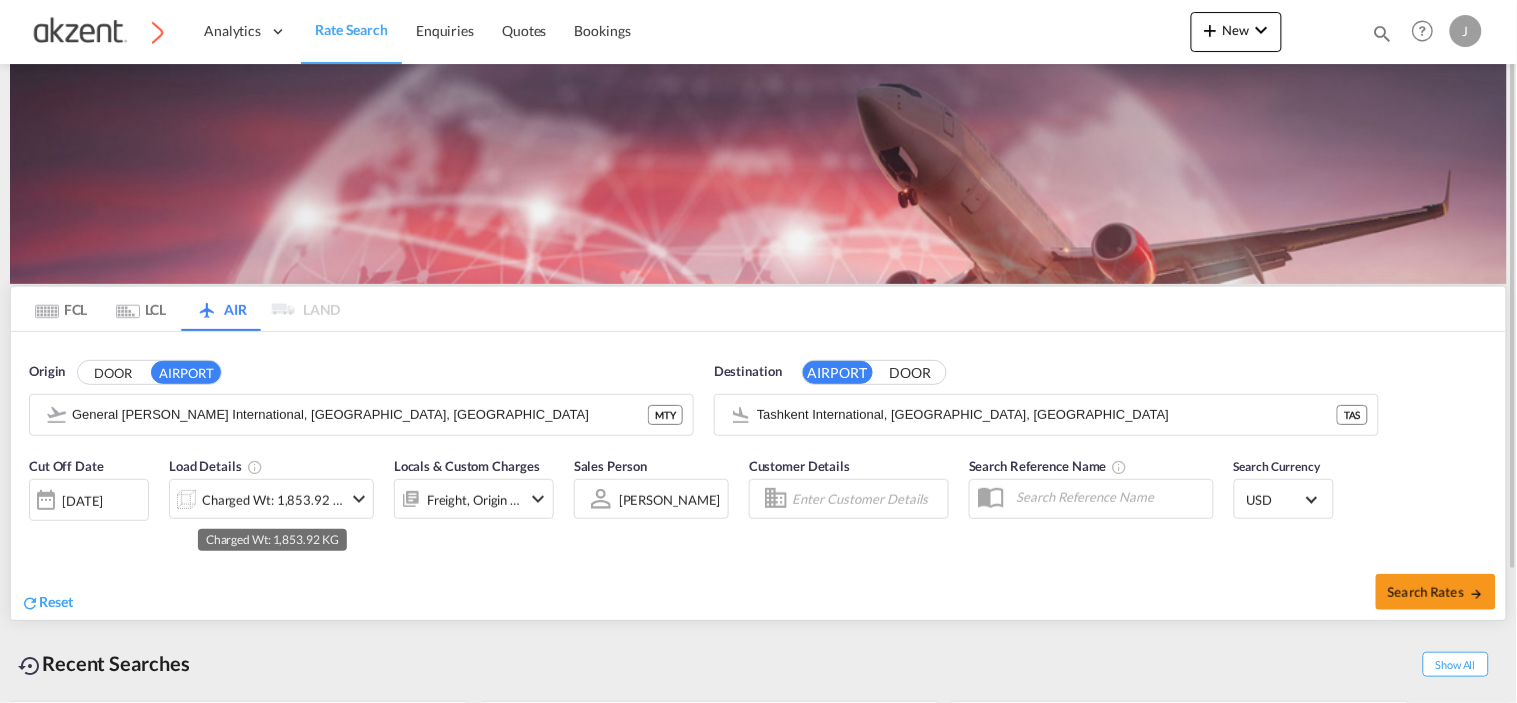 click on "Charged Wt: 1,853.92 KG" at bounding box center [272, 500] 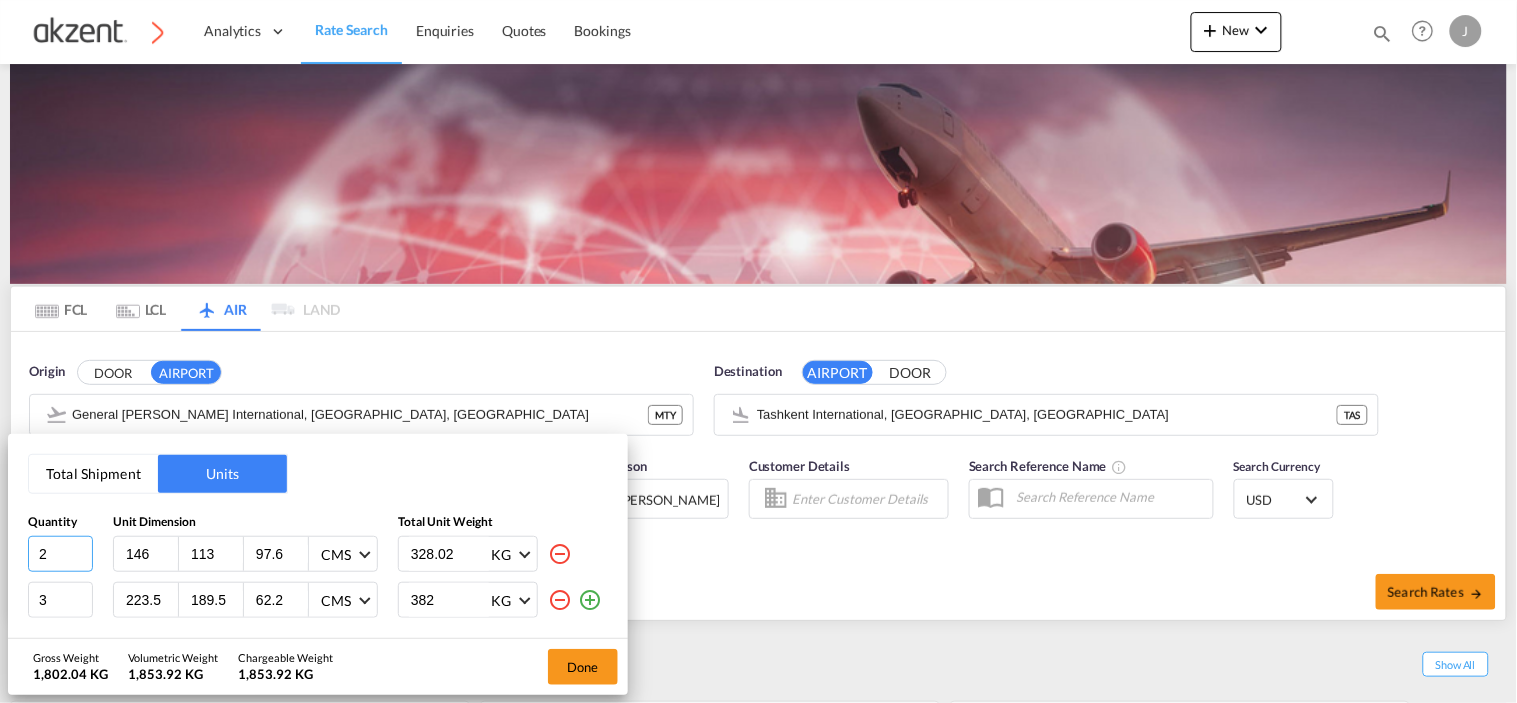 click on "2" at bounding box center (60, 554) 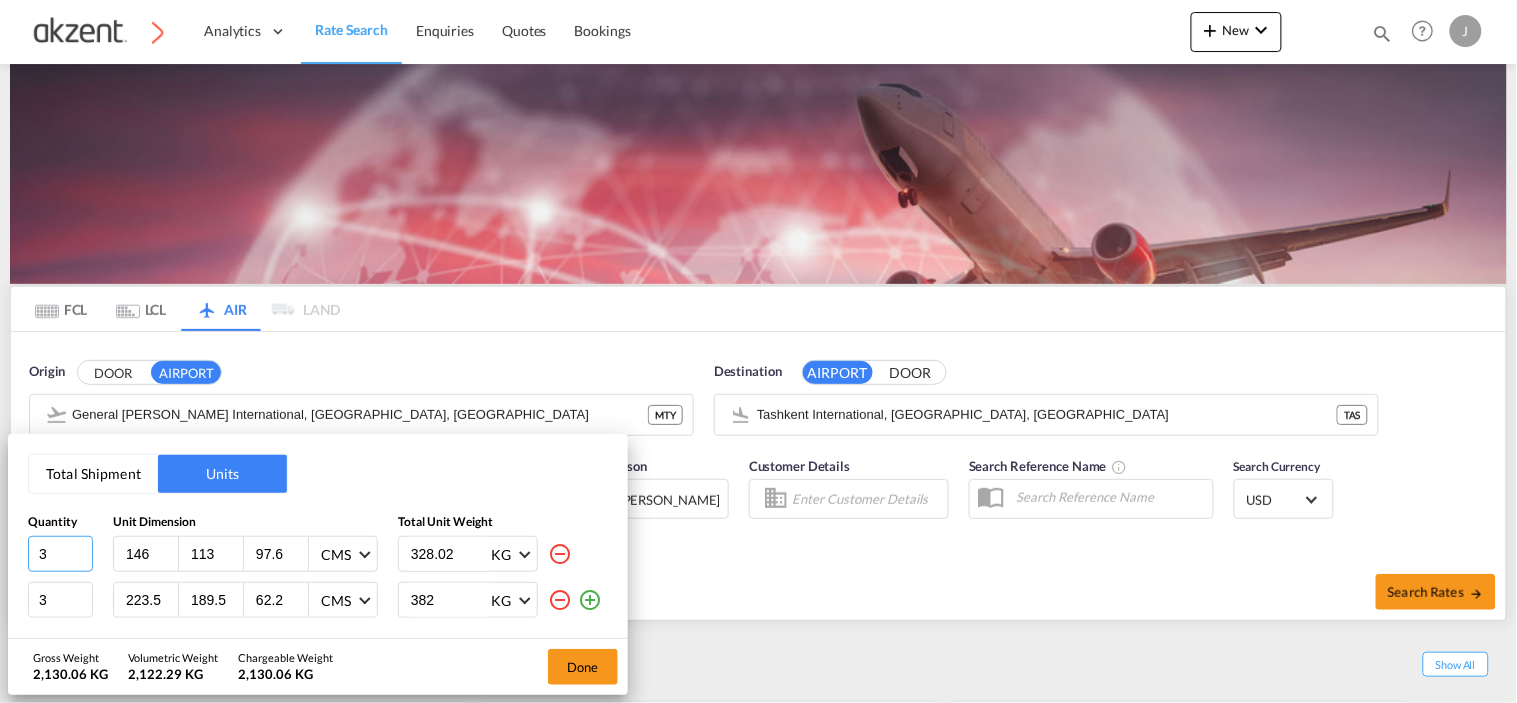 type on "3" 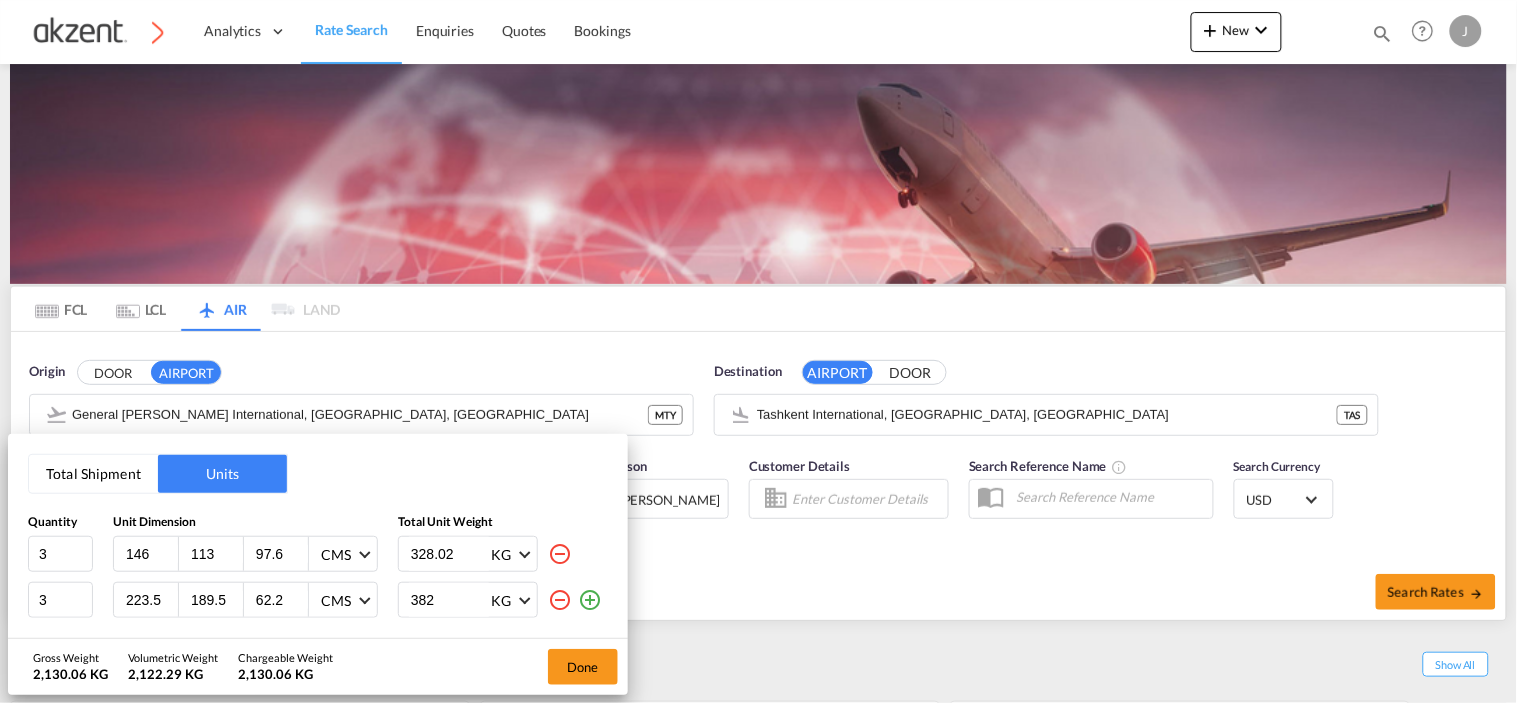 click on "Total Shipment
Units Quantity Unit Dimension Total Unit Weight
3 146 113 97.6 CMS
CMS Inches 328.02 KG
KG LB
3 223.5 189.5 62.2 CMS
CMS Inches 382 KG
KG LB" at bounding box center (318, 536) 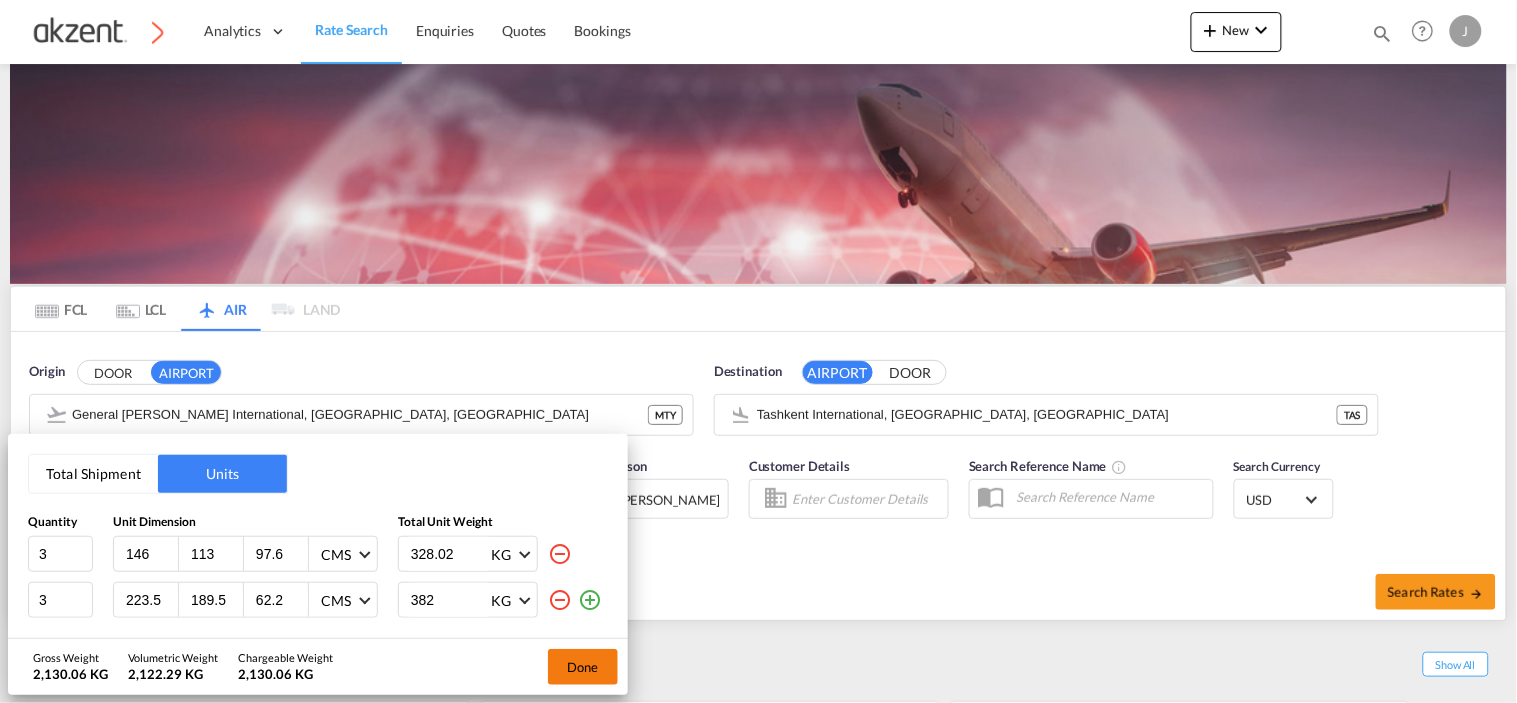 click on "Done" at bounding box center [583, 667] 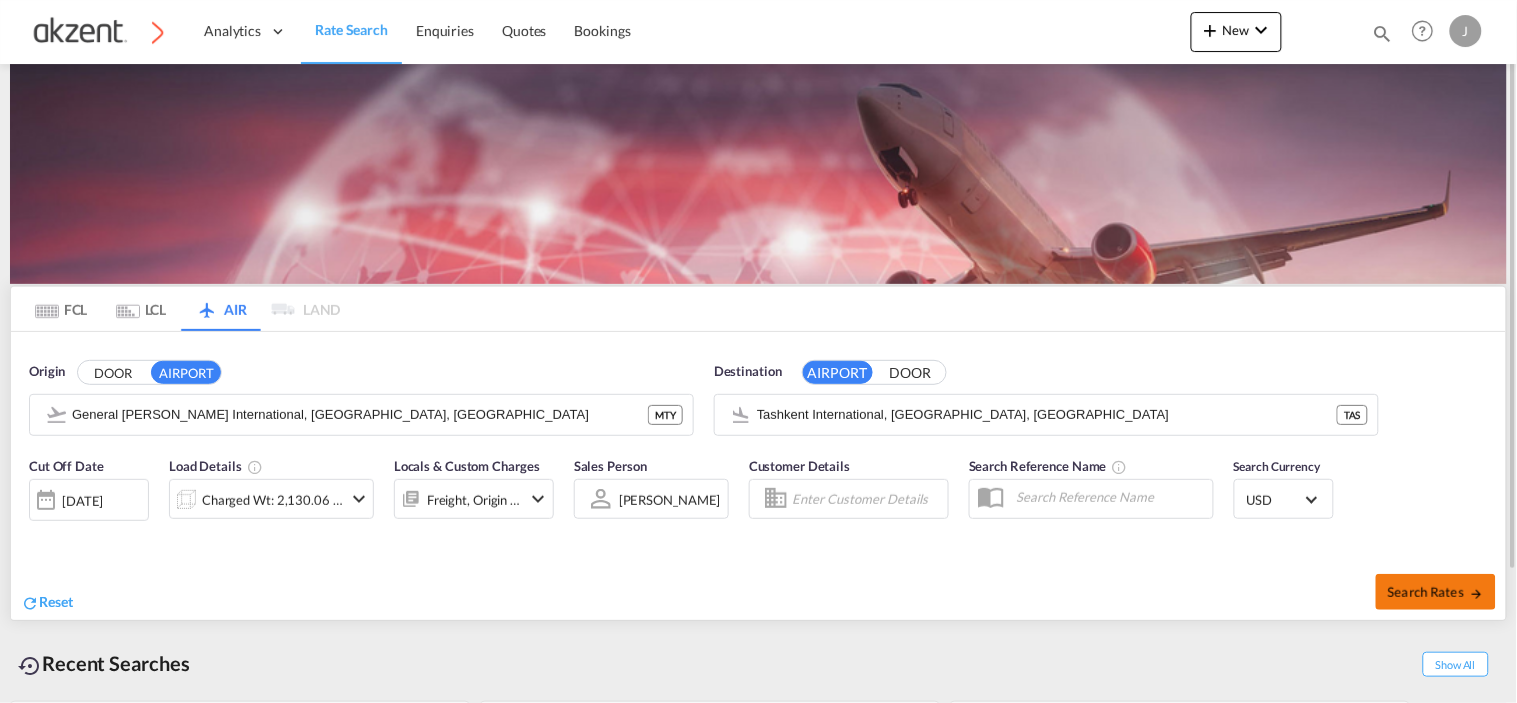 click at bounding box center (1477, 594) 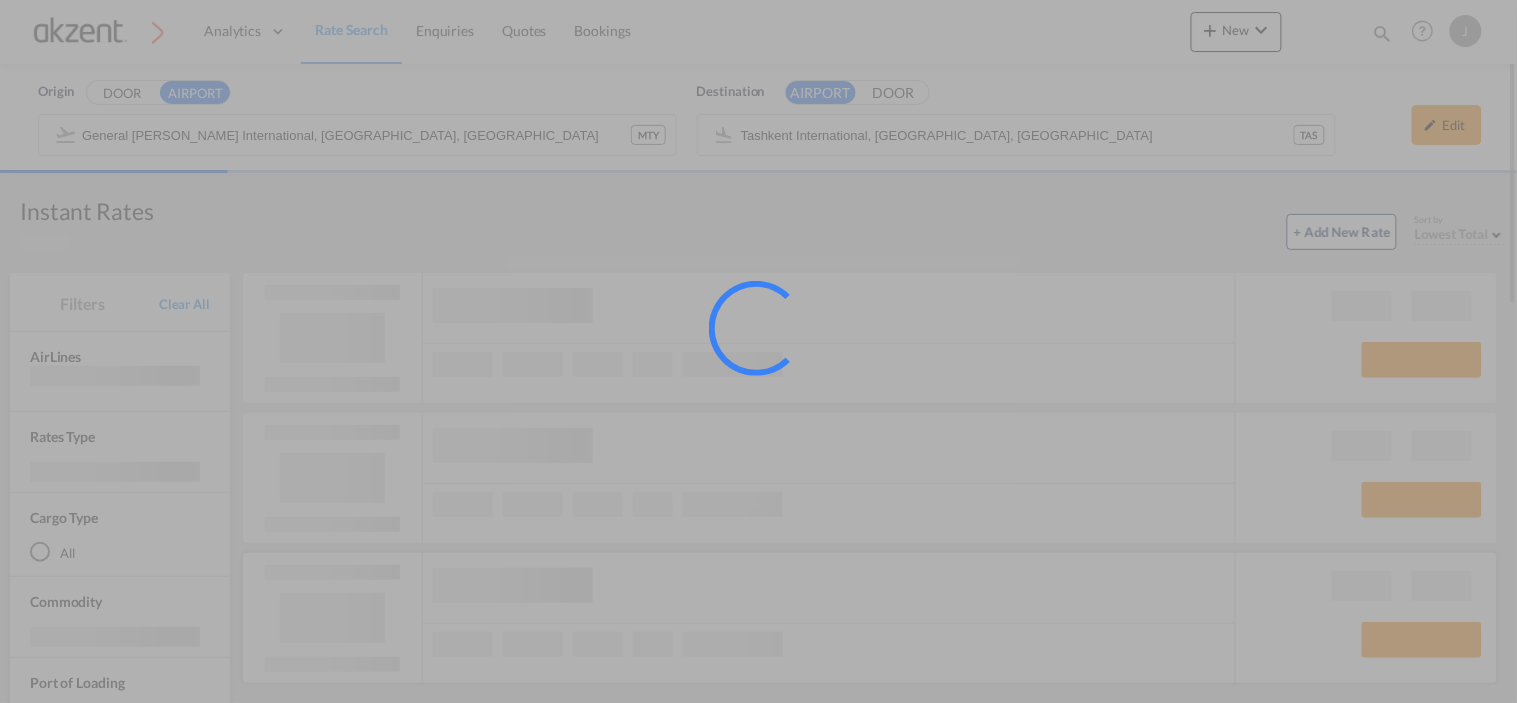 click at bounding box center [873, 742] 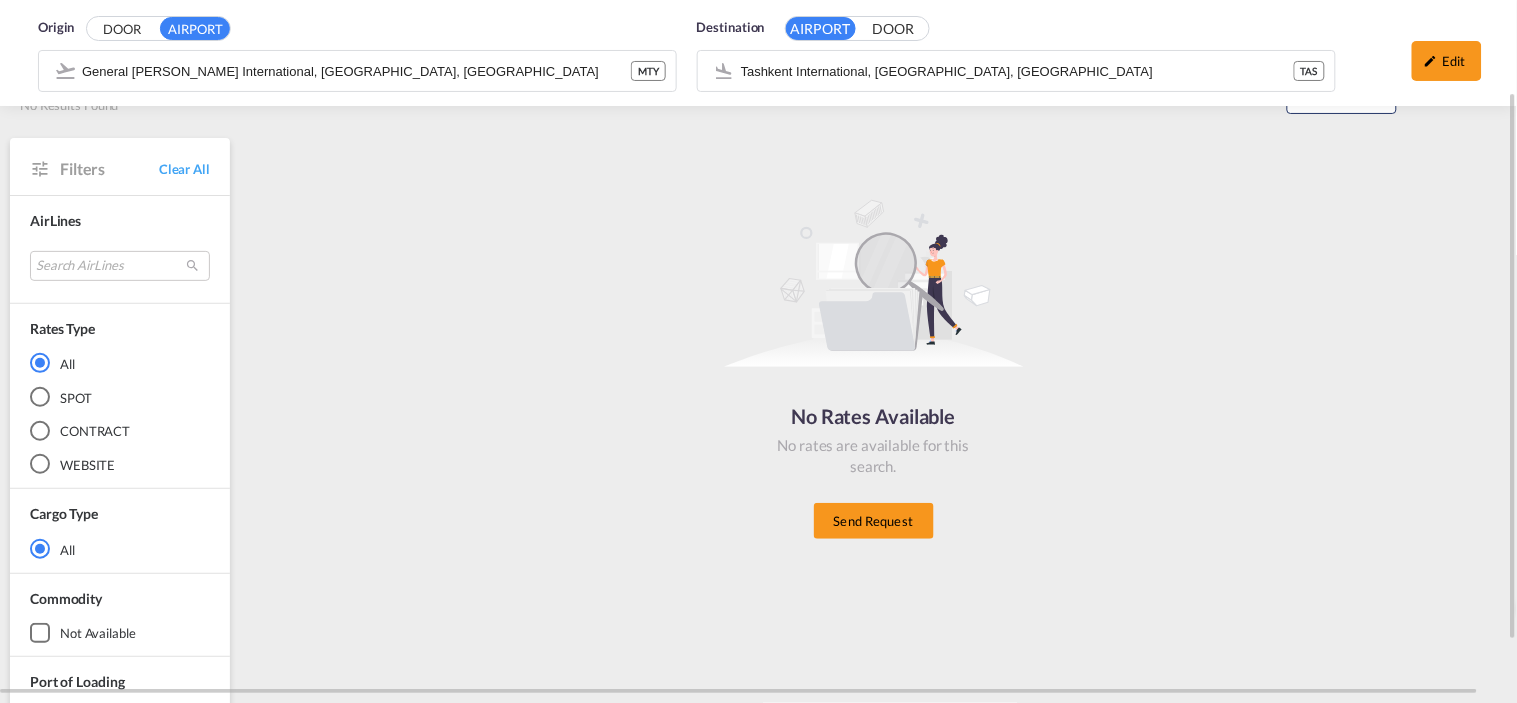 scroll, scrollTop: 122, scrollLeft: 0, axis: vertical 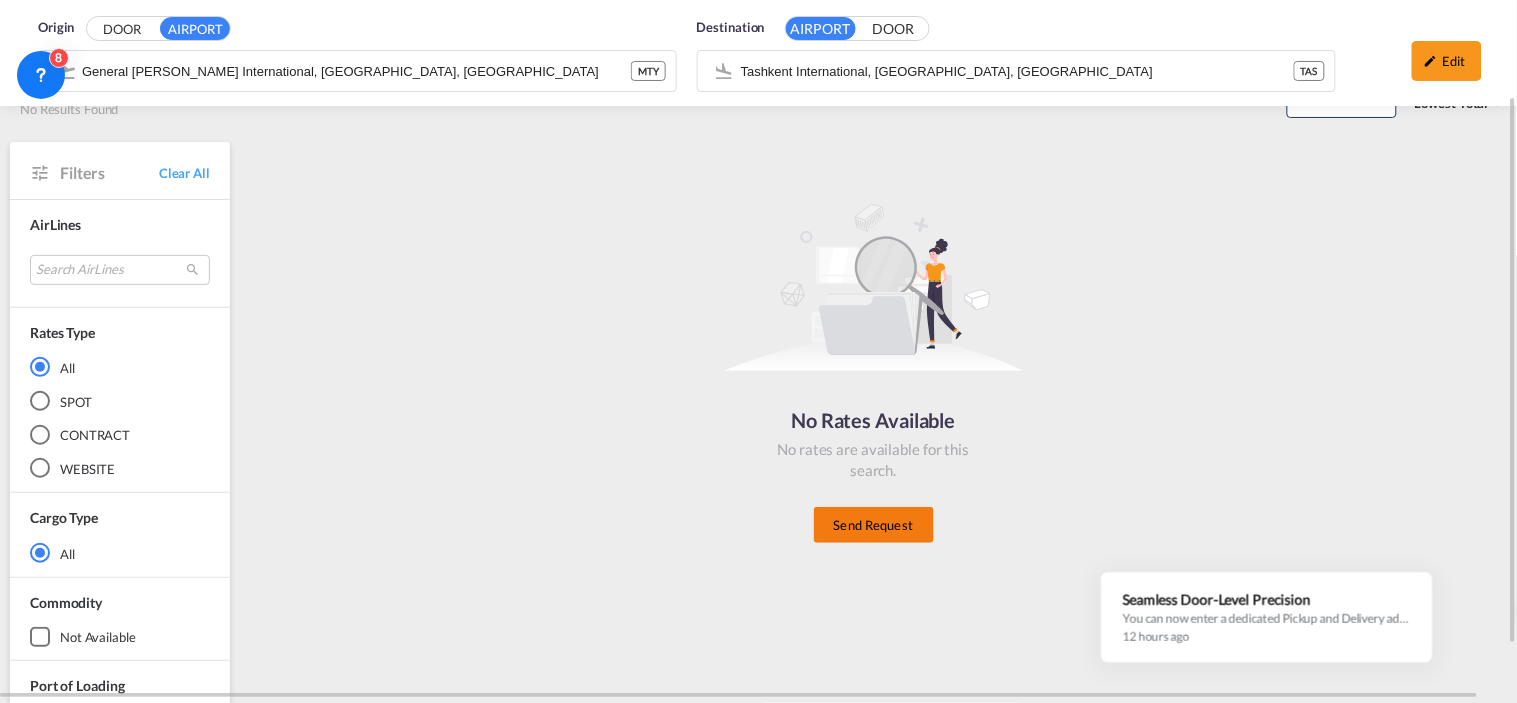 click on "Send Request" at bounding box center (874, 525) 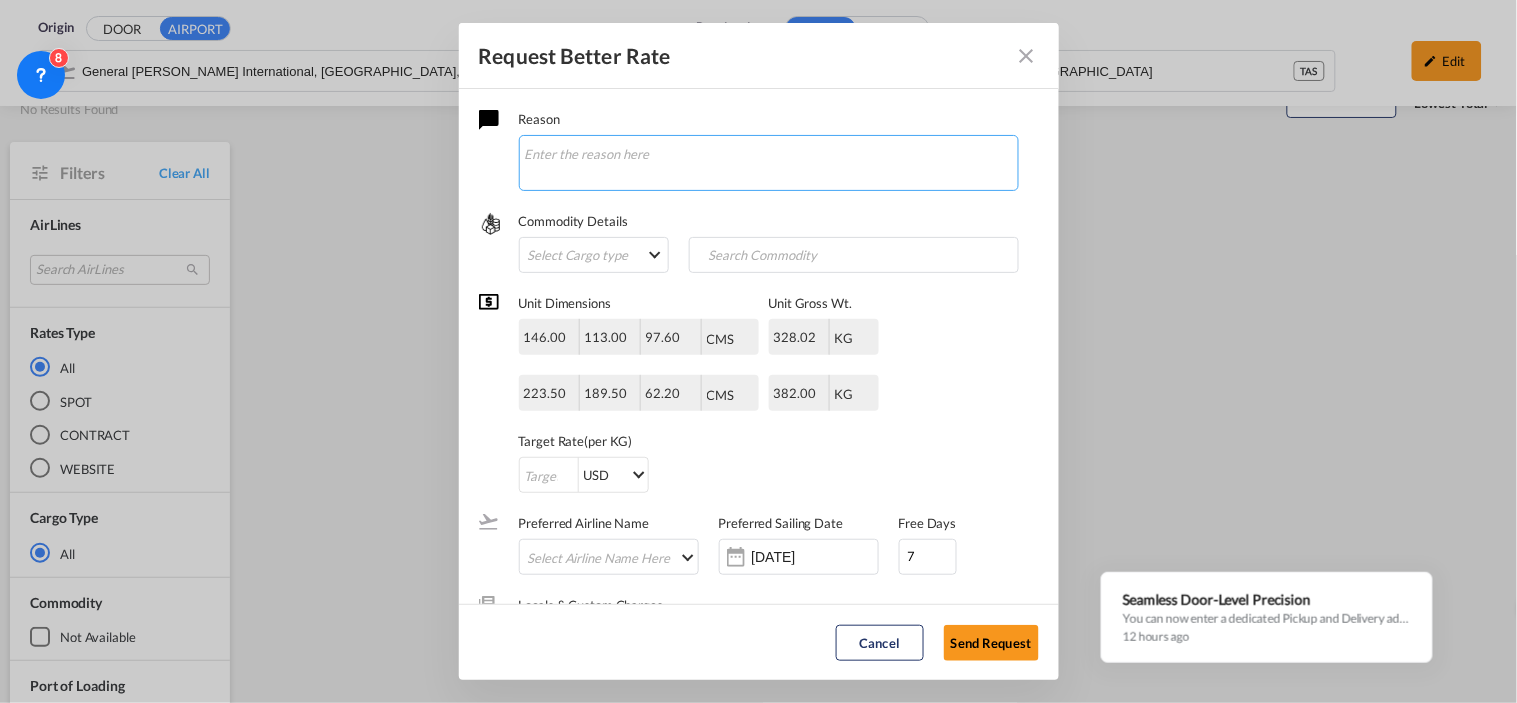 click at bounding box center (769, 163) 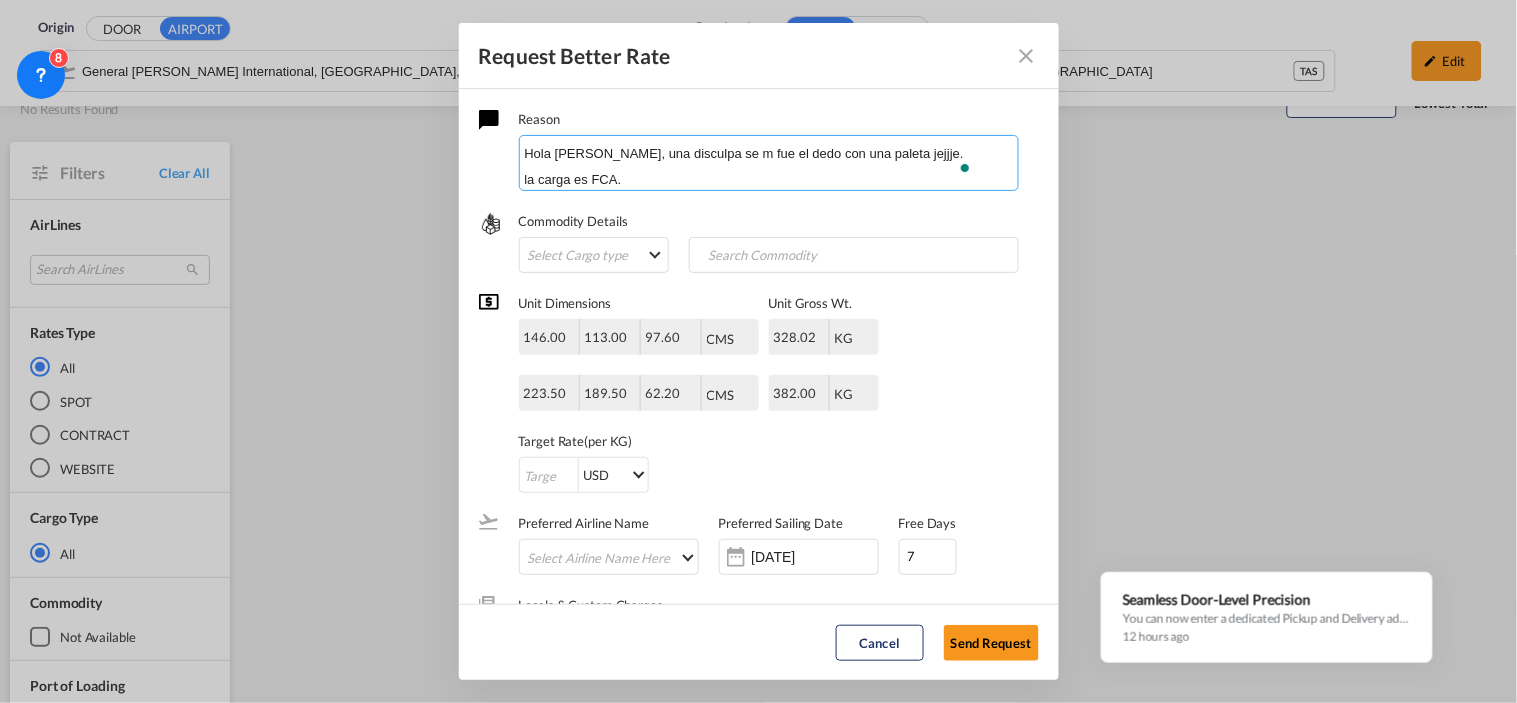 scroll, scrollTop: 23, scrollLeft: 0, axis: vertical 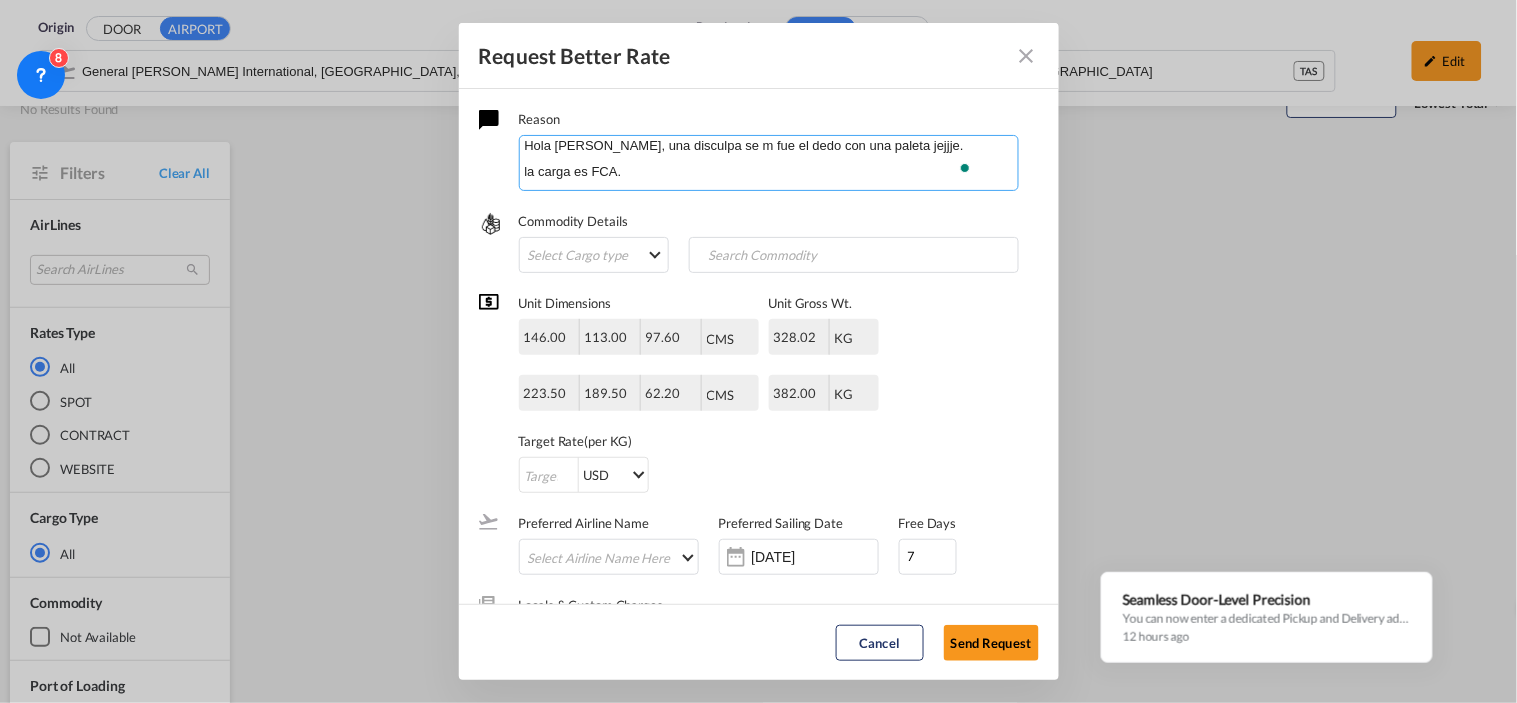paste on "Total 6 pcs
Auro parts
Gross weight: 710.02 kg
Volume: 12.73 cbm
Chargeable weight: 2123 kg" 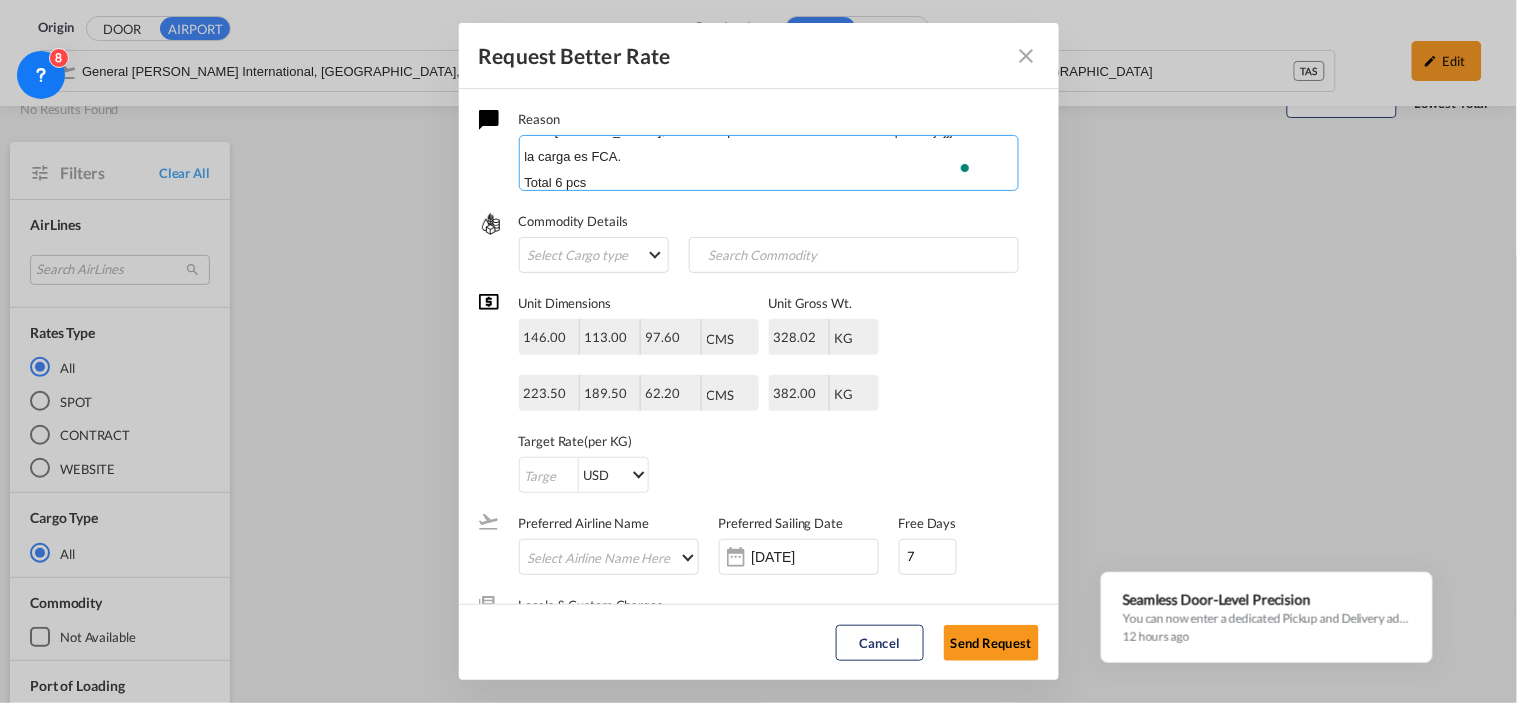 scroll, scrollTop: 153, scrollLeft: 0, axis: vertical 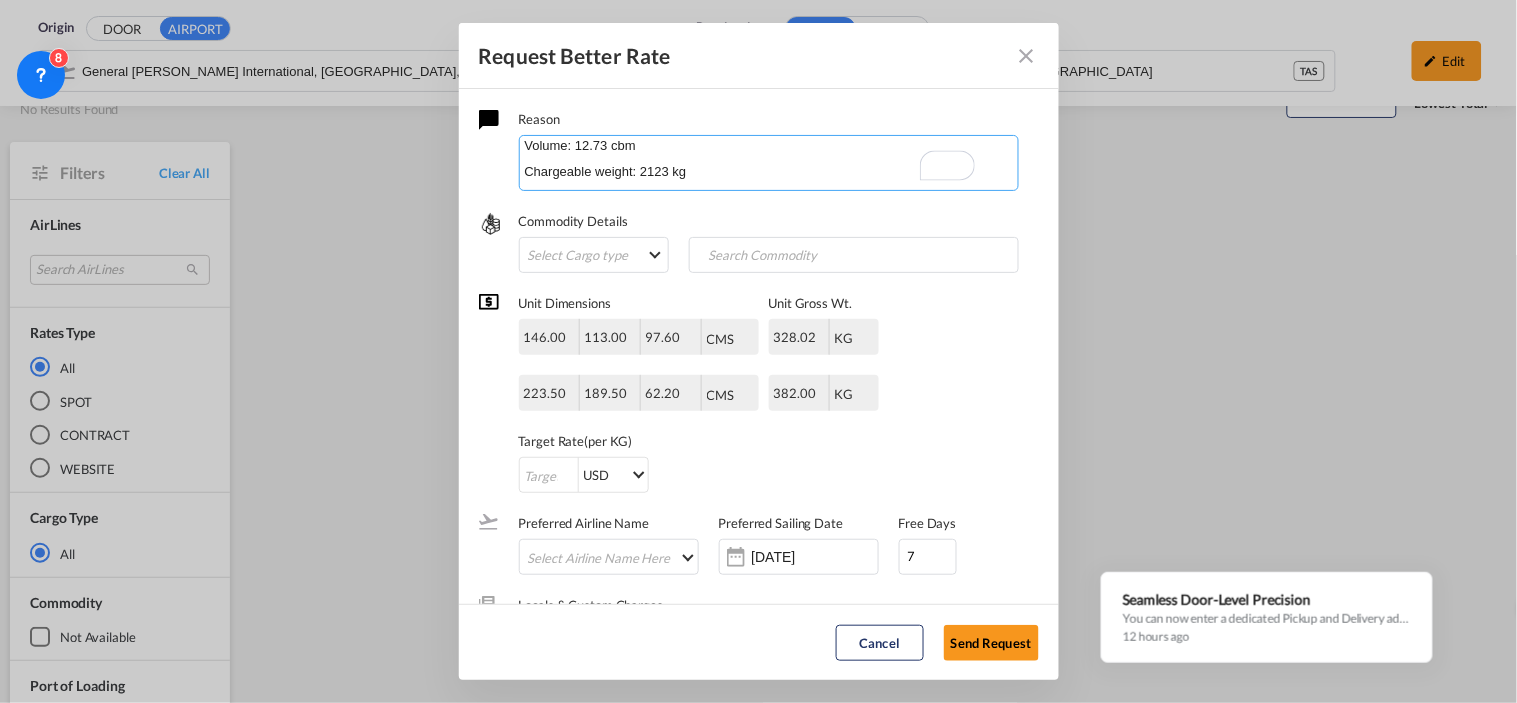 click on "Hola [PERSON_NAME], una disculpa se m fue el dedo con una paleta jejjje.
la carga es FCA.
Total 6 pcs
Auro parts
Gross weight: 710.02 kg
Volume: 12.73 cbm
Chargeable weight: 2123 kg" at bounding box center [769, 163] 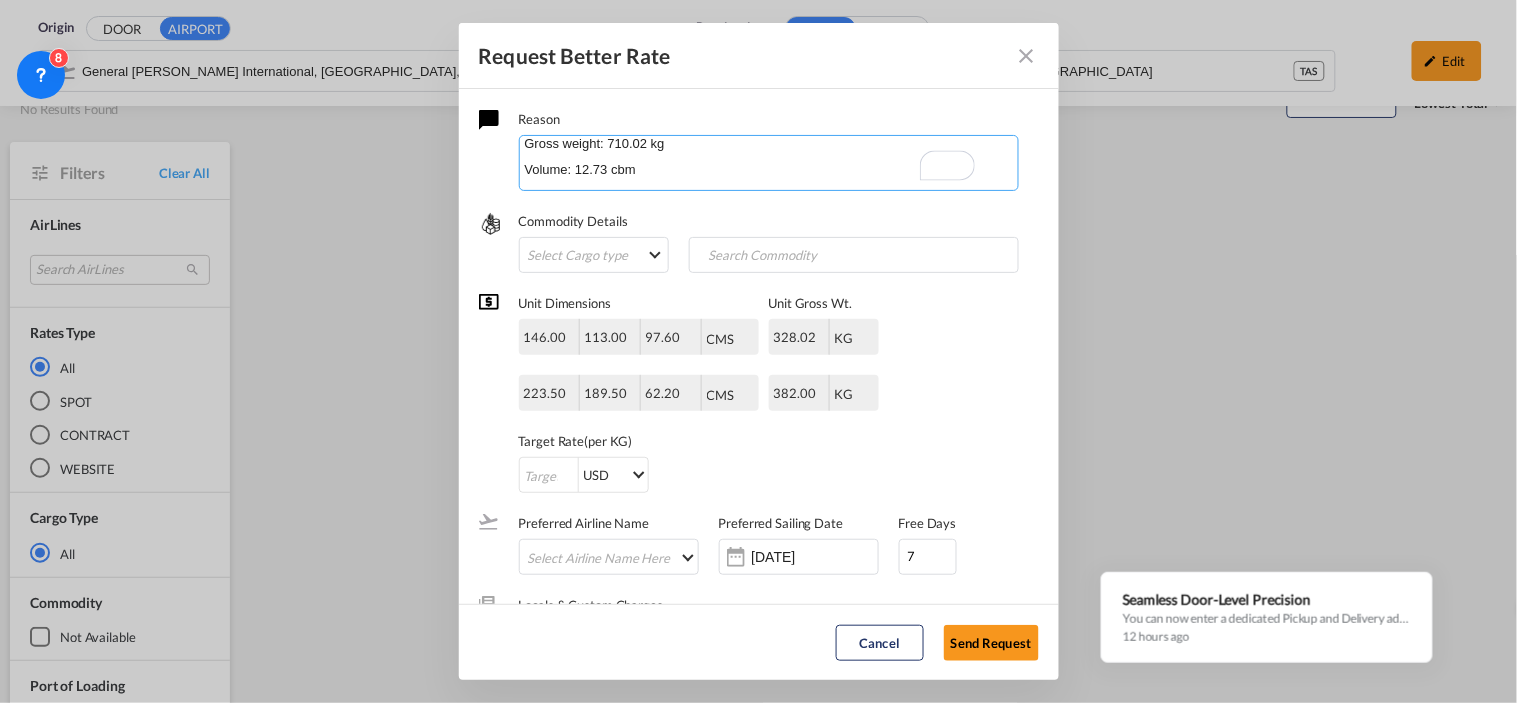 scroll, scrollTop: 88, scrollLeft: 0, axis: vertical 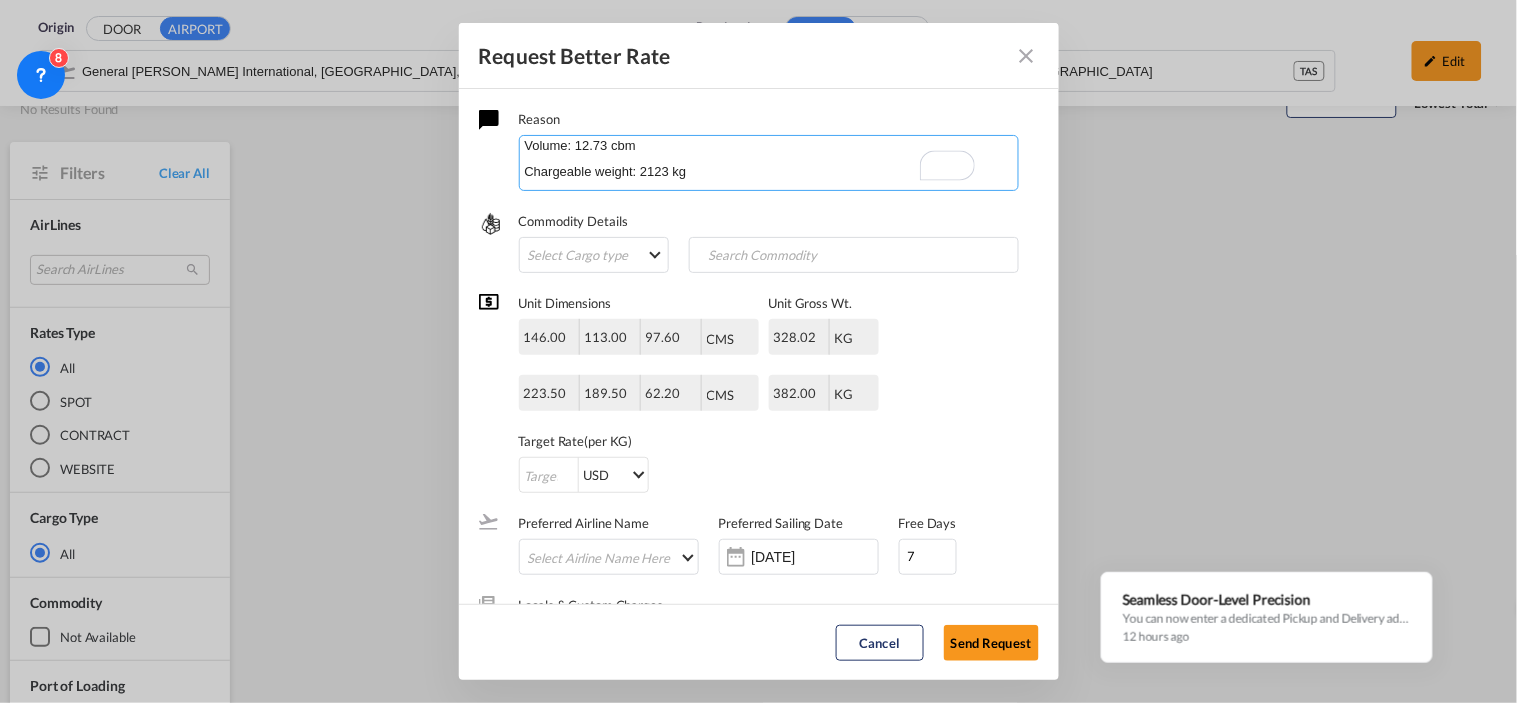 paste on "Pallet No.
G/W
L
W
H
(Kg)
(cm)
(cm)
(cm)
1
92.86
146
113
97.6
2
162.16
146
113
97.6
3
154
223.5
189.5
62.2
4
154
223.5
189.5
62.2
5
74
223.5
189.5
62.2
6
73
146
113
97.6" 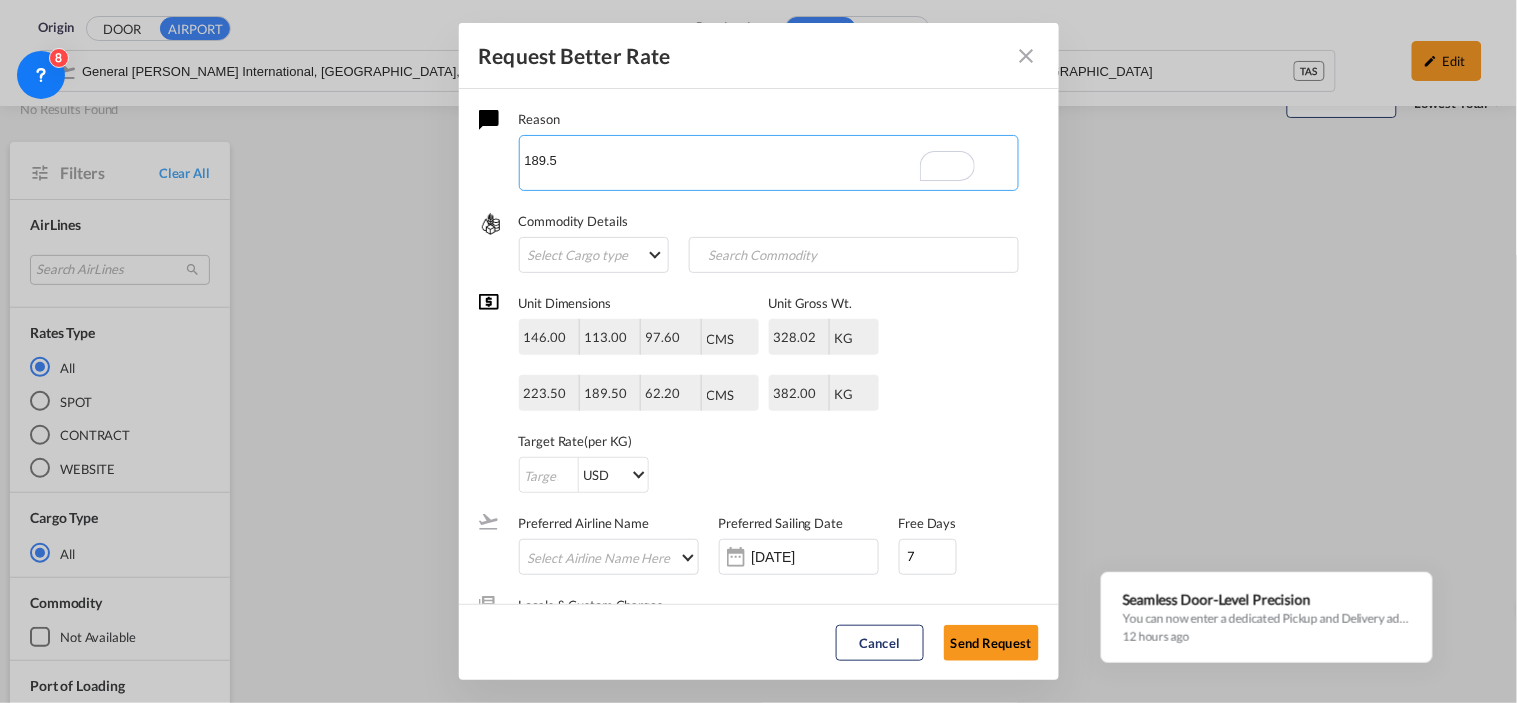 drag, startPoint x: 565, startPoint y: 172, endPoint x: 512, endPoint y: 147, distance: 58.60034 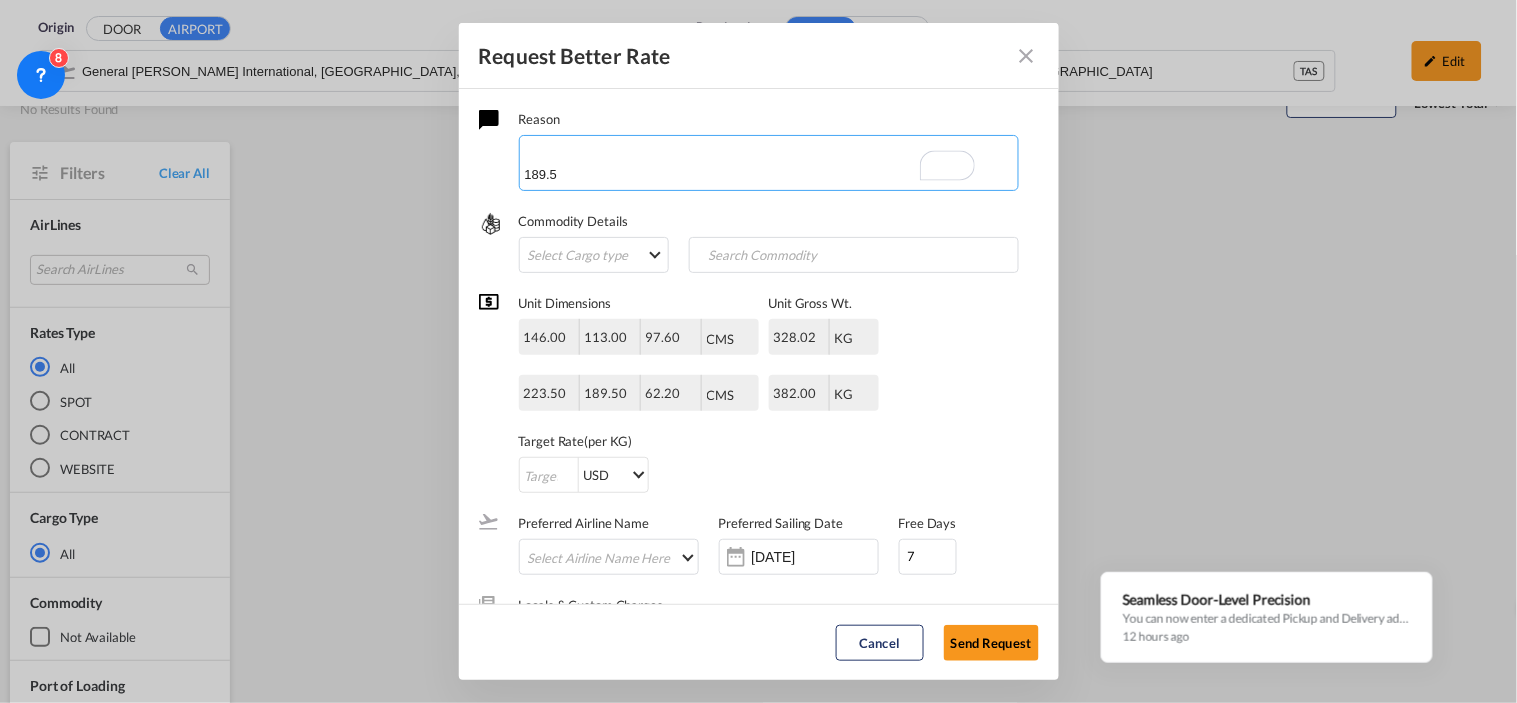 drag, startPoint x: 607, startPoint y: 171, endPoint x: 504, endPoint y: 155, distance: 104.23531 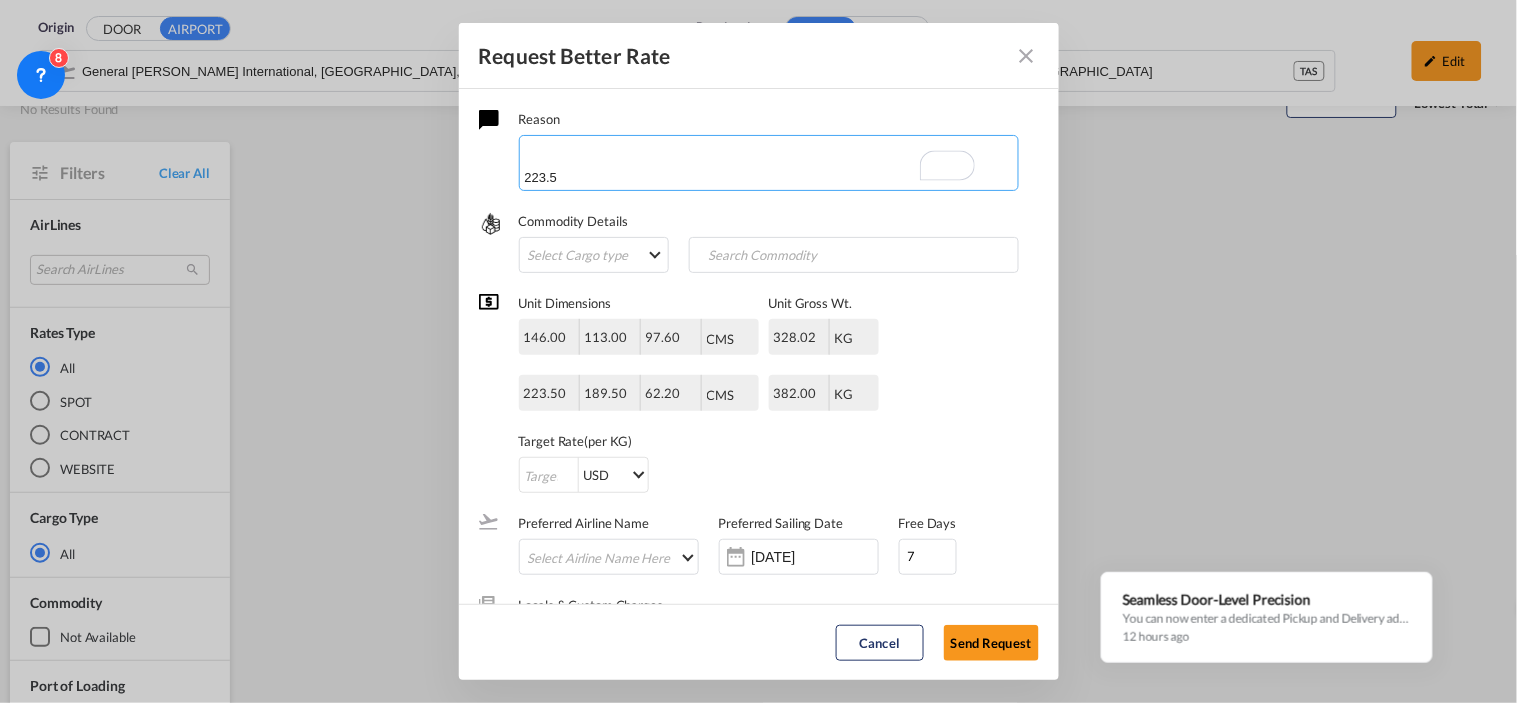 drag, startPoint x: 576, startPoint y: 174, endPoint x: 514, endPoint y: 155, distance: 64.84597 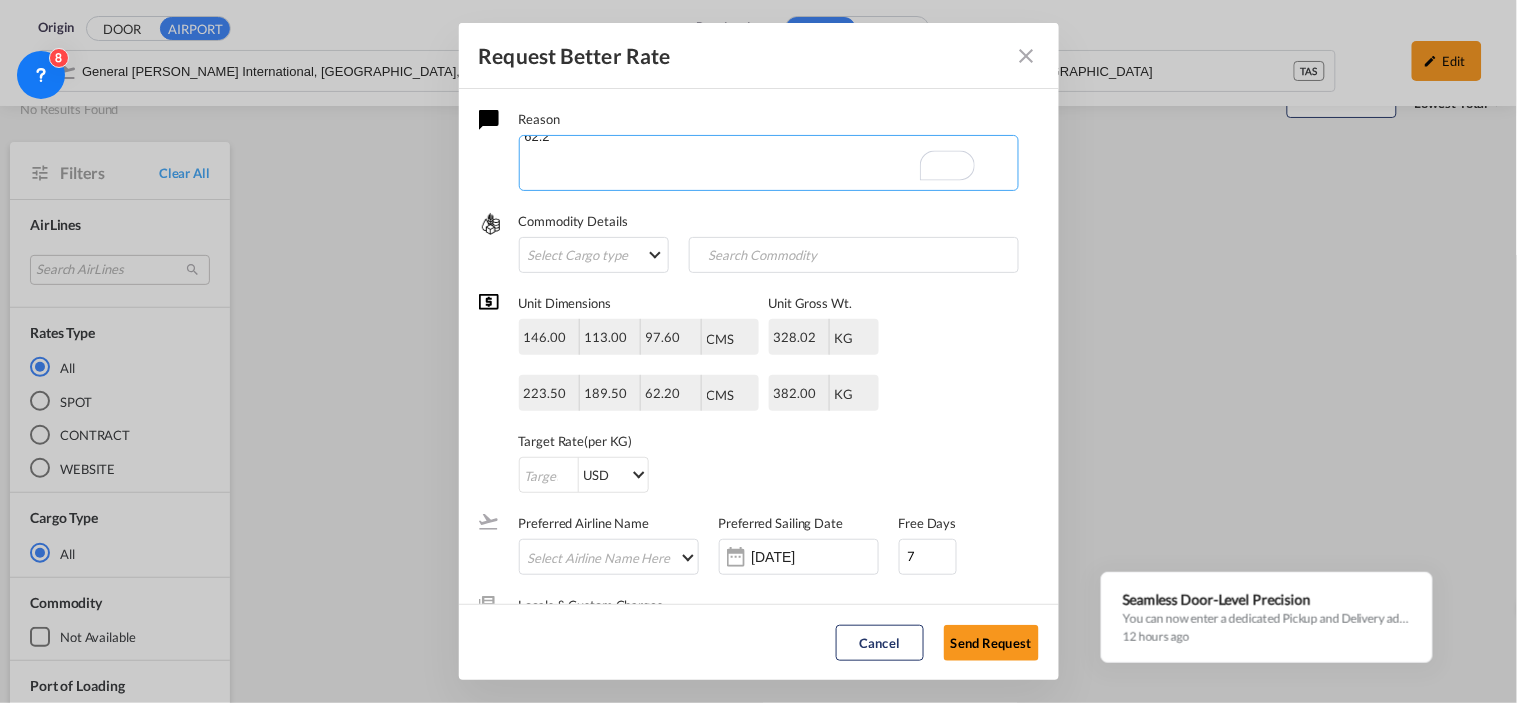 drag, startPoint x: 573, startPoint y: 172, endPoint x: 525, endPoint y: 147, distance: 54.120235 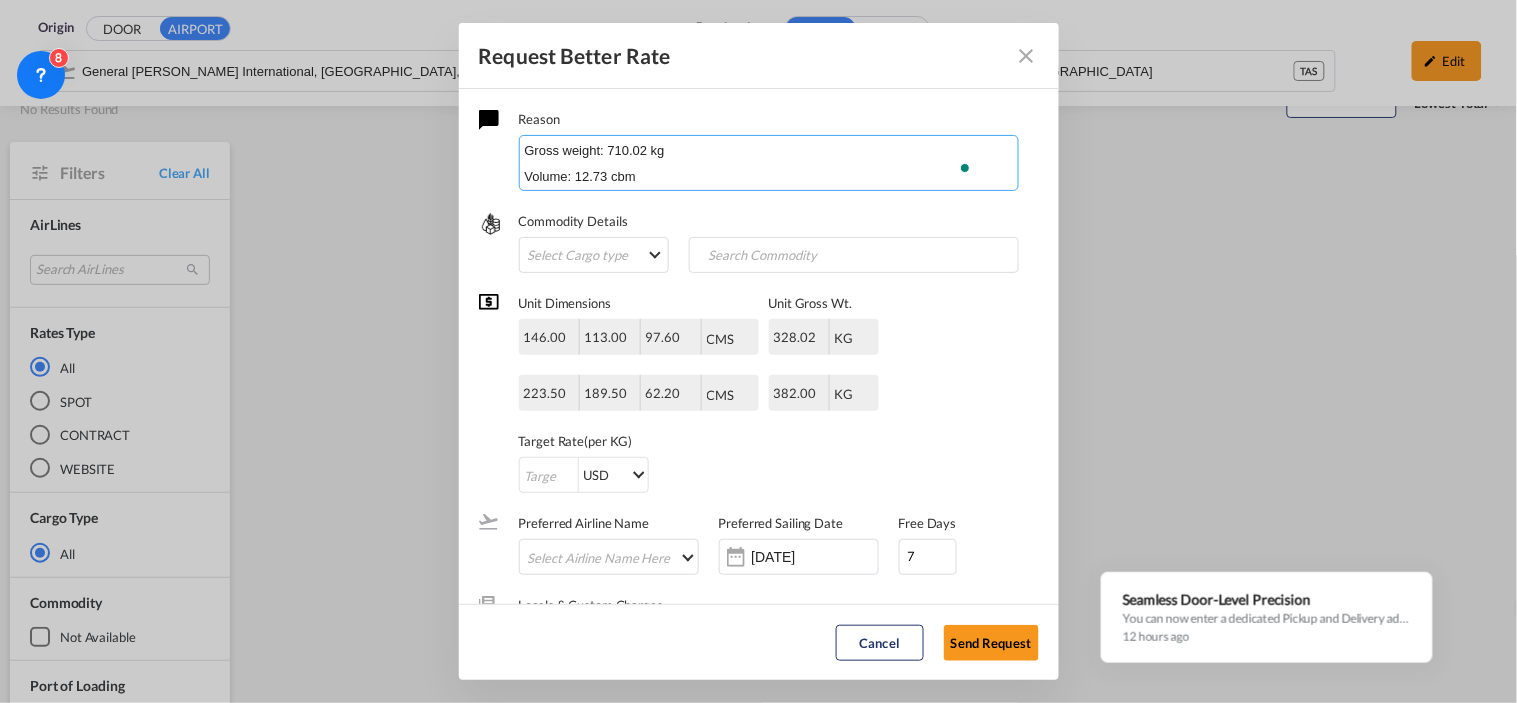 click on "Hola [PERSON_NAME], una disculpa se m fue el dedo con una paleta jejjje.
la carga es FCA.
Total 6 pcs
Auro parts
Gross weight: 710.02 kg
Volume: 12.73 cbm
Chargeable weight: 2123 kg
Pallet No.
G/W
L
W
H
(Kg)
(cm)
(cm)
(cm)
1
92.86
146
113
97.6
2
162.16
146
113
97.6
3
154
223.5
189.5
5
74
146
113
97.6" at bounding box center [769, 163] 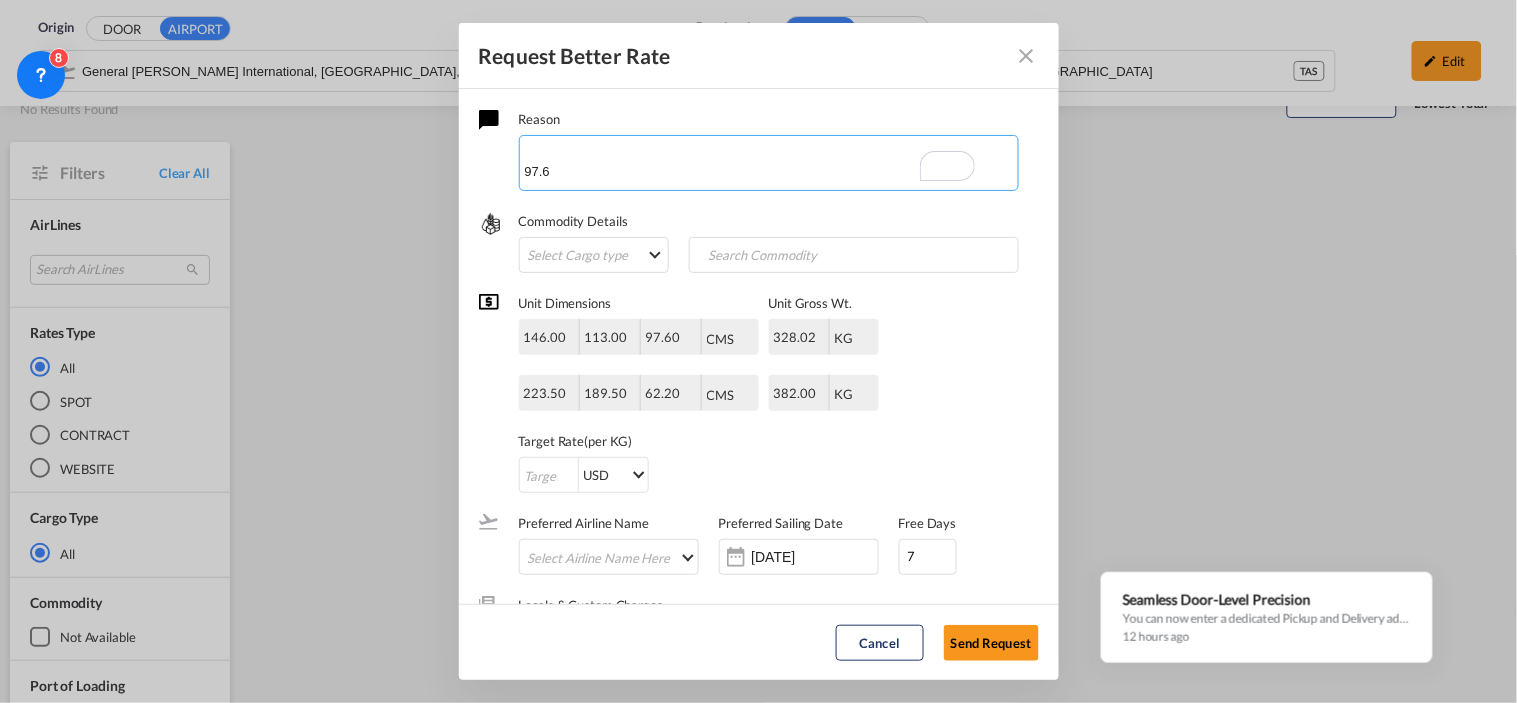 drag, startPoint x: 526, startPoint y: 154, endPoint x: 715, endPoint y: 273, distance: 223.34279 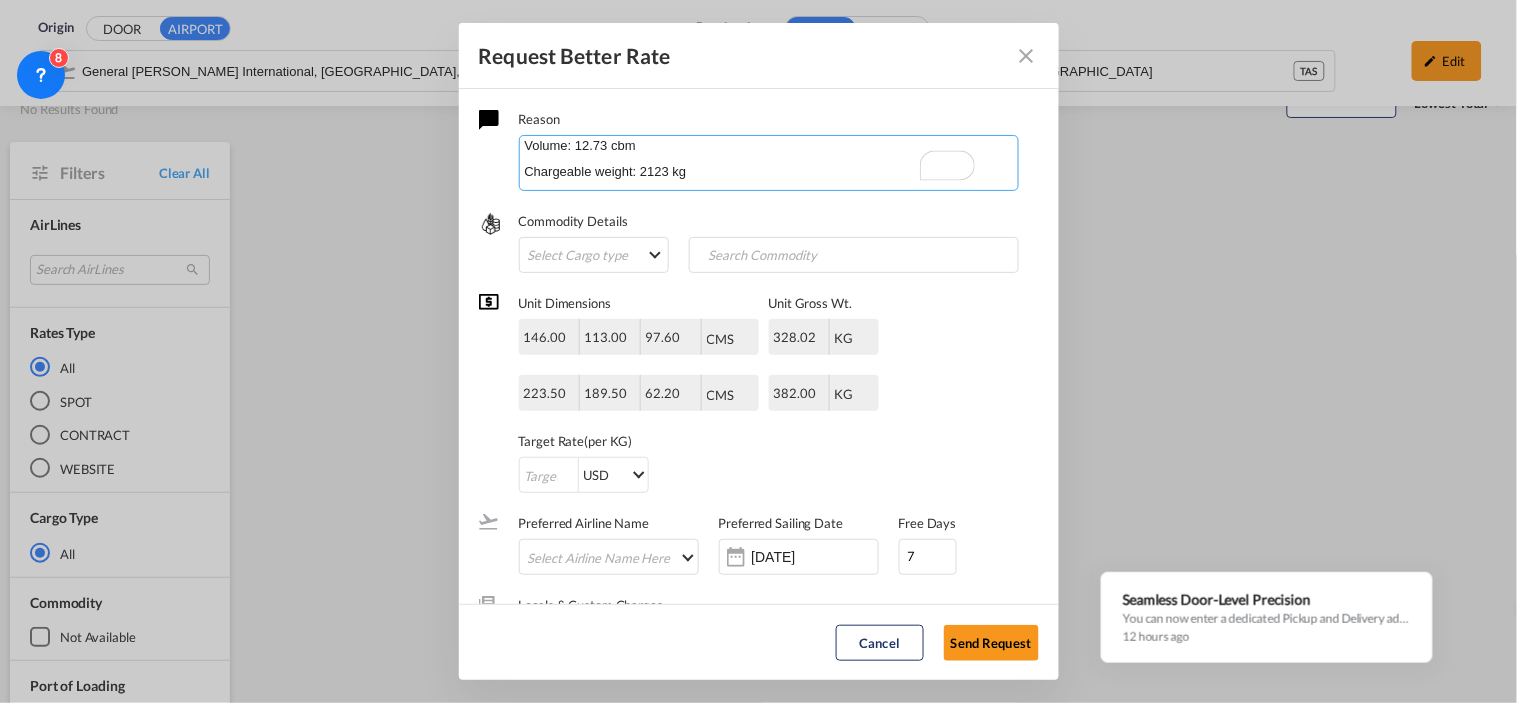 paste on "Pallet No.	G/W	L	W	H
(Kg)	(cm)	(cm)	(cm)
1	92.86	146	113	97.6
2	162.16	146	113	97.6
3	154	223.5	189.5	62.2
4	154	223.5	189.5	62.2
5	74	223.5	189.5	62.2
6	73	146	113	97.6" 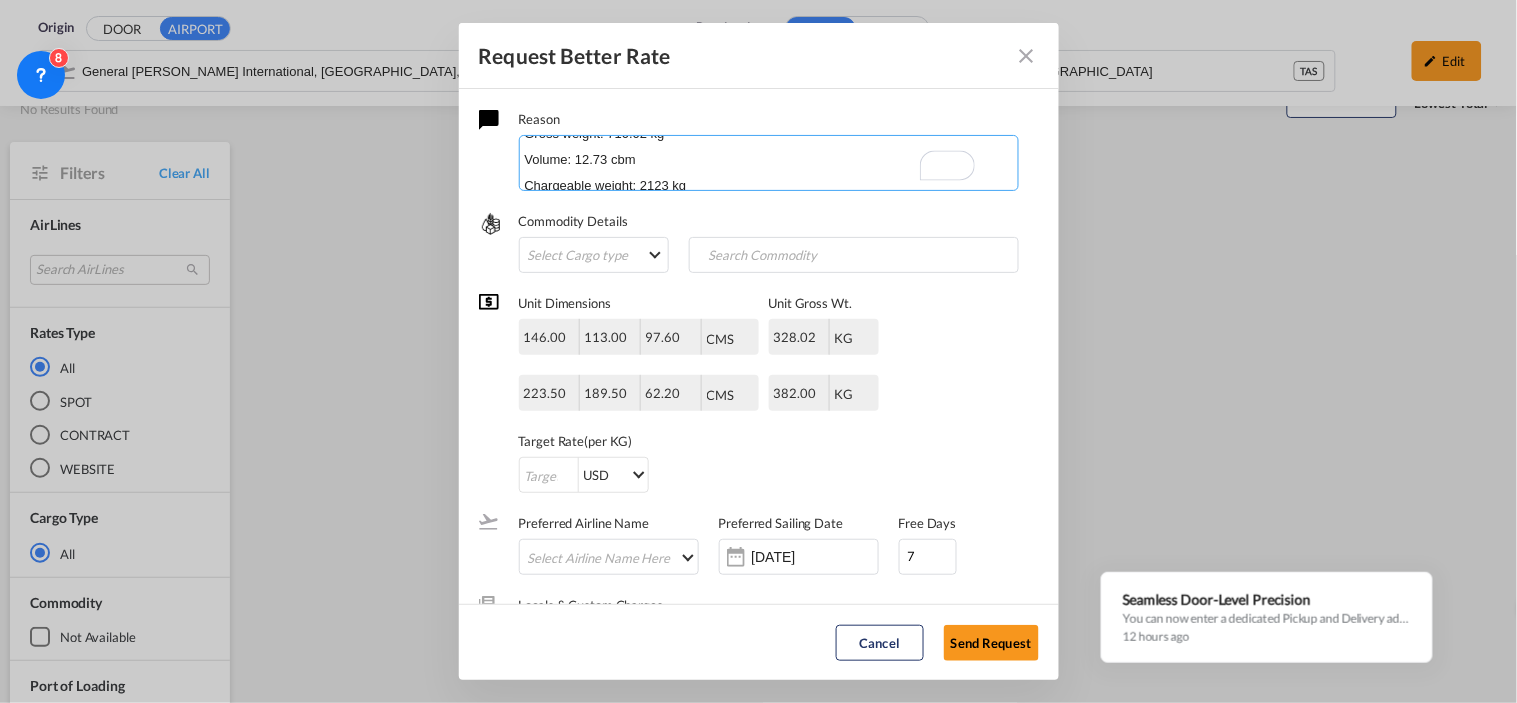 click on "Hola [PERSON_NAME], una disculpa se m fue el dedo con una paleta jejjje.
la carga es FCA.
Total 6 pcs
Auro parts
Gross weight: 710.02 kg
Volume: 12.73 cbm
Chargeable weight: 2123 kg
Pallet No.	G/W	L	W	H
(Kg)	(cm)	(cm)	(cm)
1	92.86	146	113	97.6
2	162.16	146	113	97.6
3	154	223.5	189.5	62.2
4	154	223.5	189.5	62.2
5	74	223.5	189.5	62.2
6	73	146	113	97.6" at bounding box center [769, 163] 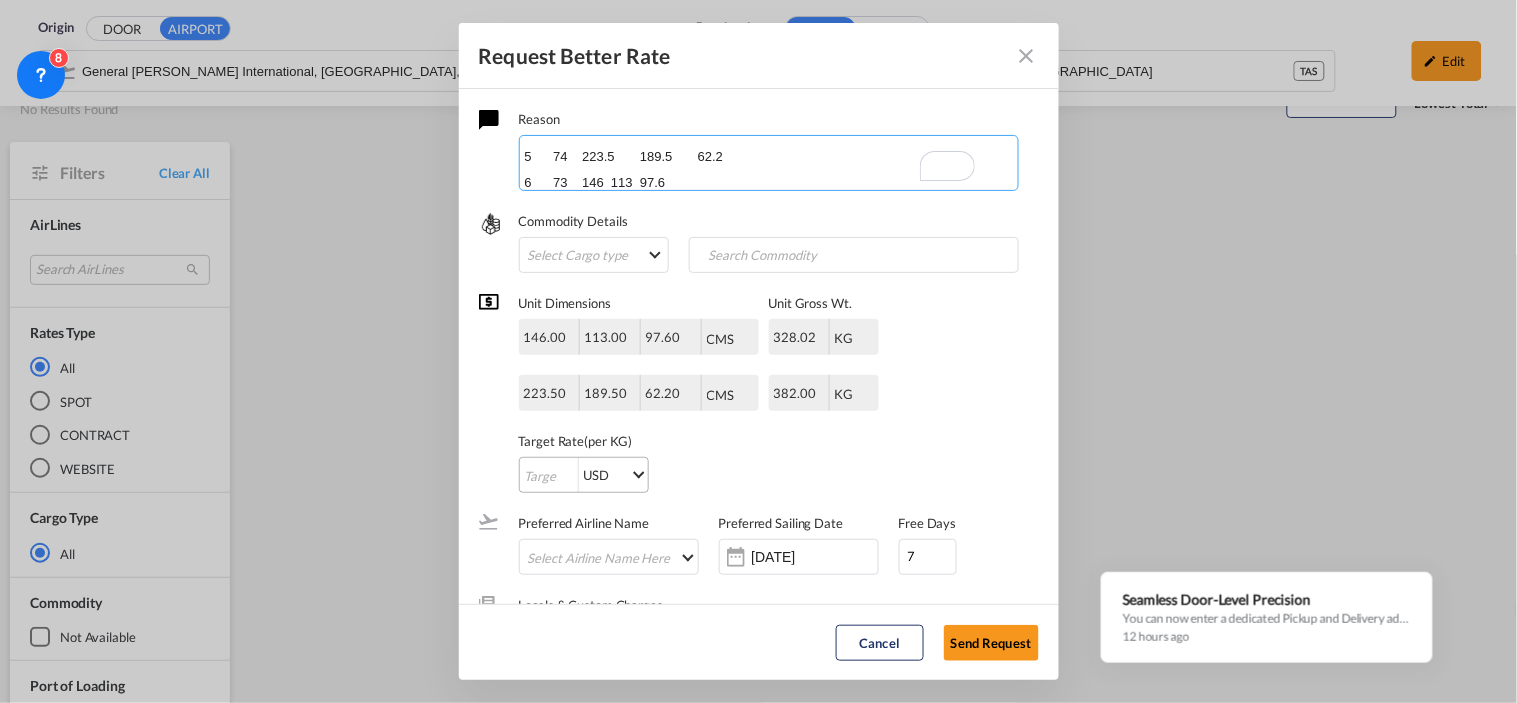 type on "Hola [PERSON_NAME], una disculpa se m fue el dedo con una paleta jejjje.
la carga es FCA.
Total 6 pcs
Auro parts
Gross weight: 710.02 kg
Volume: 12.73 cbm
Chargeable weight: 2123 kg
Pallet No.	G/W	L	W	H
(Kg)	(cm)	(cm)	(cm)
1	92.86	146	113	97.6
2	162.16	146	113	97.6
3	154	223.5	189.5	62.2
4	154	223.5	189.5	62.2
5	74	223.5	189.5	62.2
6	73	146	113	97.6" 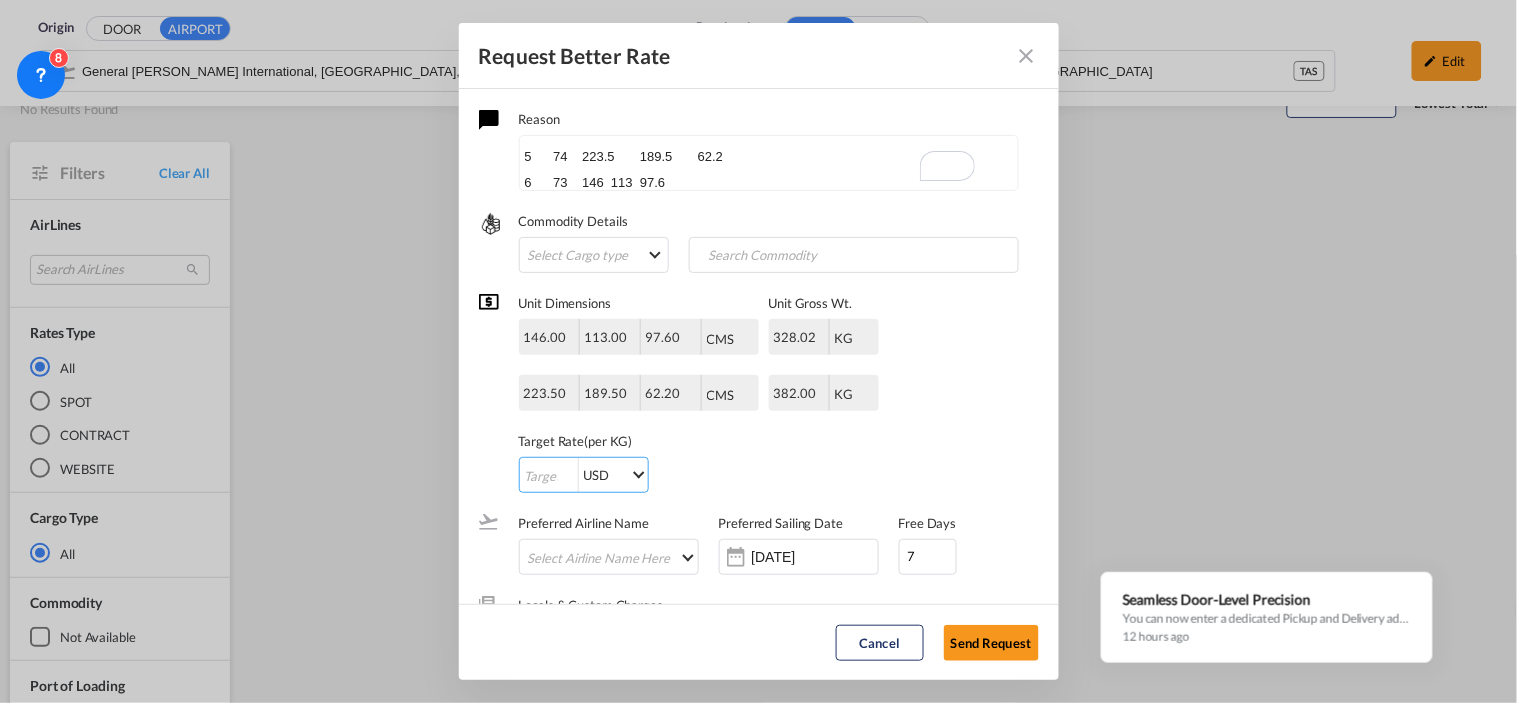 click at bounding box center (549, 476) 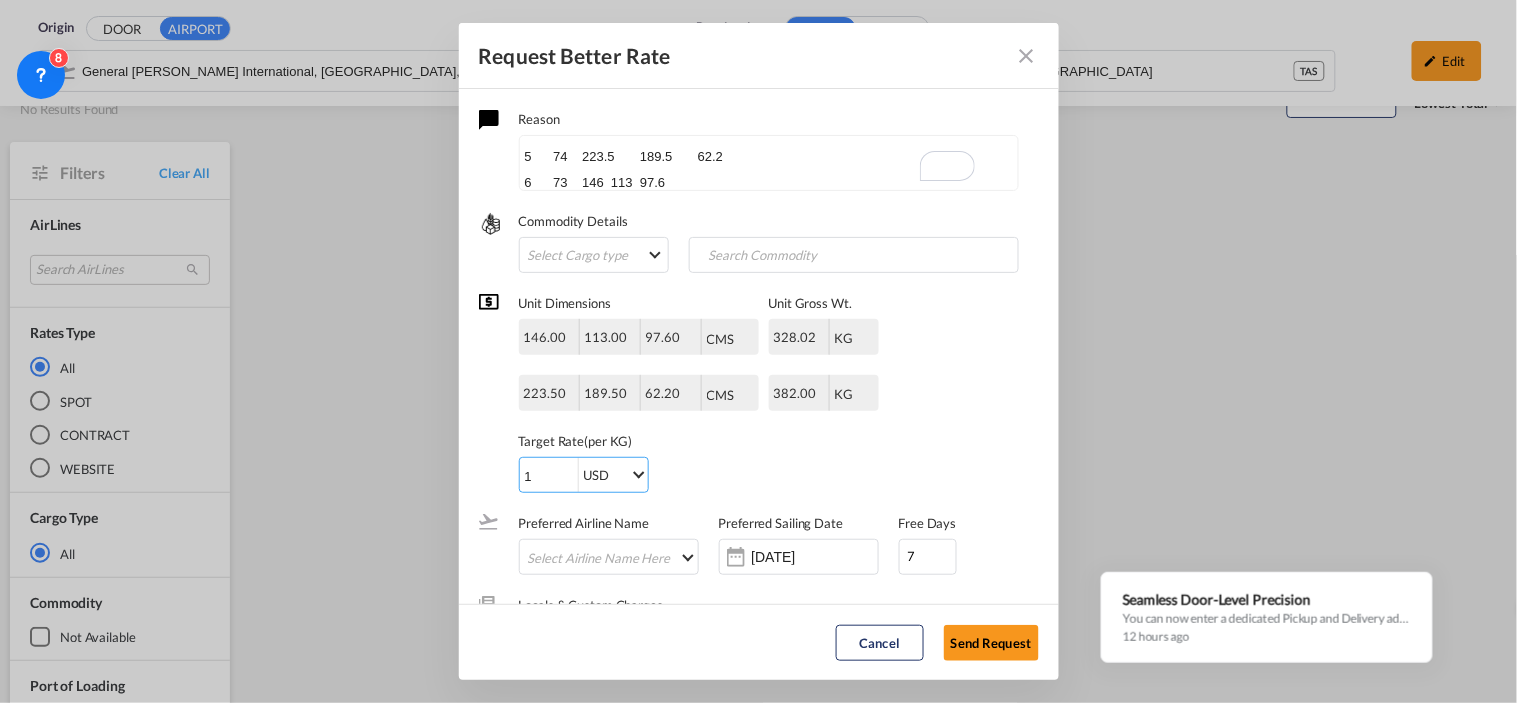 type on "1" 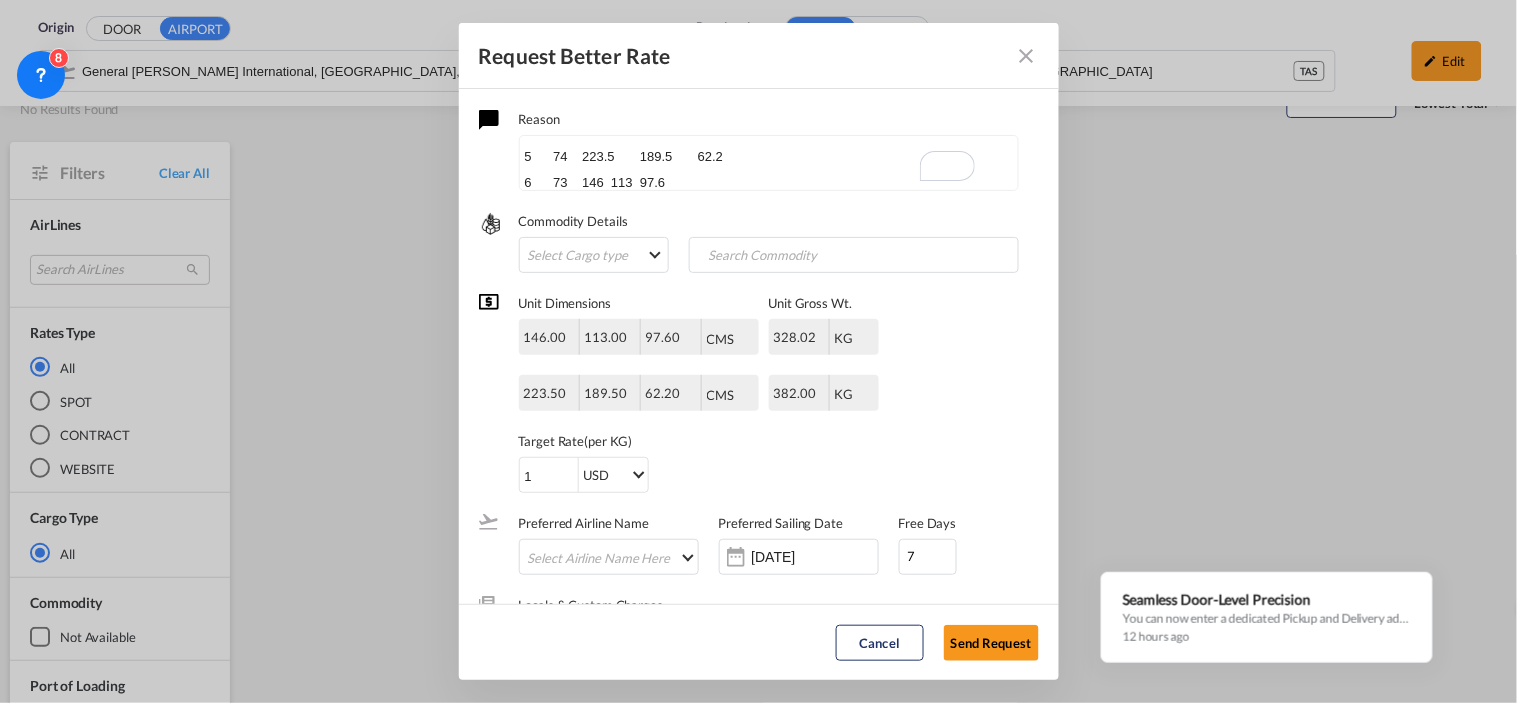 click on "Unit Dimensions 146.00 113.00 97.60 CMS
CMS
Inches CMS
Inches Unit Gross Wt. 328.02 KG KG LB
KG LB 223.50 189.50 62.20 CMS
CMS
Inches CMS
Inches 382.00 KG KG LB
KG LB Target Rate  (per KG)
1 USD AED AFN ALL AMD ANG AOA ARS AUD AWG AZN BAM BBD BDT BGN BHD BIF BMD BND [PERSON_NAME] BRL BSD BTN BWP BYN BZD CAD CDF CHF CLP CNY COP CRC CUC CUP CVE CZK DJF DKK DOP DZD EGP ERN ETB EUR FJD FKP FOK GBP GEL GGP GHS GIP GMD GNF GTQ GYD HKD HNL HRK HTG HUF IDR ILS IMP INR IQD IRR ISK JMD JOD JPY KES KGS KHR KID KMF KRW KWD KYD KZT LAK LBP LKR LRD LSL LYD MAD MDL MGA MKD MMK MNT MOP MRU MUR MVR MWK MXN MYR MZN NAD NGN NIO NOK NPR NZD OMR PAB PEN PGK PHP PKR PLN PYG QAR [PERSON_NAME] RSD RUB RWF SAR SBD SCR SDG SEK SGD SHP SLL SOS SRD SSP STN SYP SZL THB TJS TMT TND TOP TRY TTD TVD TWD TZS UAH UGX USD UYU UZS VES VND VUV WST XAF XCD XDR XOF XPF YER ZAR ZMW" at bounding box center [759, 383] 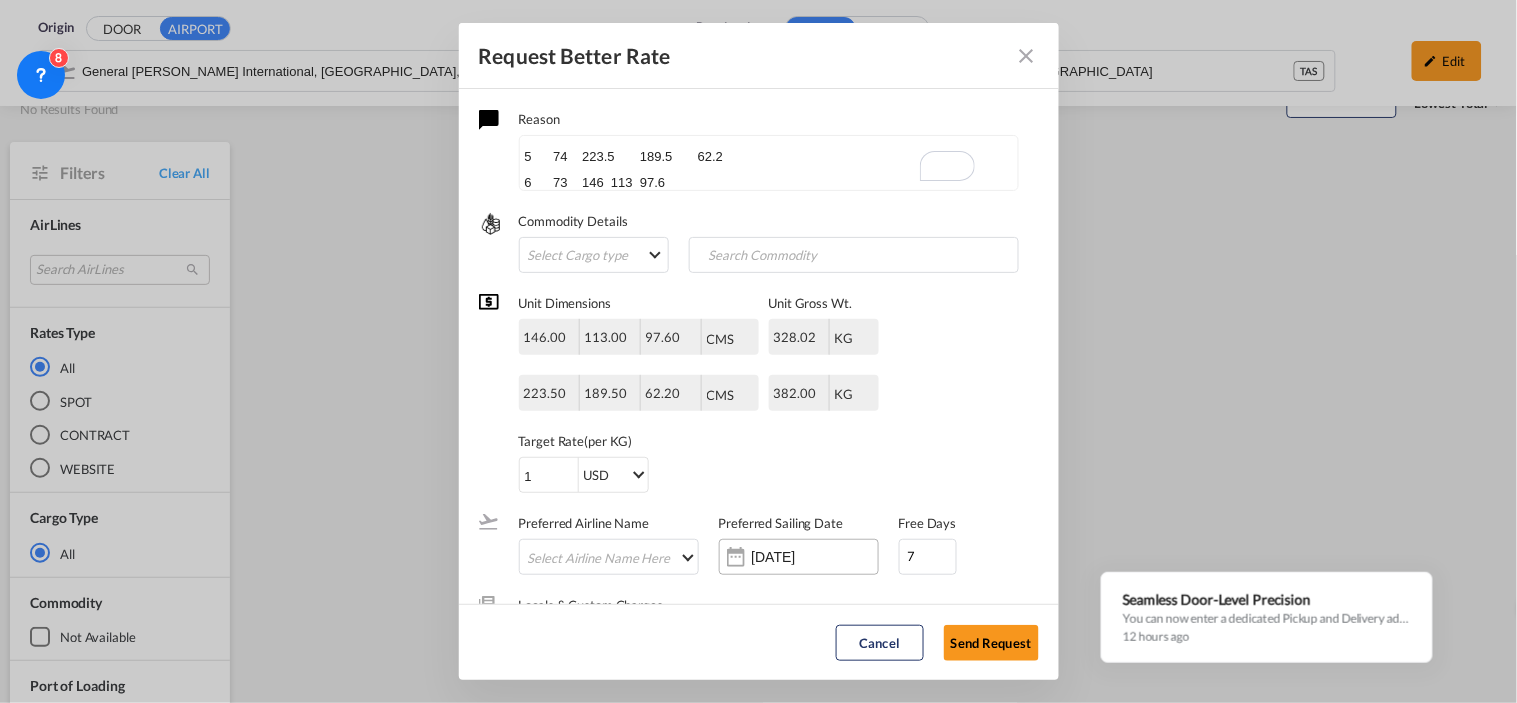 click on "[DATE]" at bounding box center (815, 557) 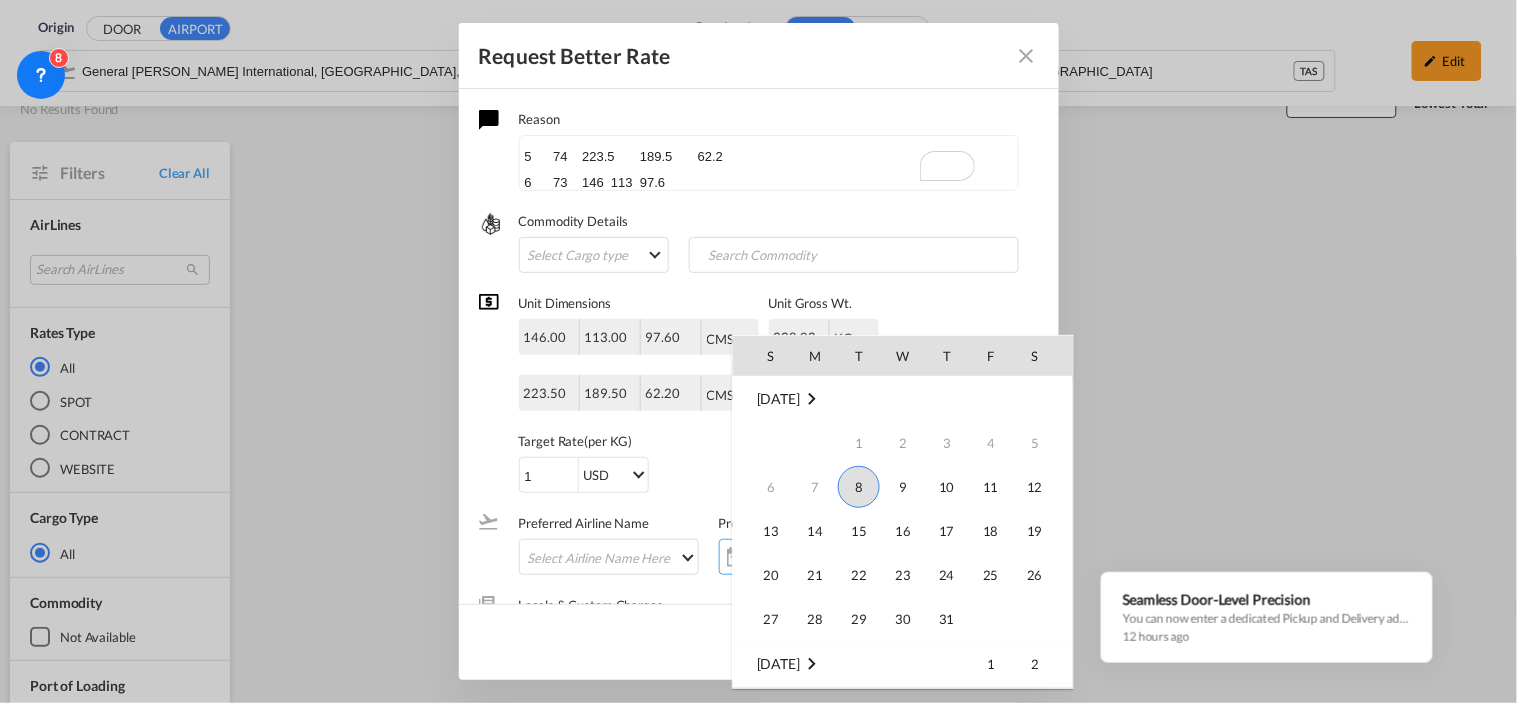 click on "8" at bounding box center (859, 487) 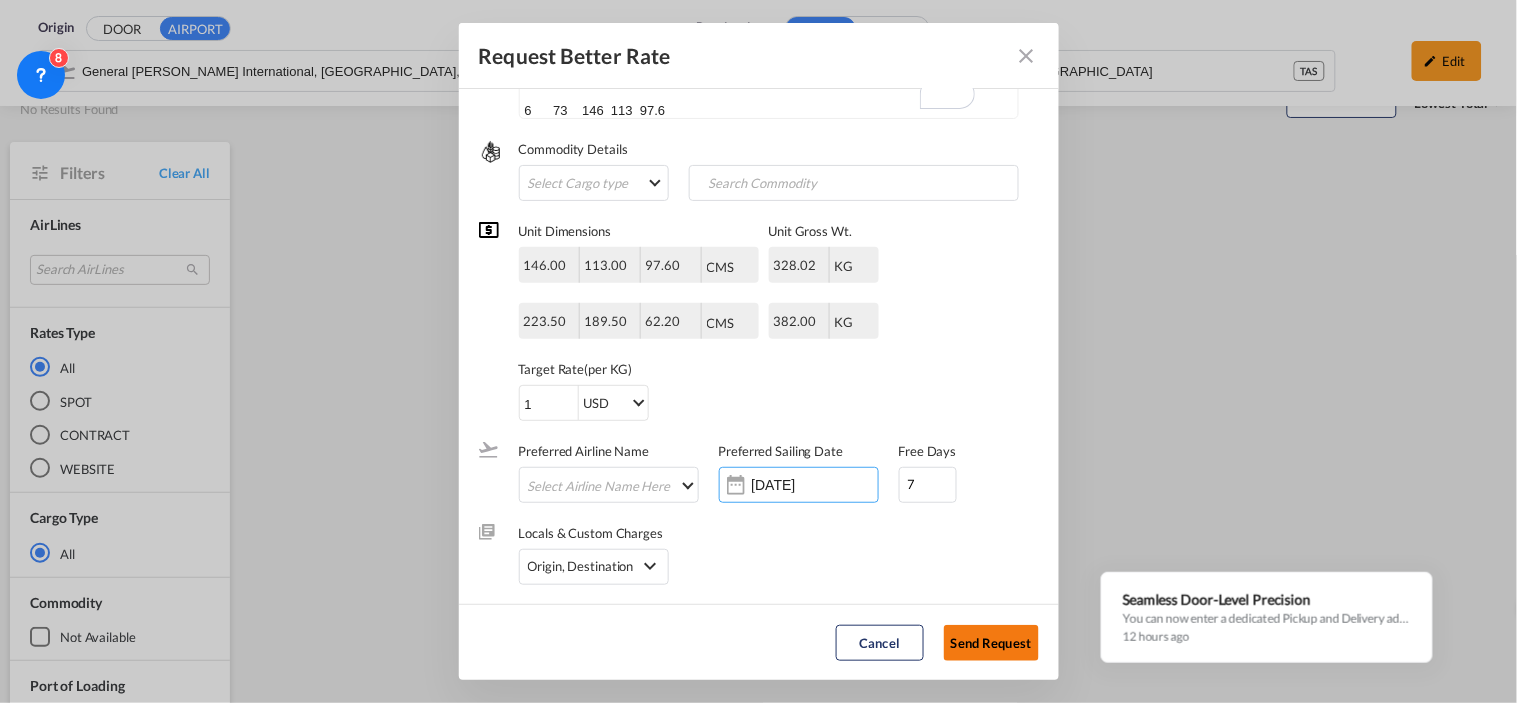 click on "Send Request" at bounding box center [991, 643] 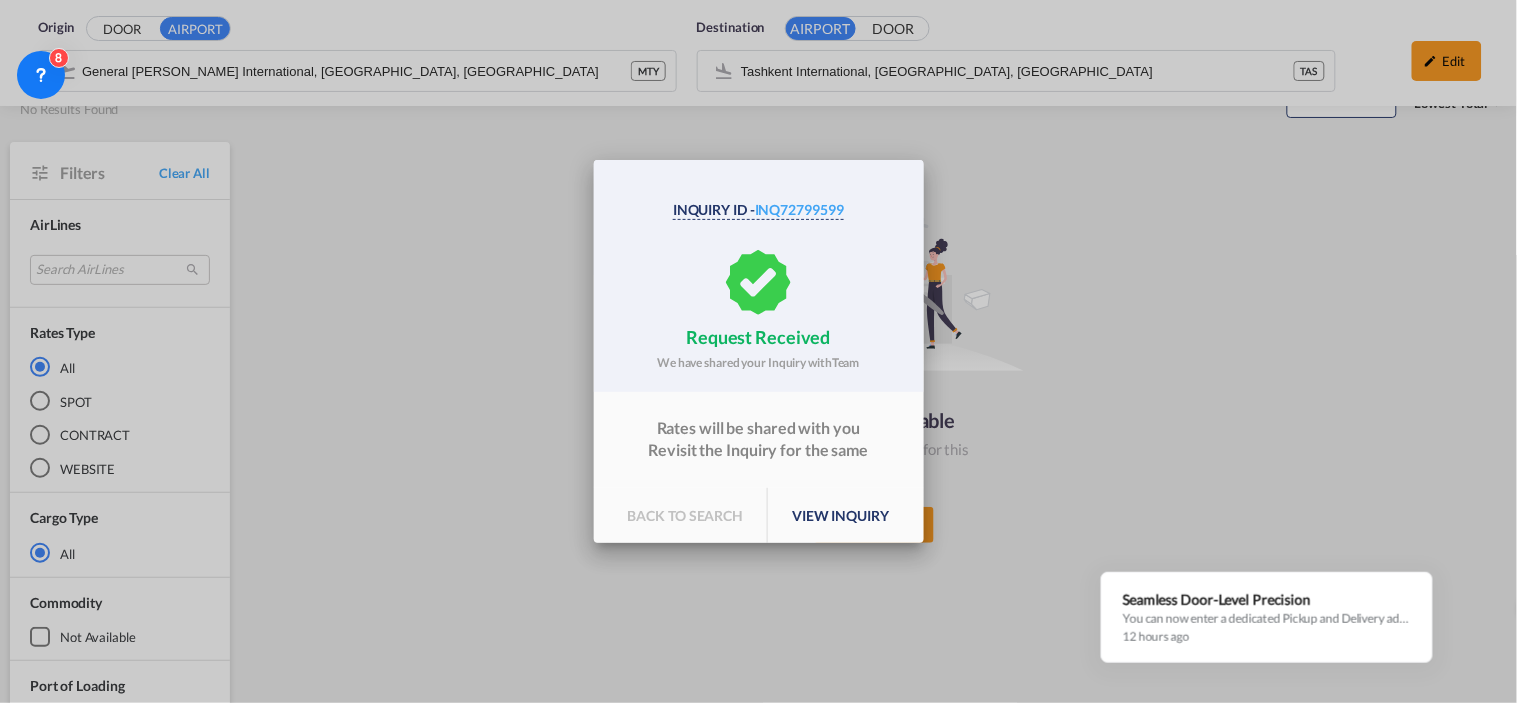 click on "view inquiry" at bounding box center (840, 516) 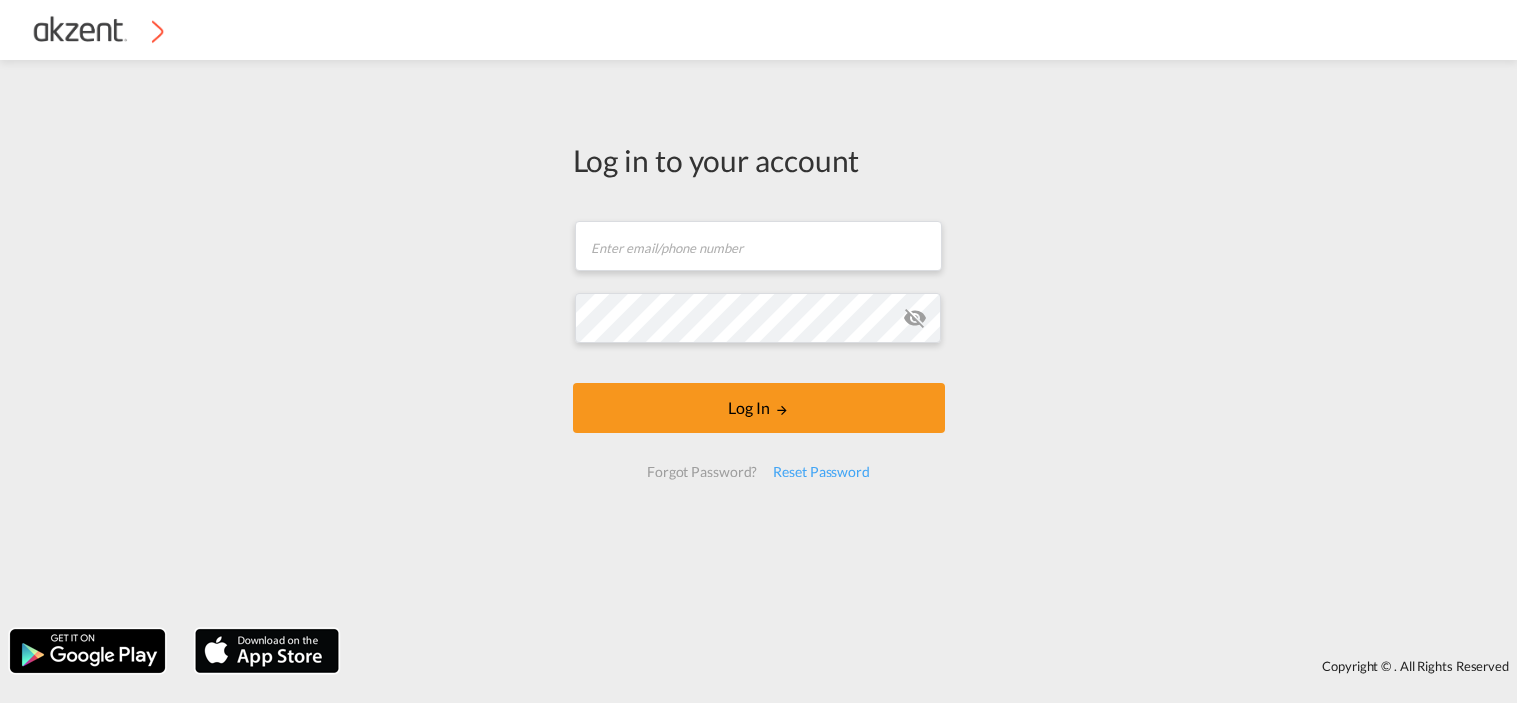 scroll, scrollTop: 0, scrollLeft: 0, axis: both 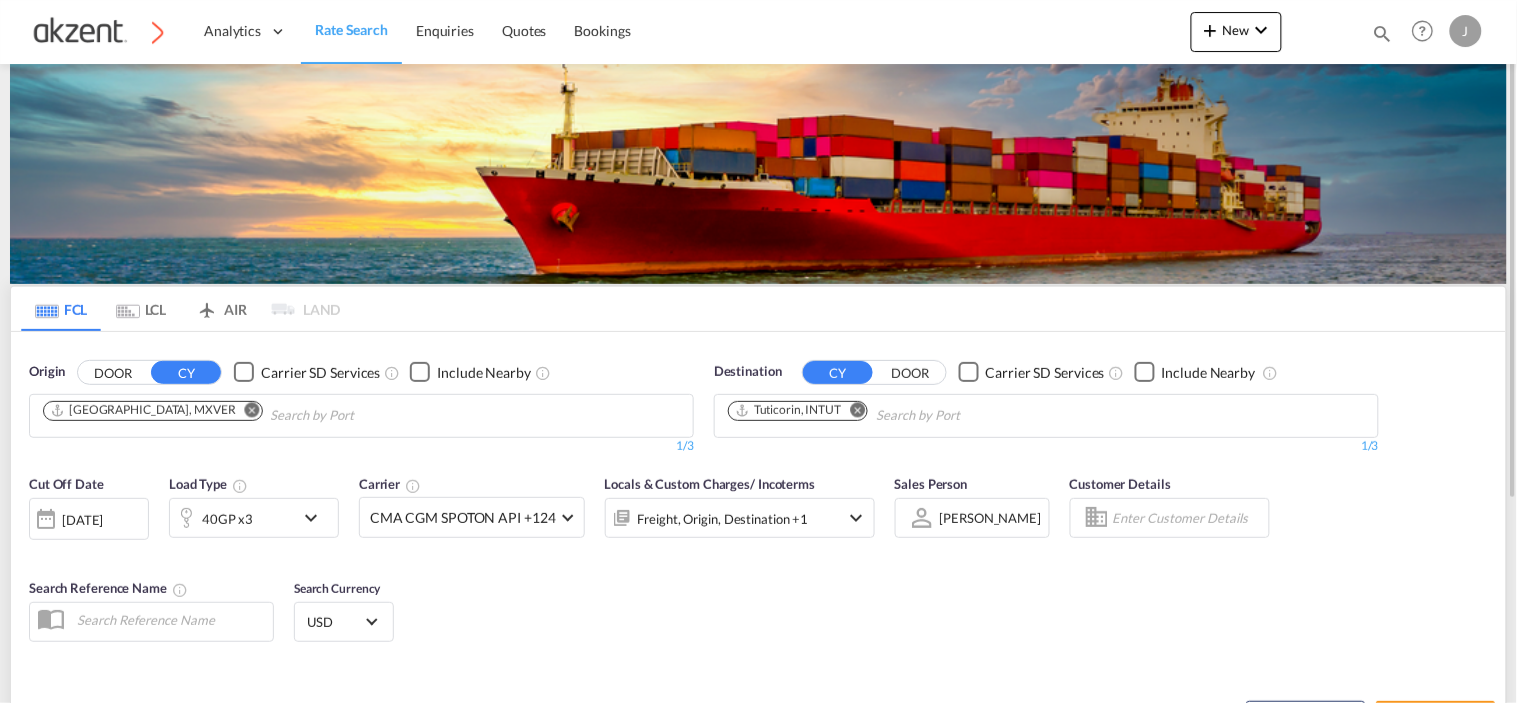 click on "AIR" at bounding box center [221, 309] 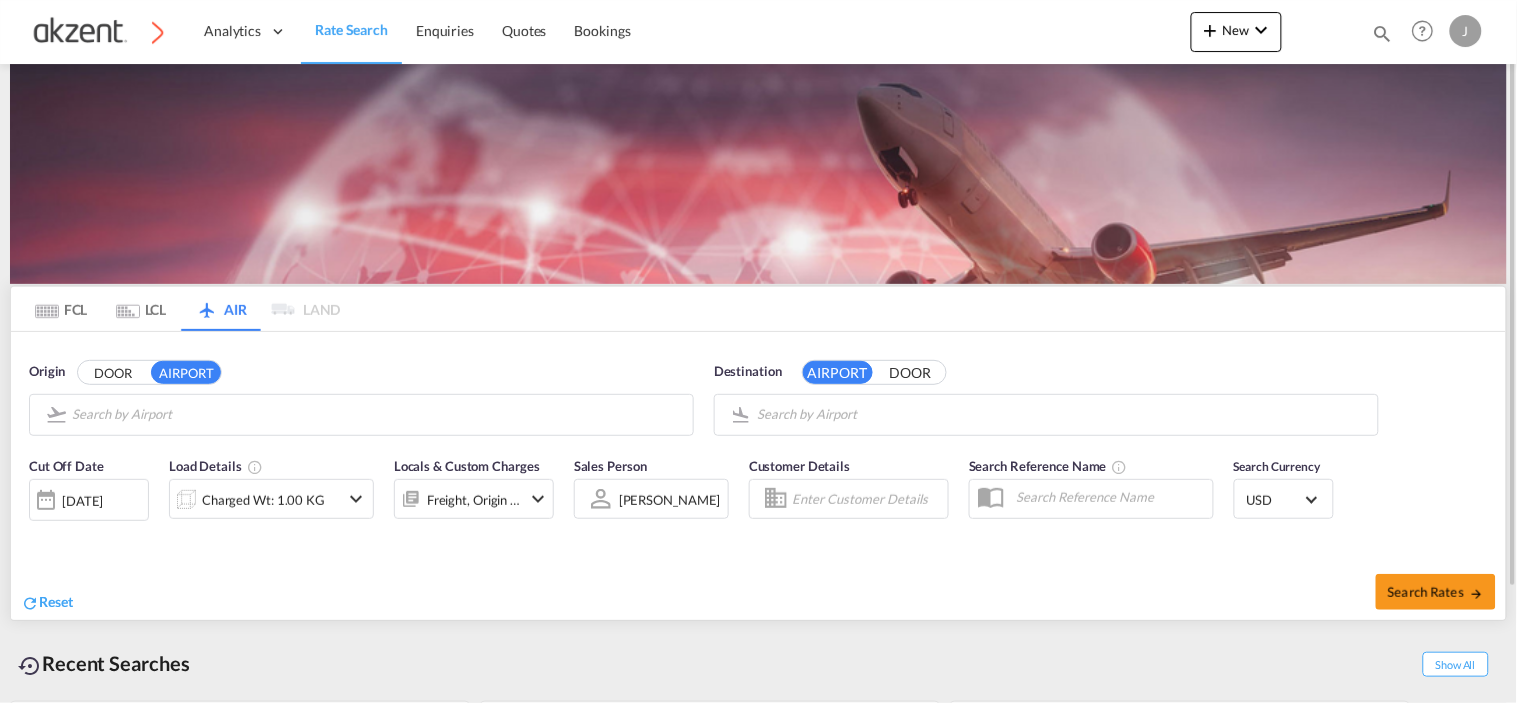 type on "General Mariano Escobedo International, Monterrey, MTY" 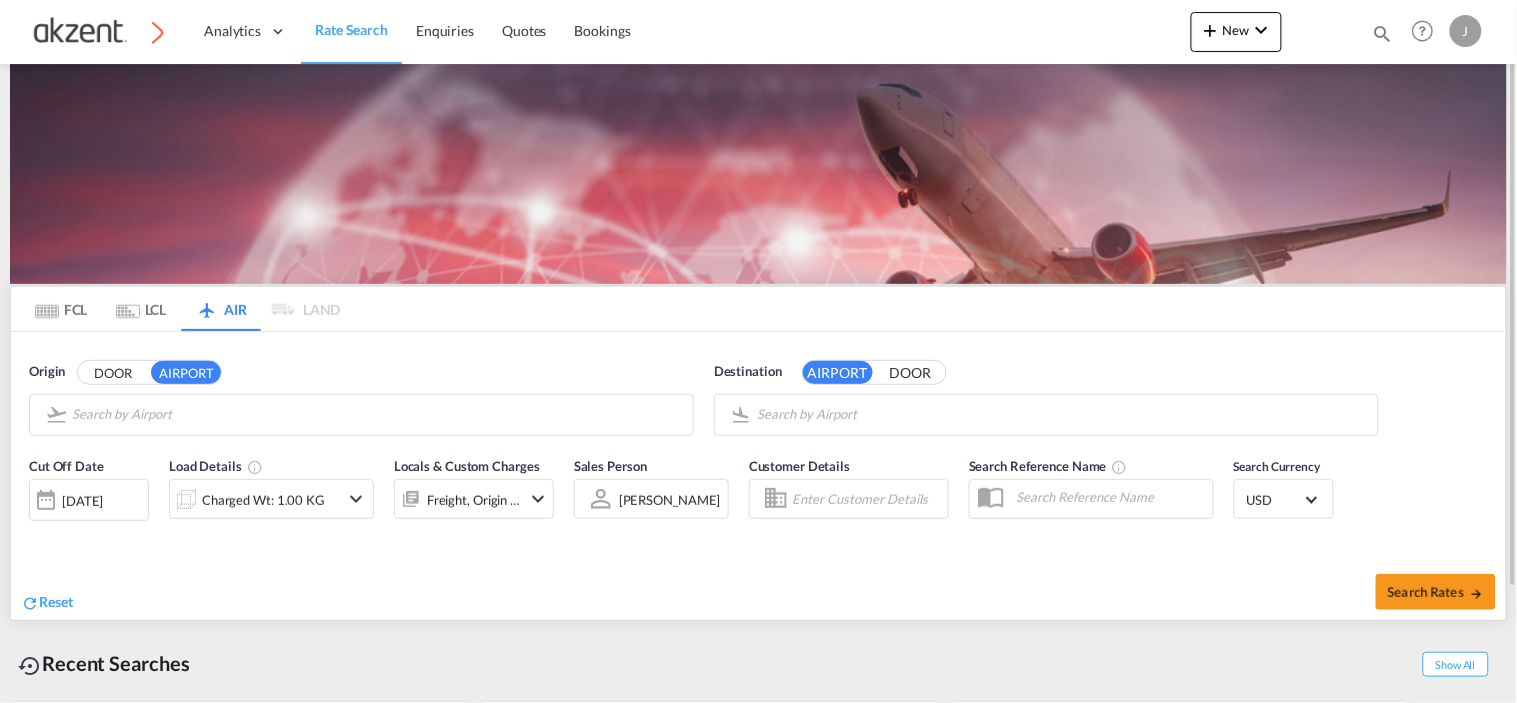 type on "Tashkent International, Tashkent, TAS" 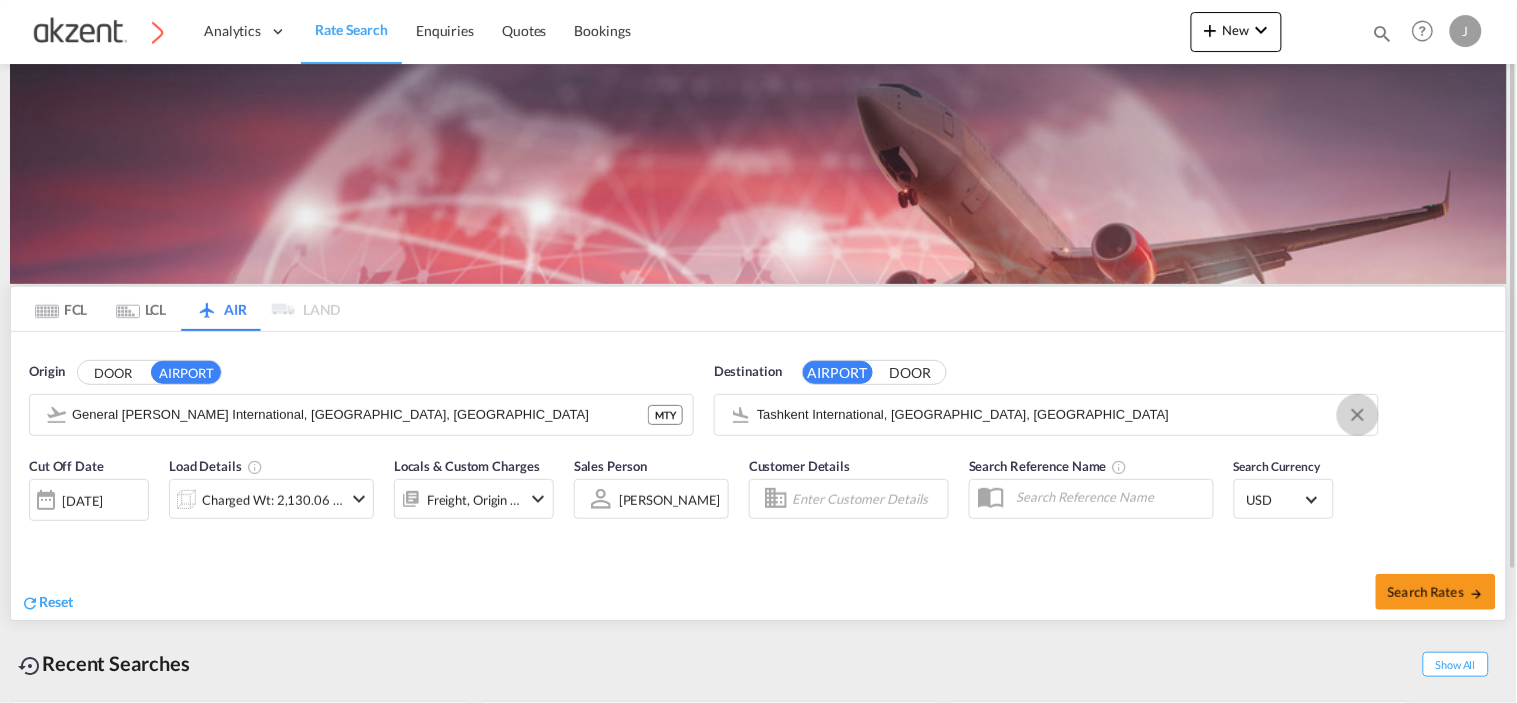 click at bounding box center [1358, 415] 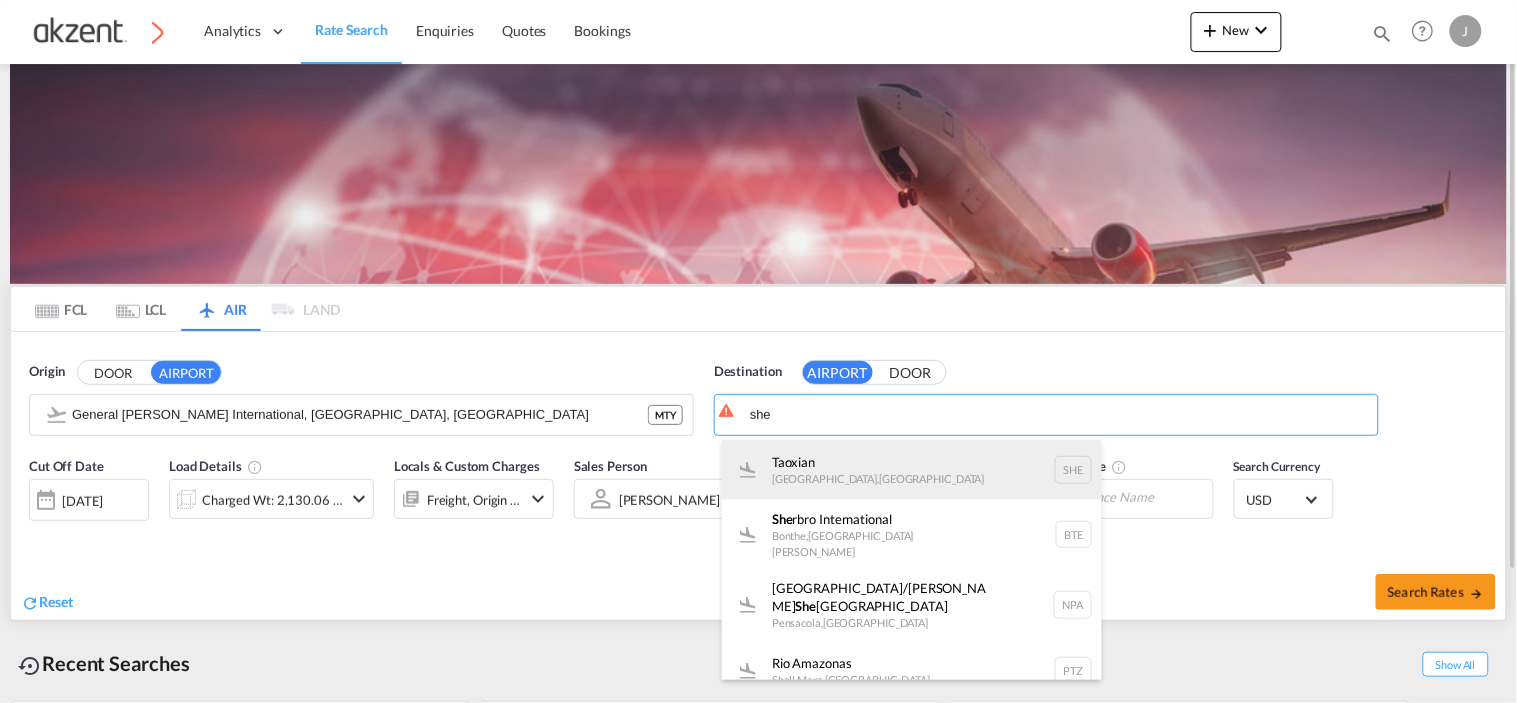 click on "Taoxian
Shenyang ,  China
SHE" at bounding box center (912, 470) 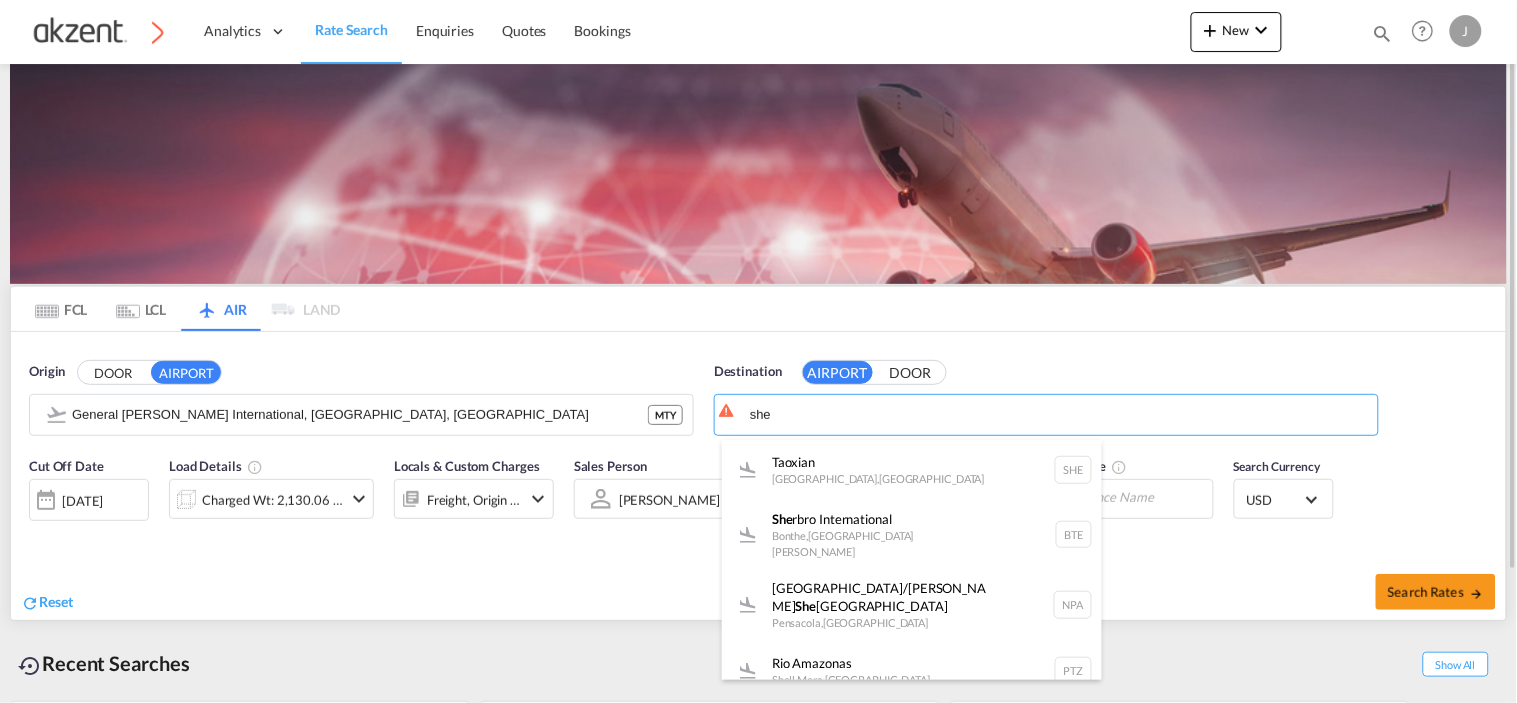 type on "Taoxian, Shenyang, SHE" 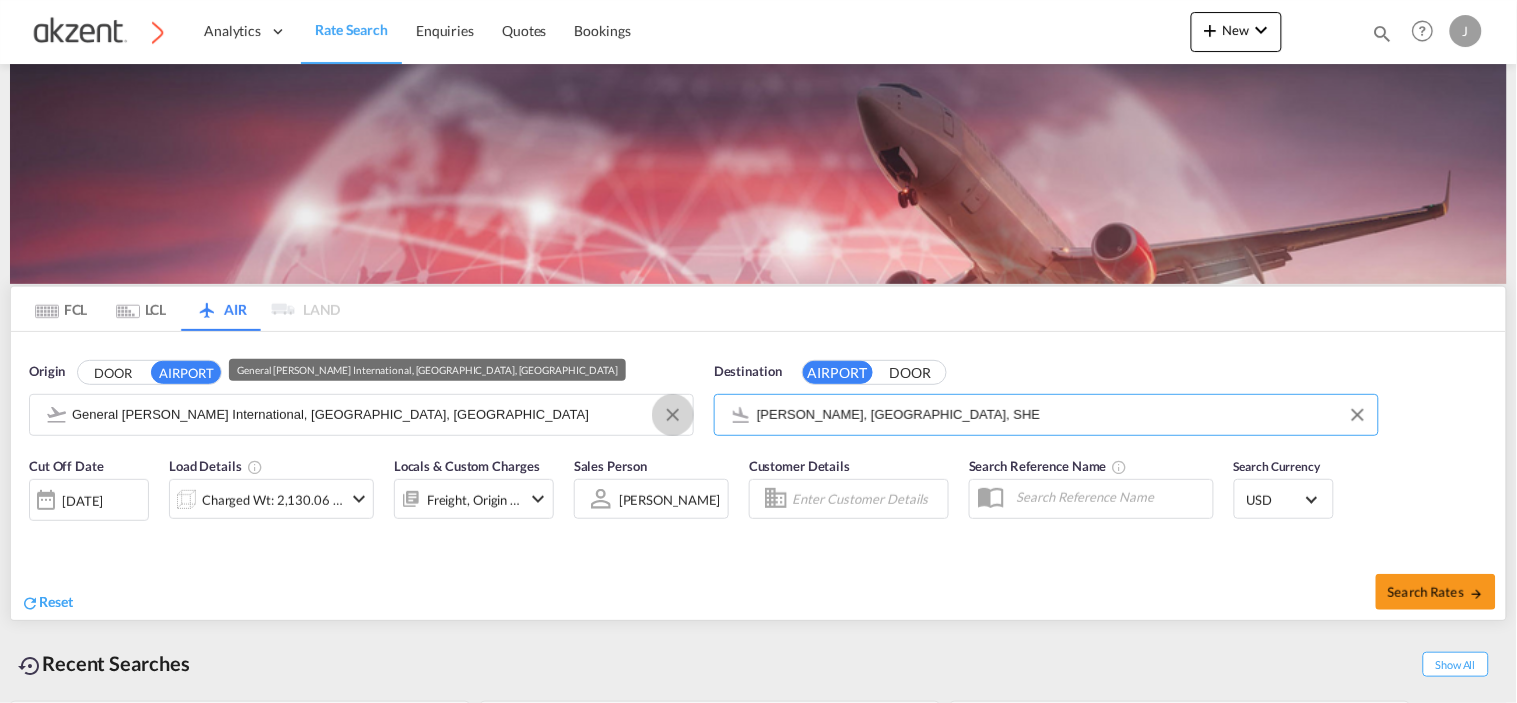 click at bounding box center (673, 415) 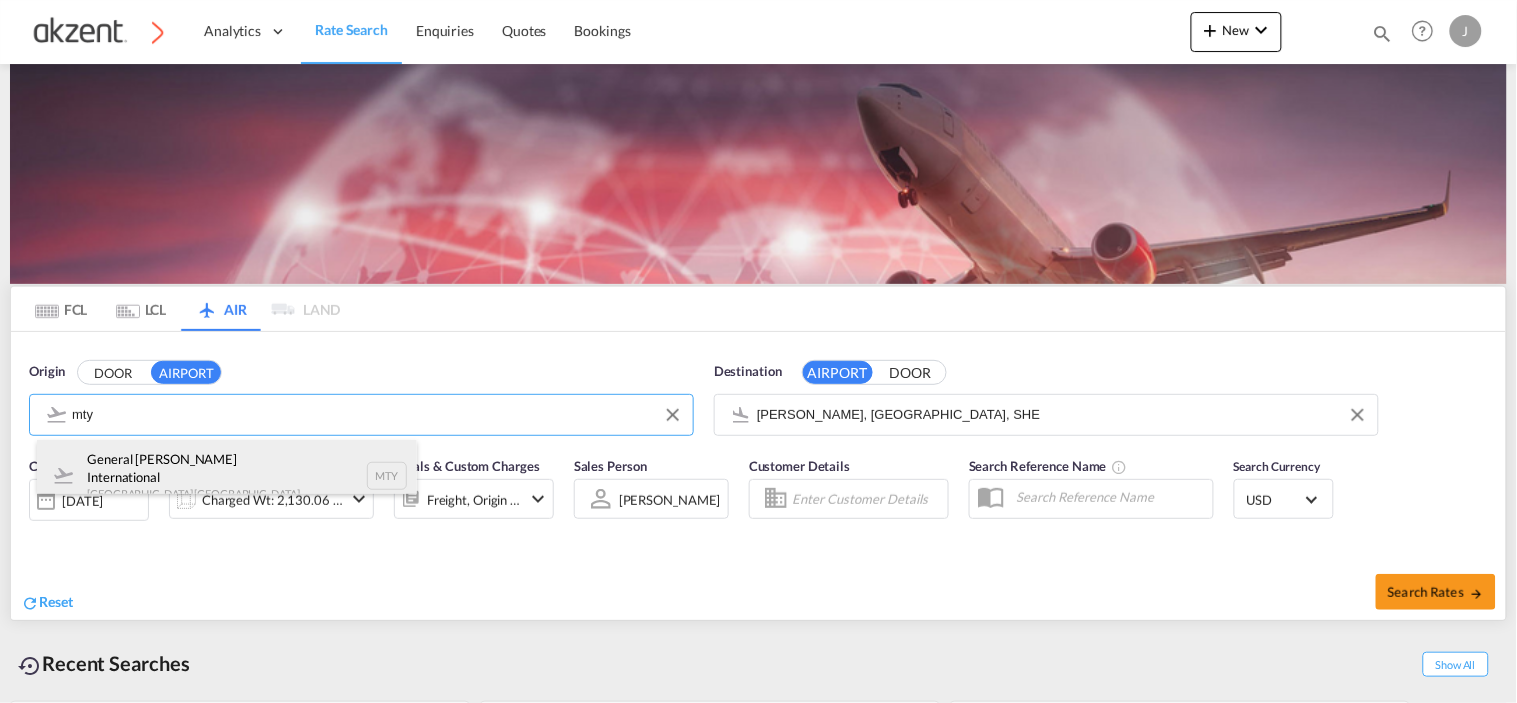 click on "General Mariano Escobedo International Monterrey ,  Mexico
MTY" at bounding box center (227, 476) 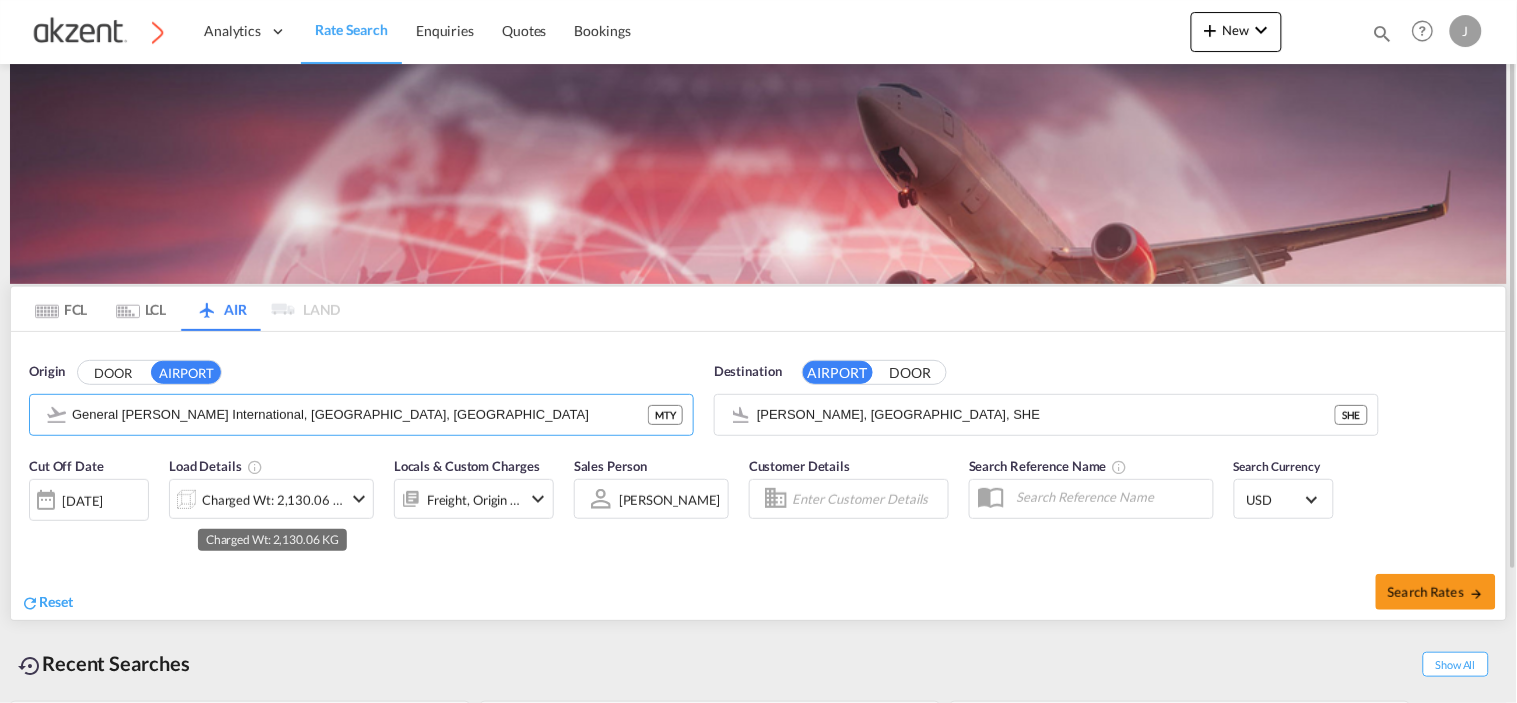 click on "Charged Wt: 2,130.06 KG" at bounding box center (272, 500) 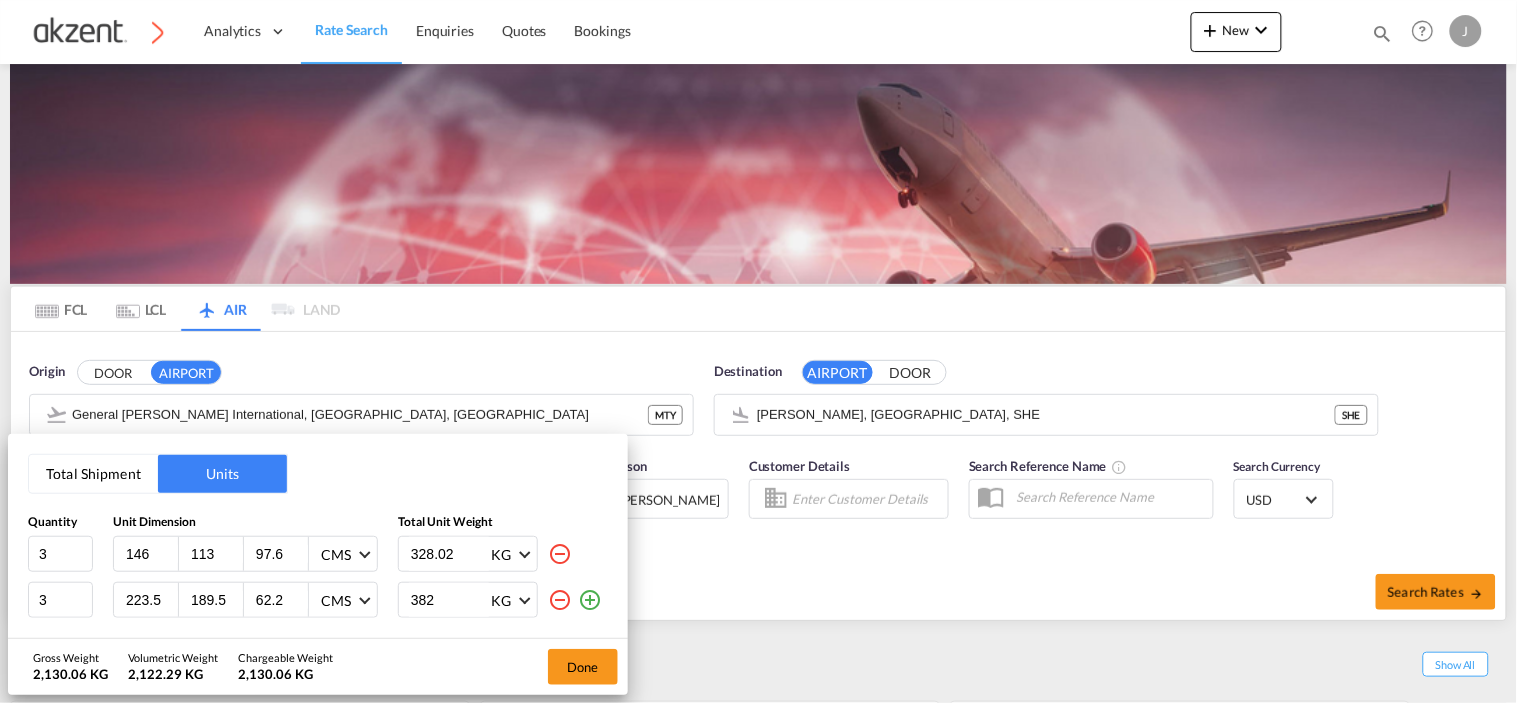 click at bounding box center [560, 600] 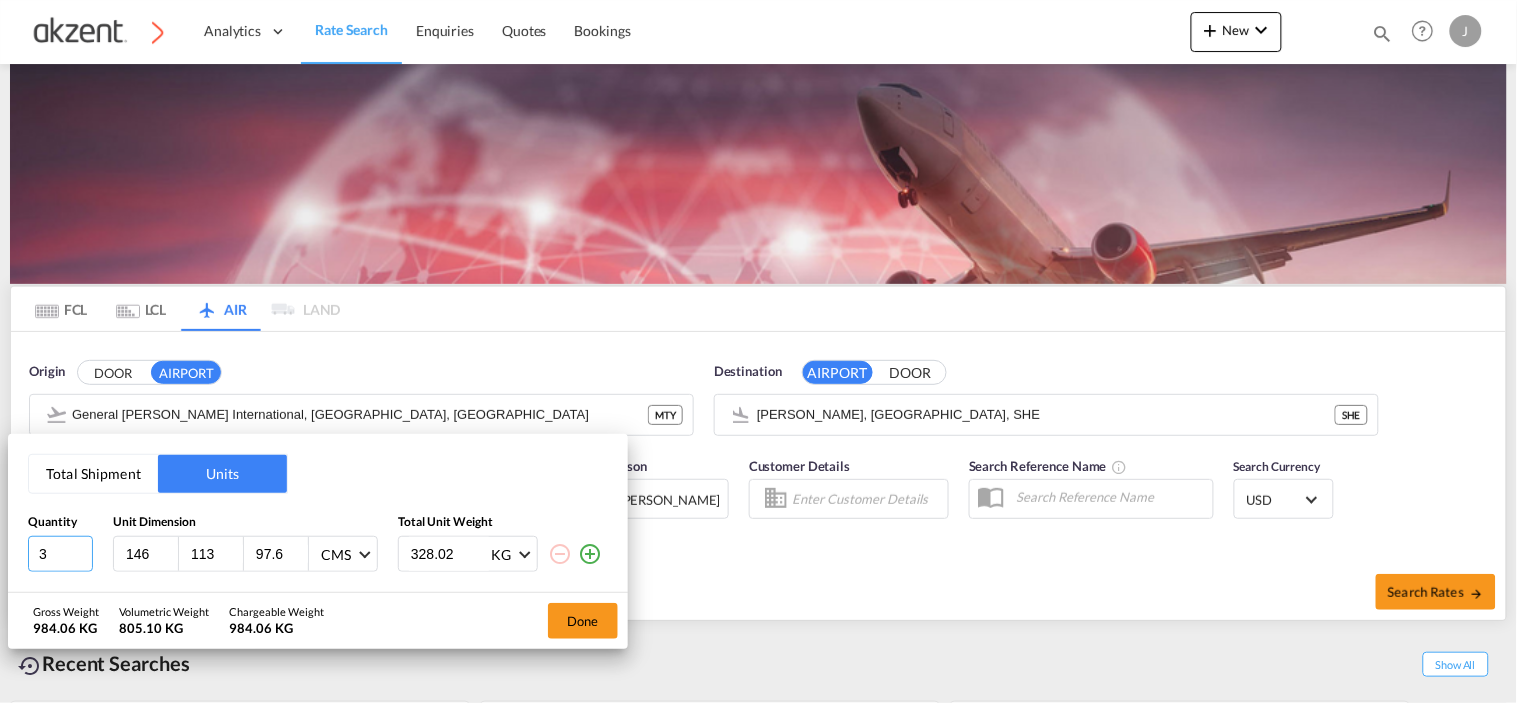 click on "3" at bounding box center [60, 554] 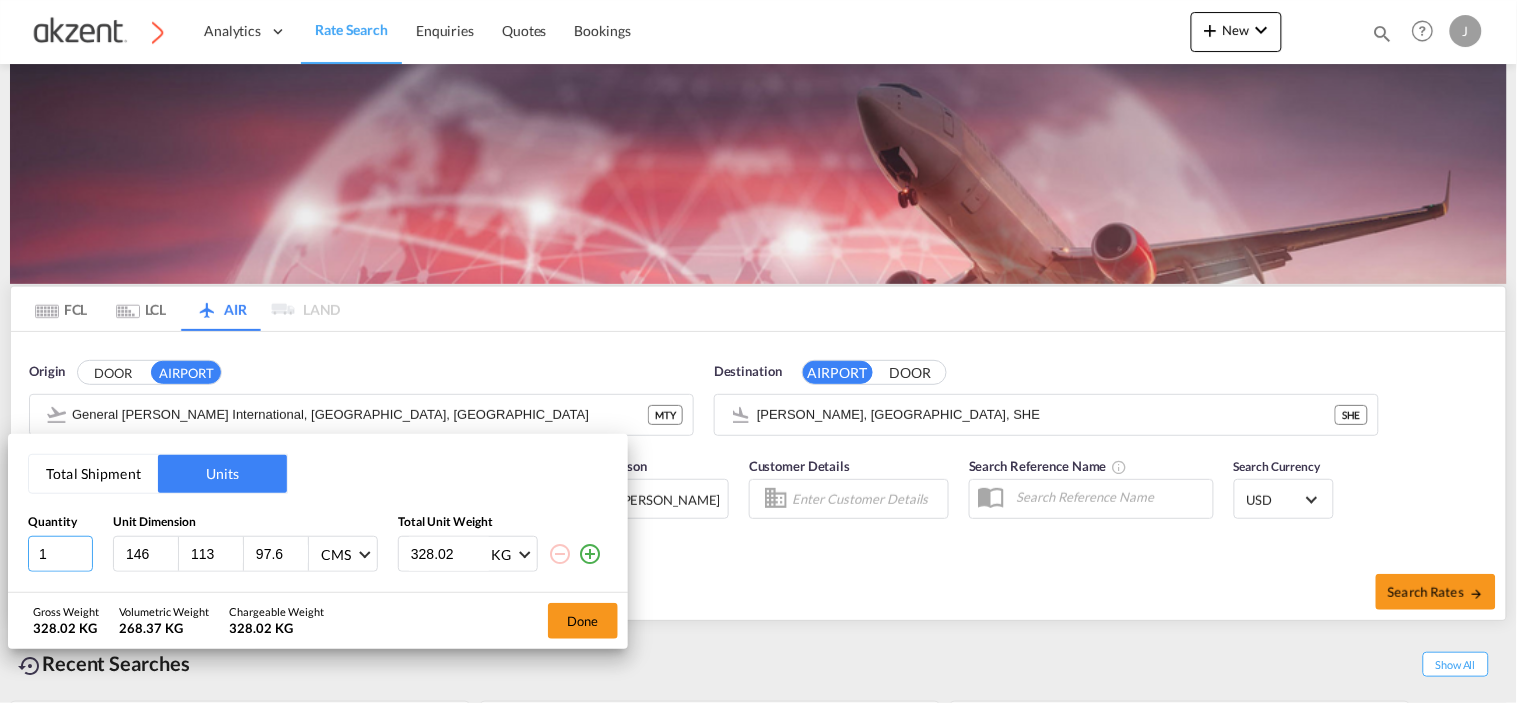 type on "1" 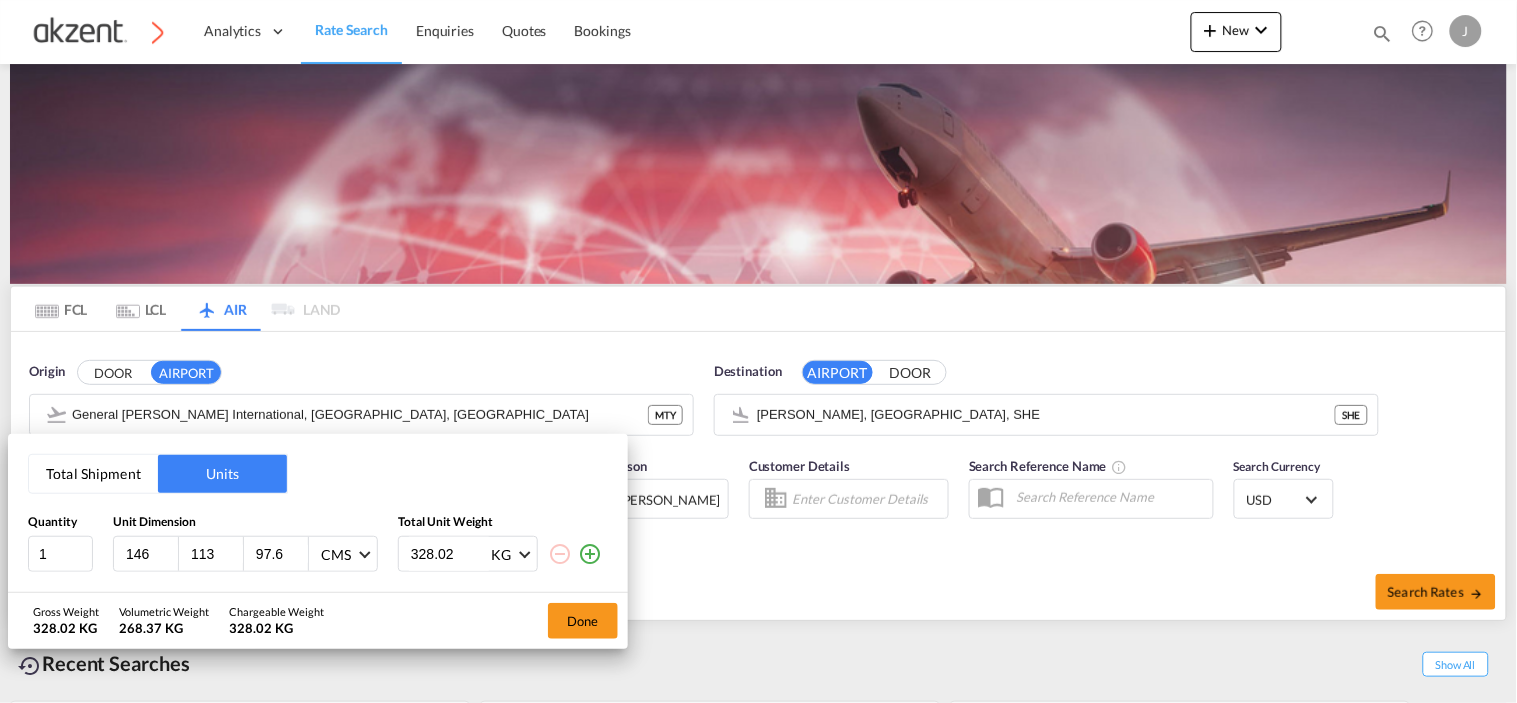 click on "328.02" at bounding box center (449, 554) 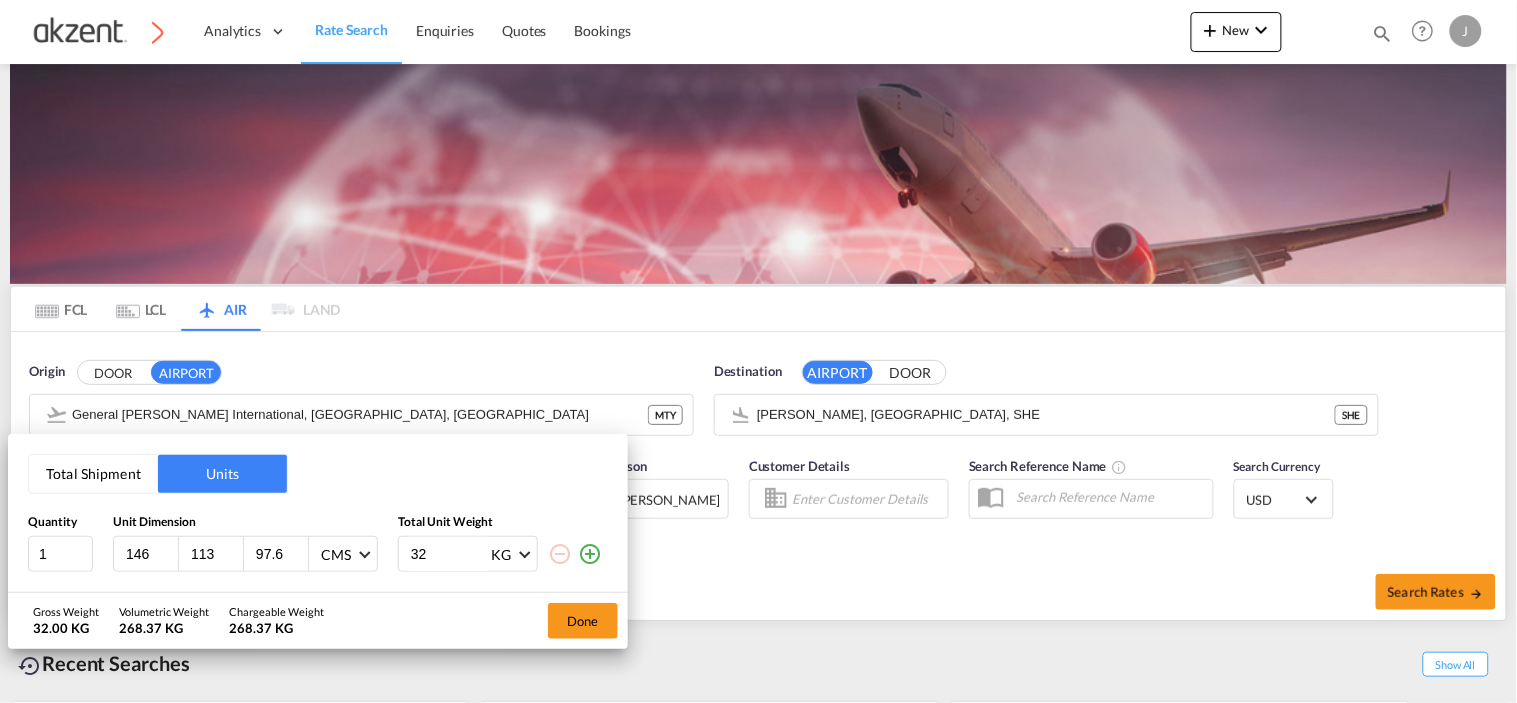 type on "32" 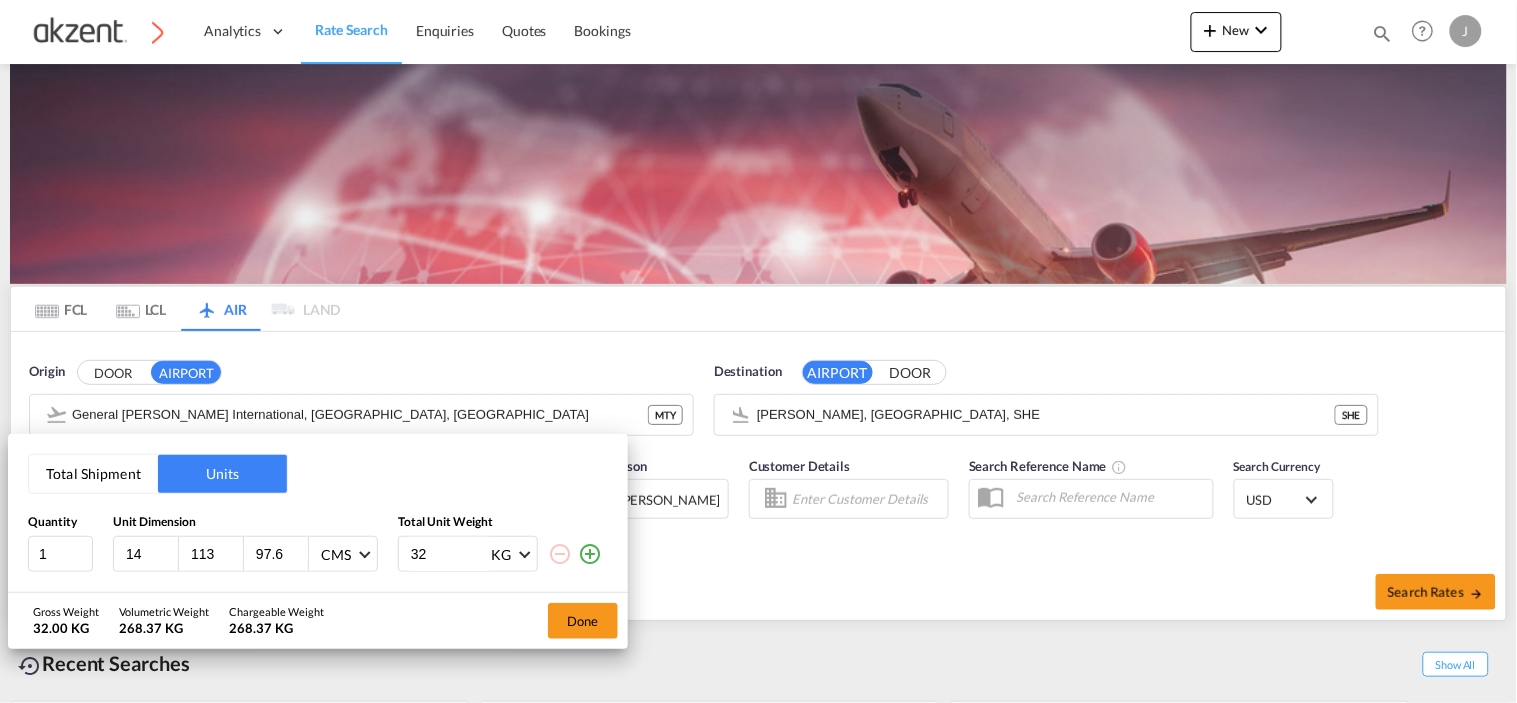 type on "1" 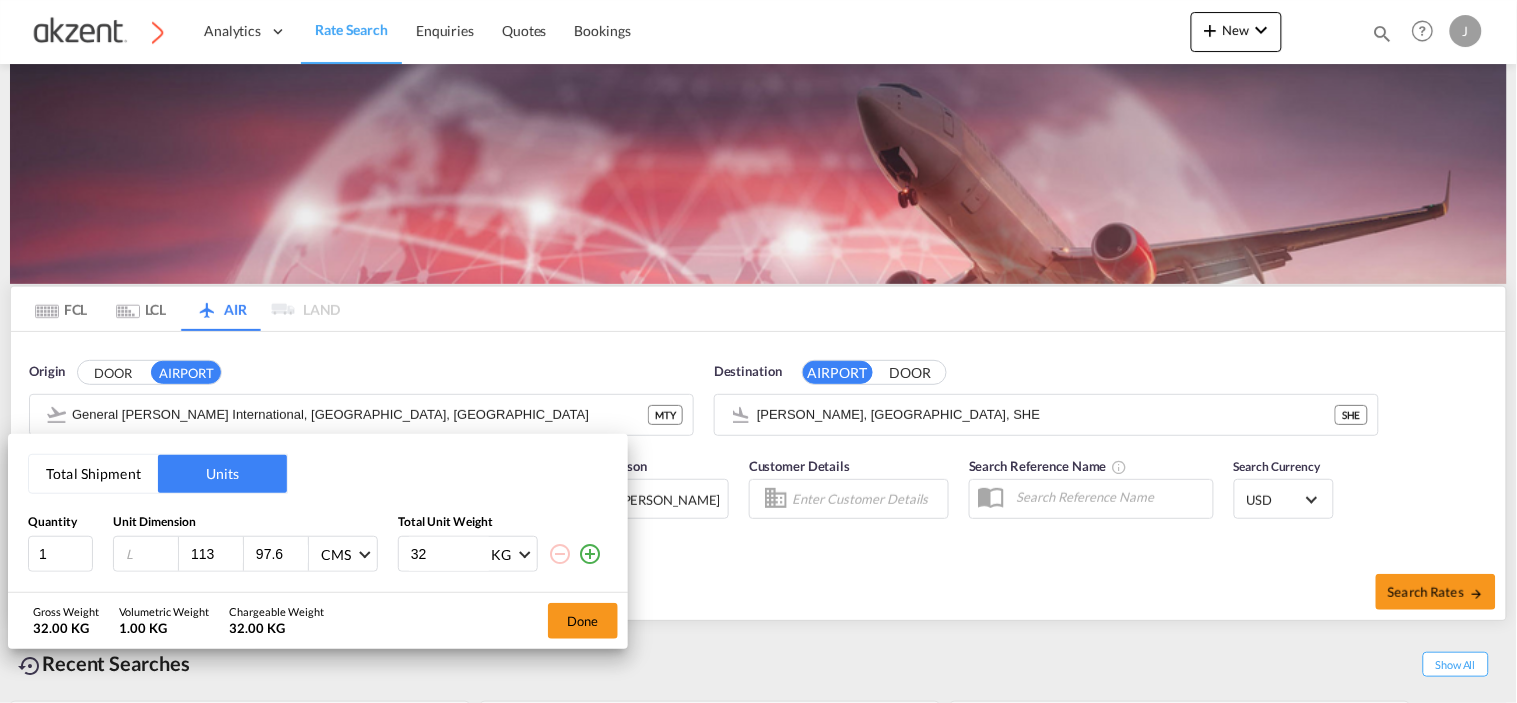 type 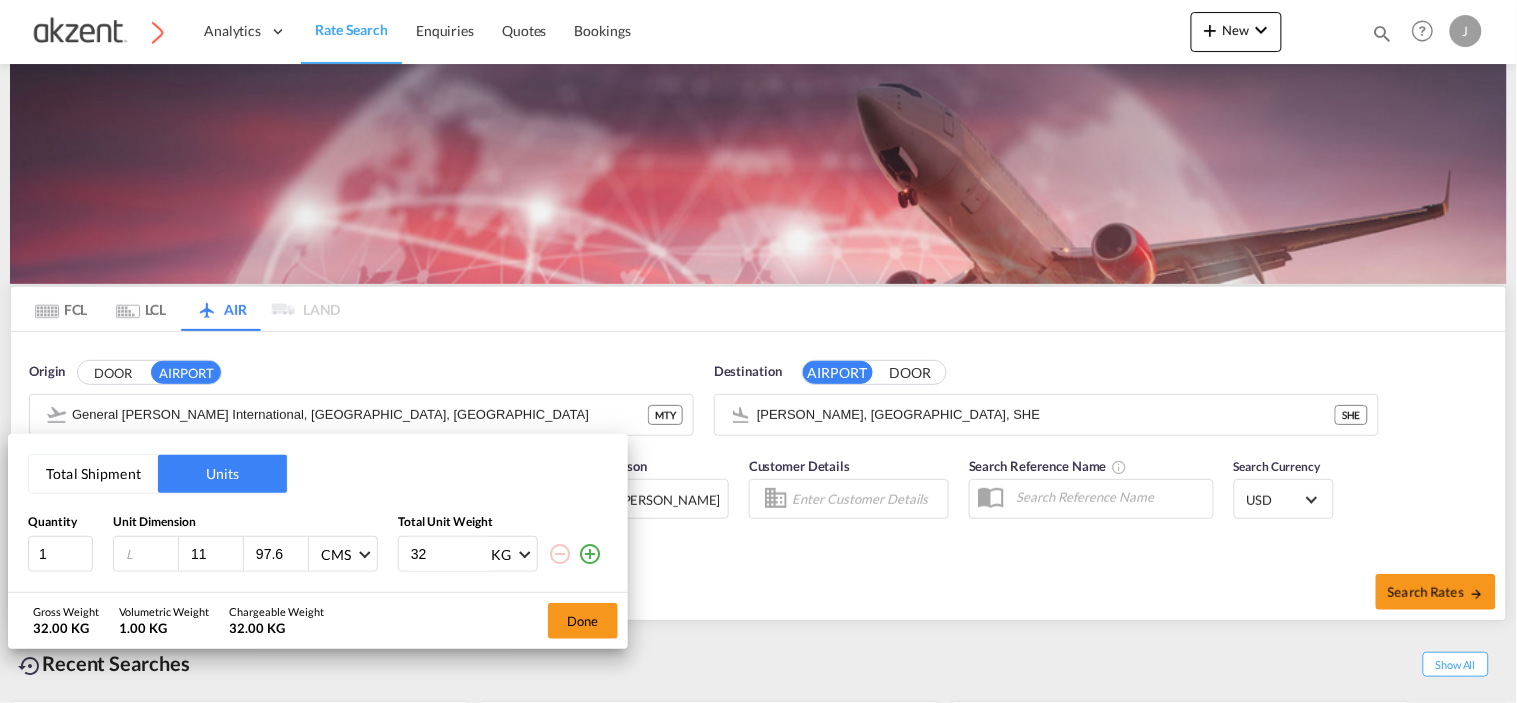 type on "1" 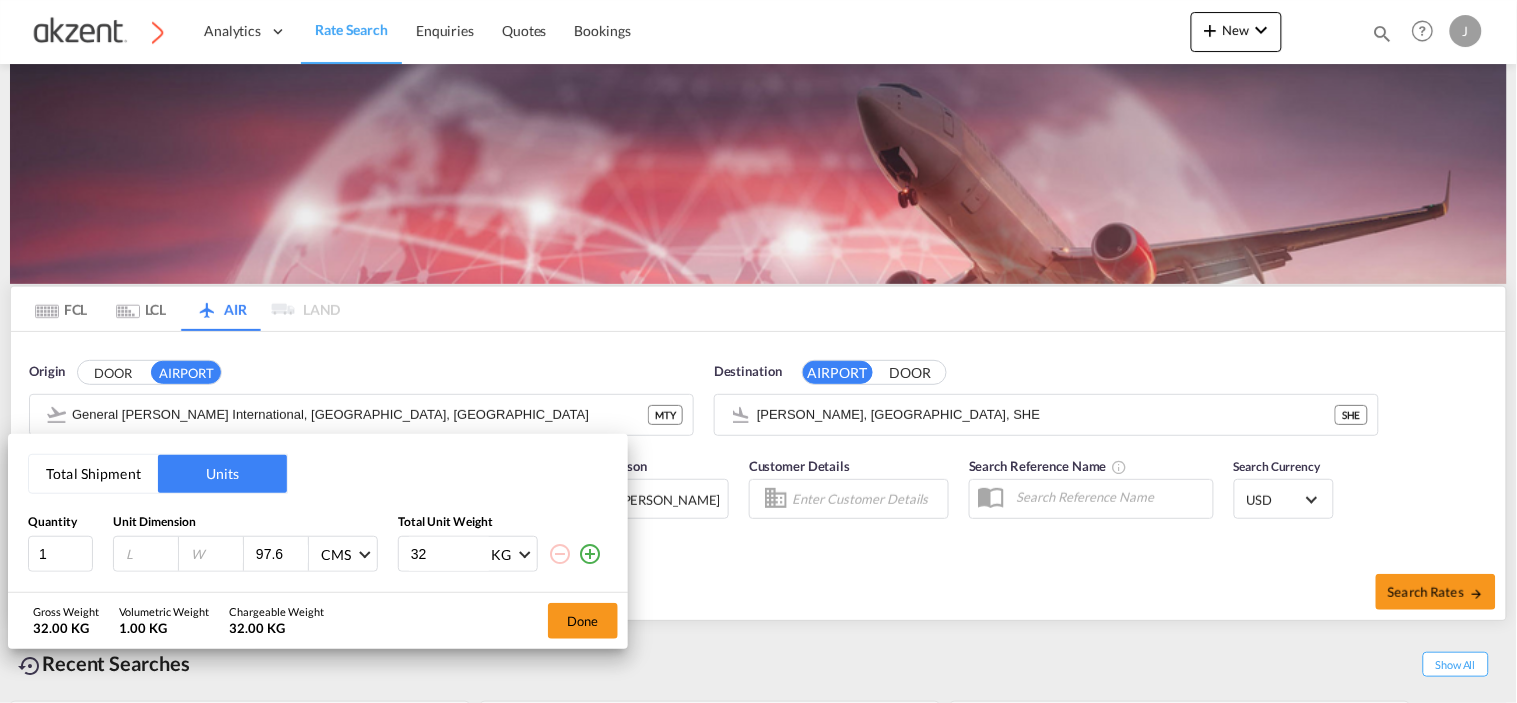 type 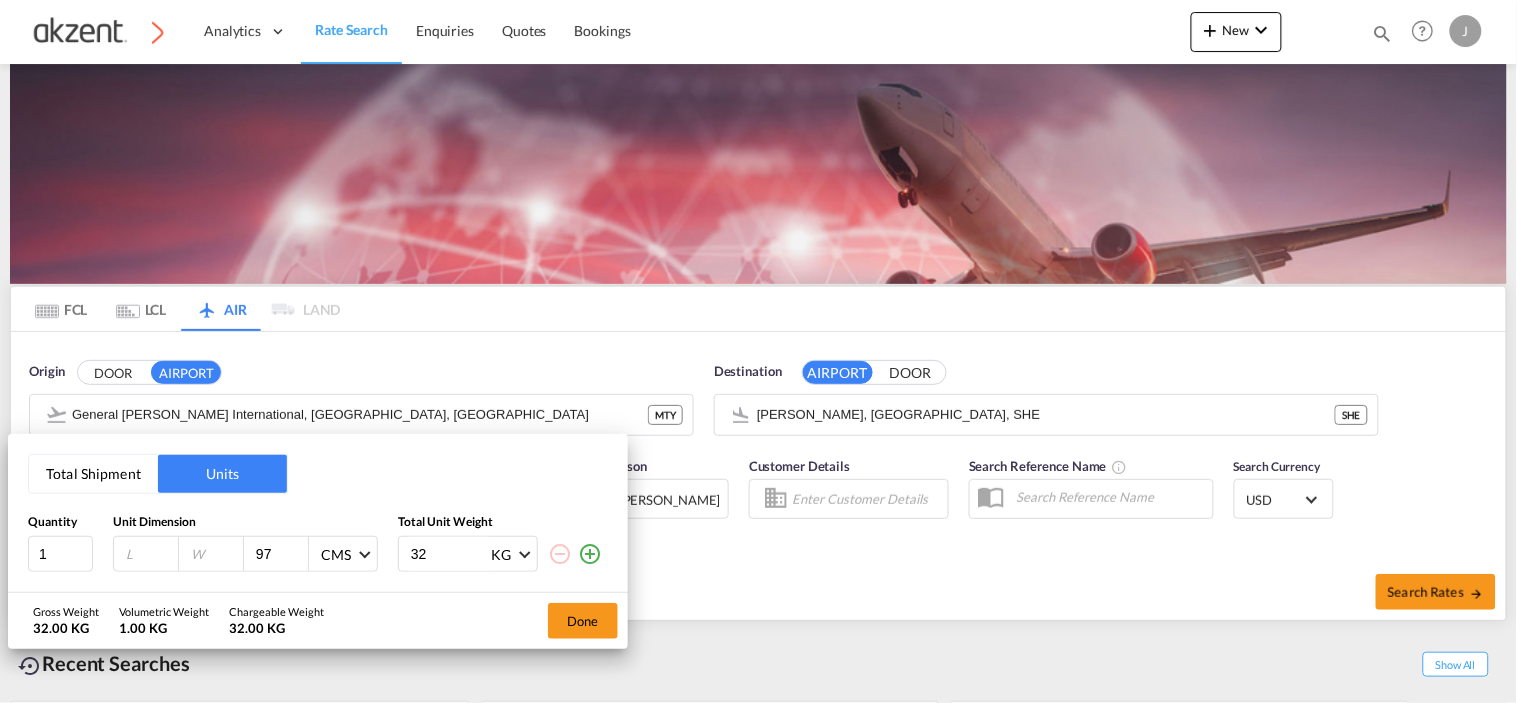 click on "97" at bounding box center (281, 554) 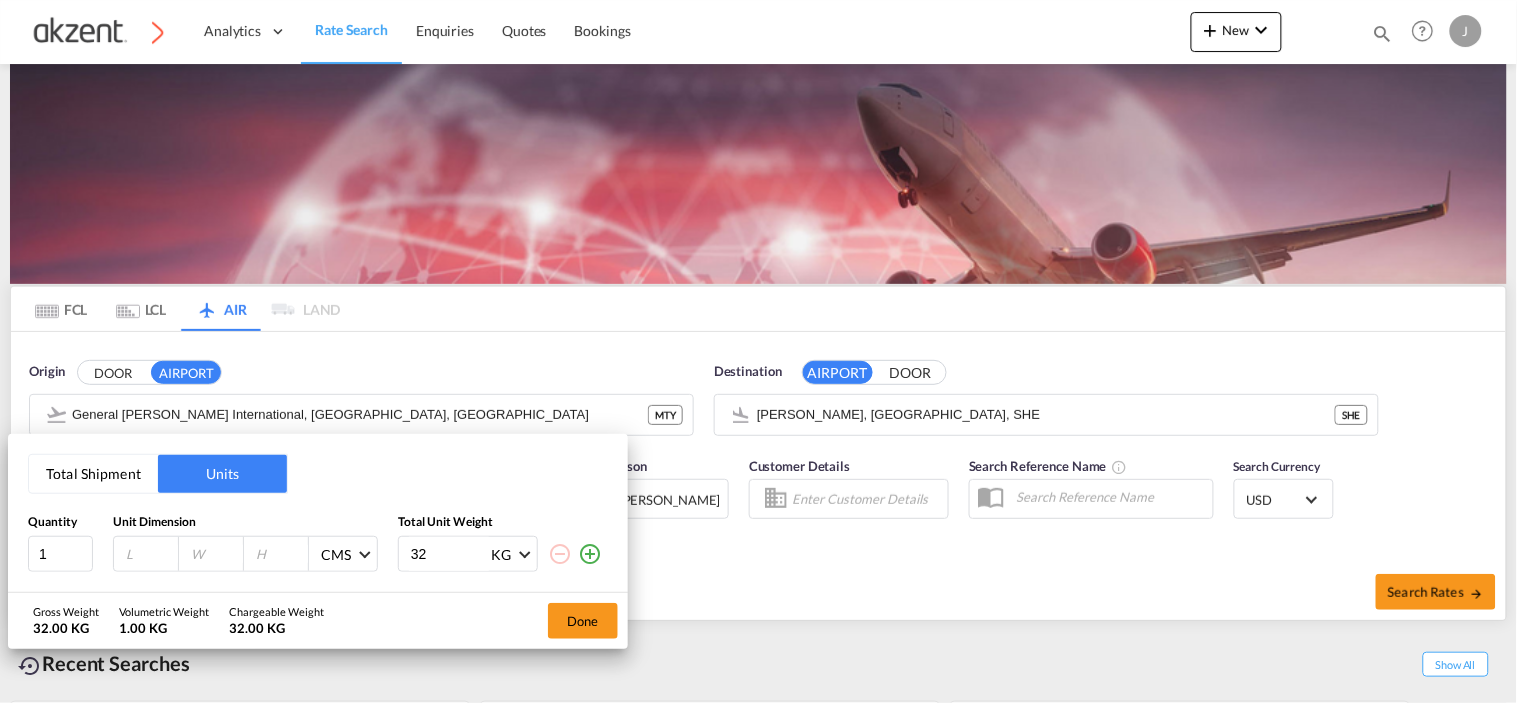 type 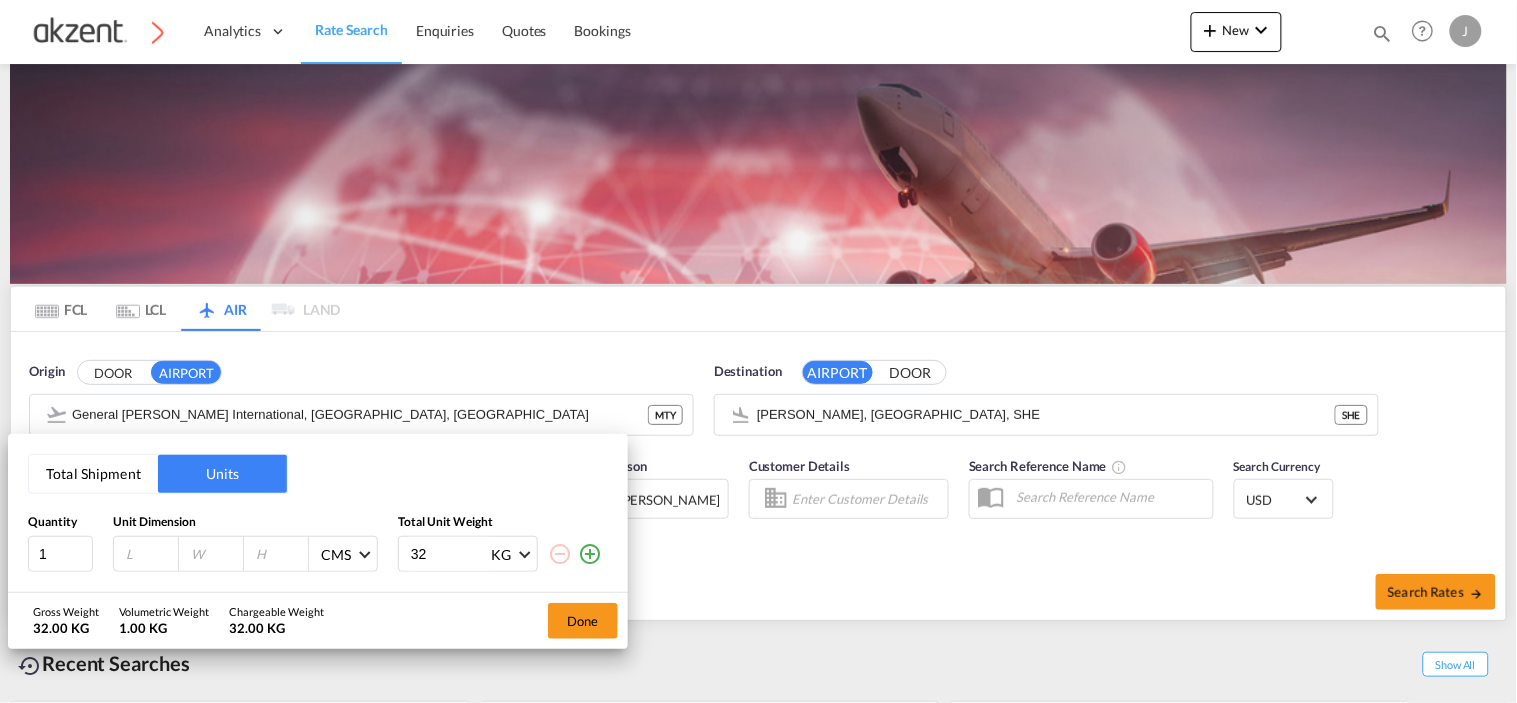 click at bounding box center [146, 554] 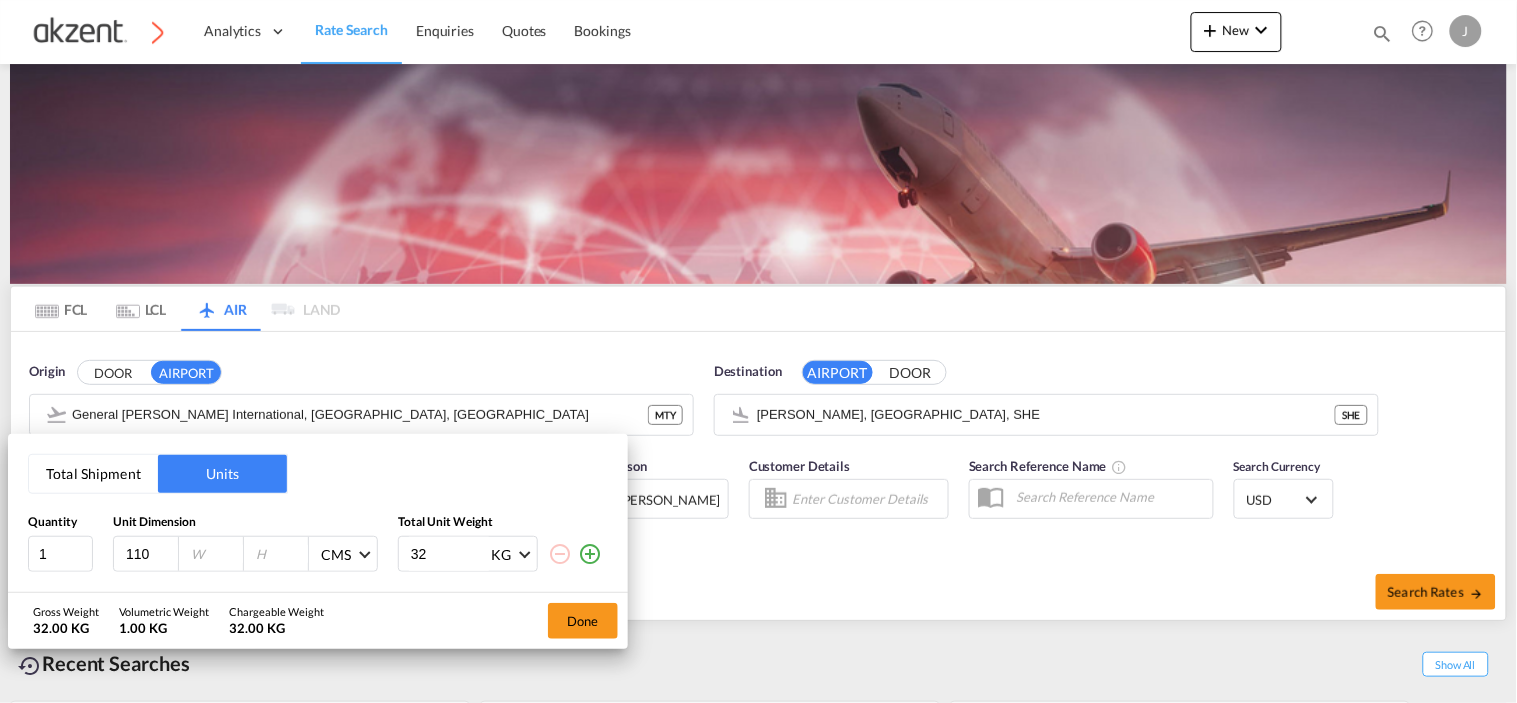 type on "110" 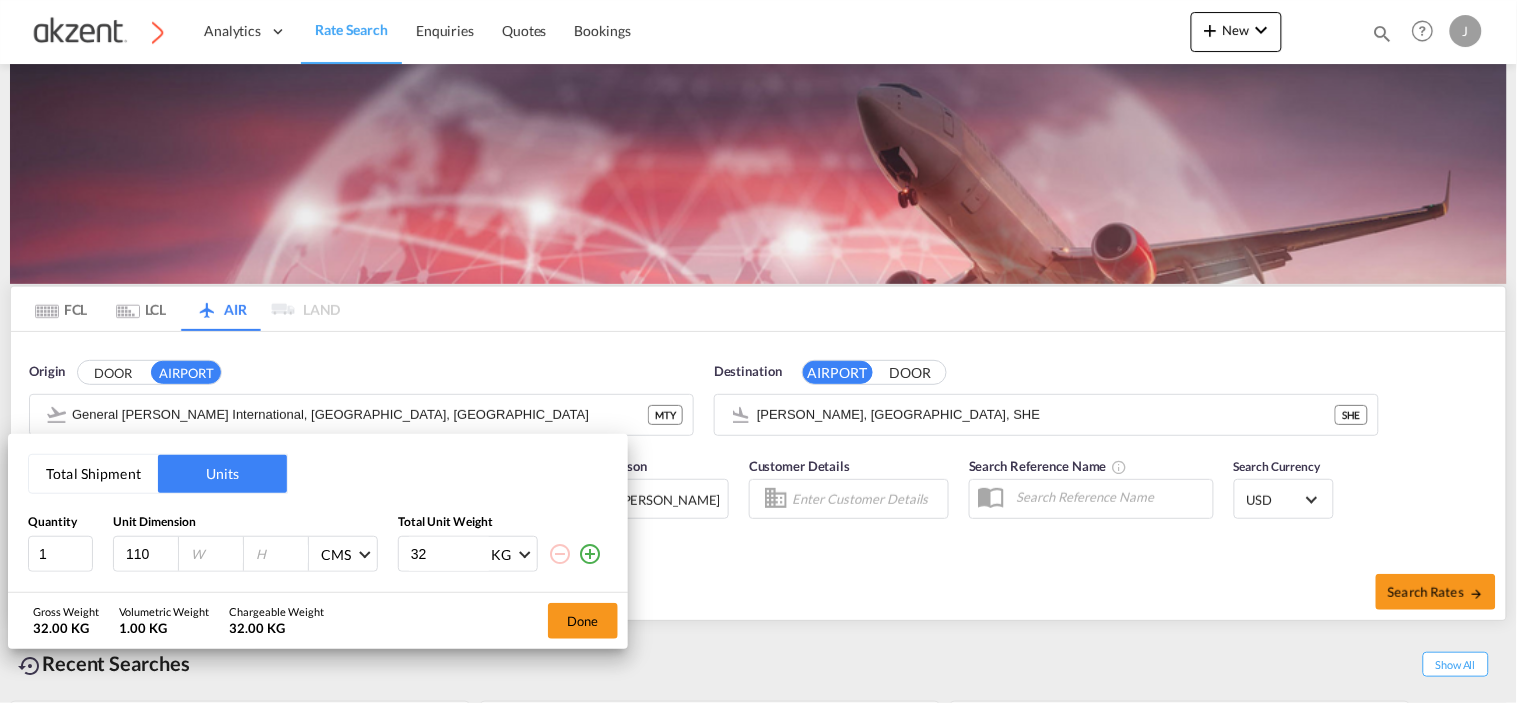 click at bounding box center (216, 554) 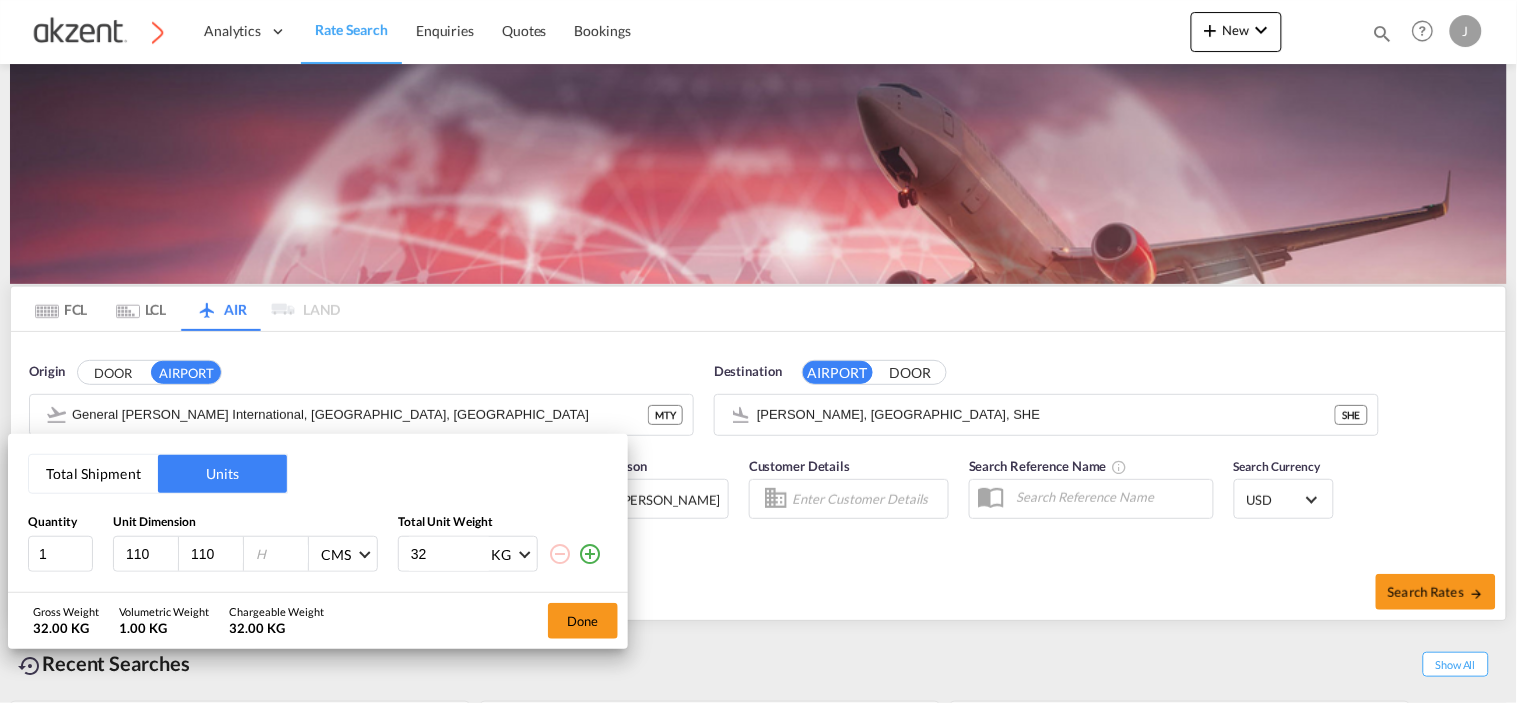 type on "110" 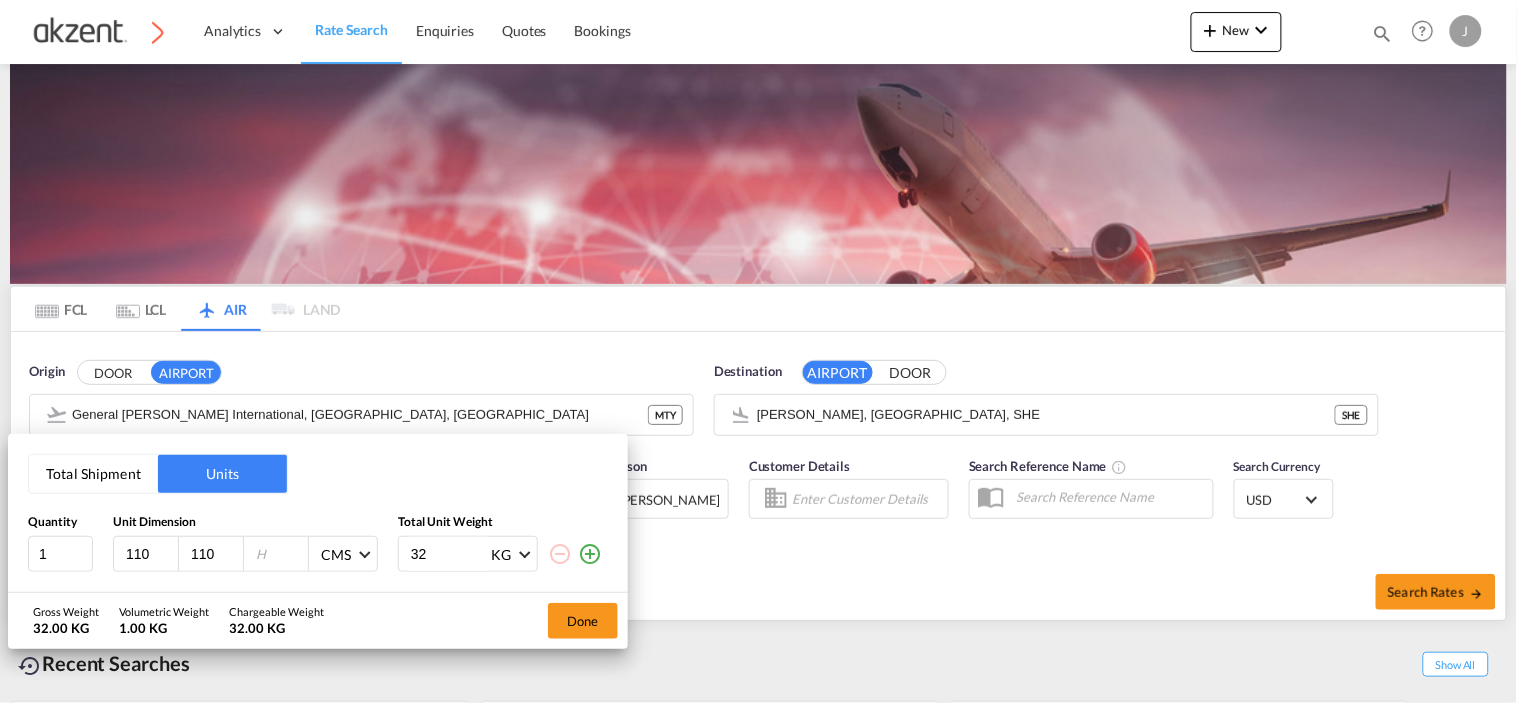 click at bounding box center (281, 554) 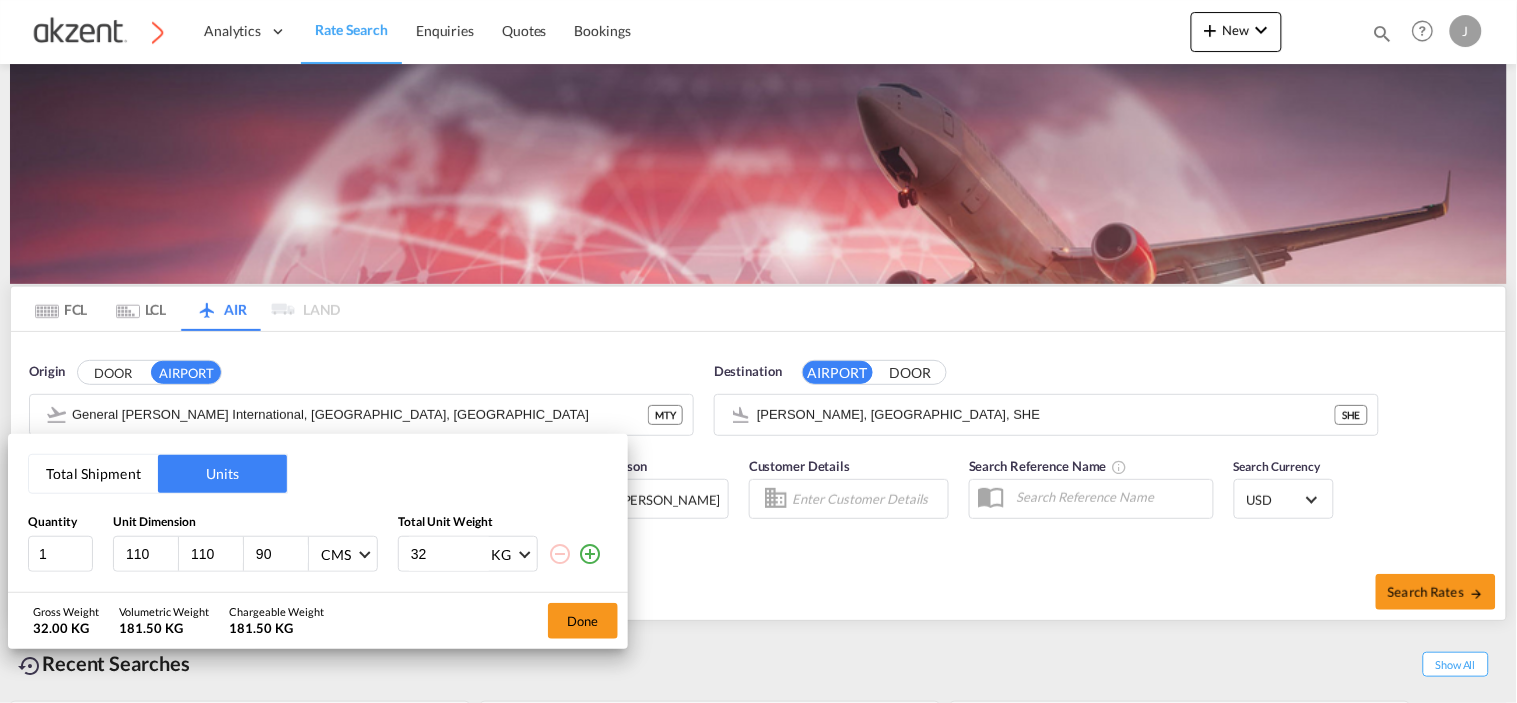 type on "90" 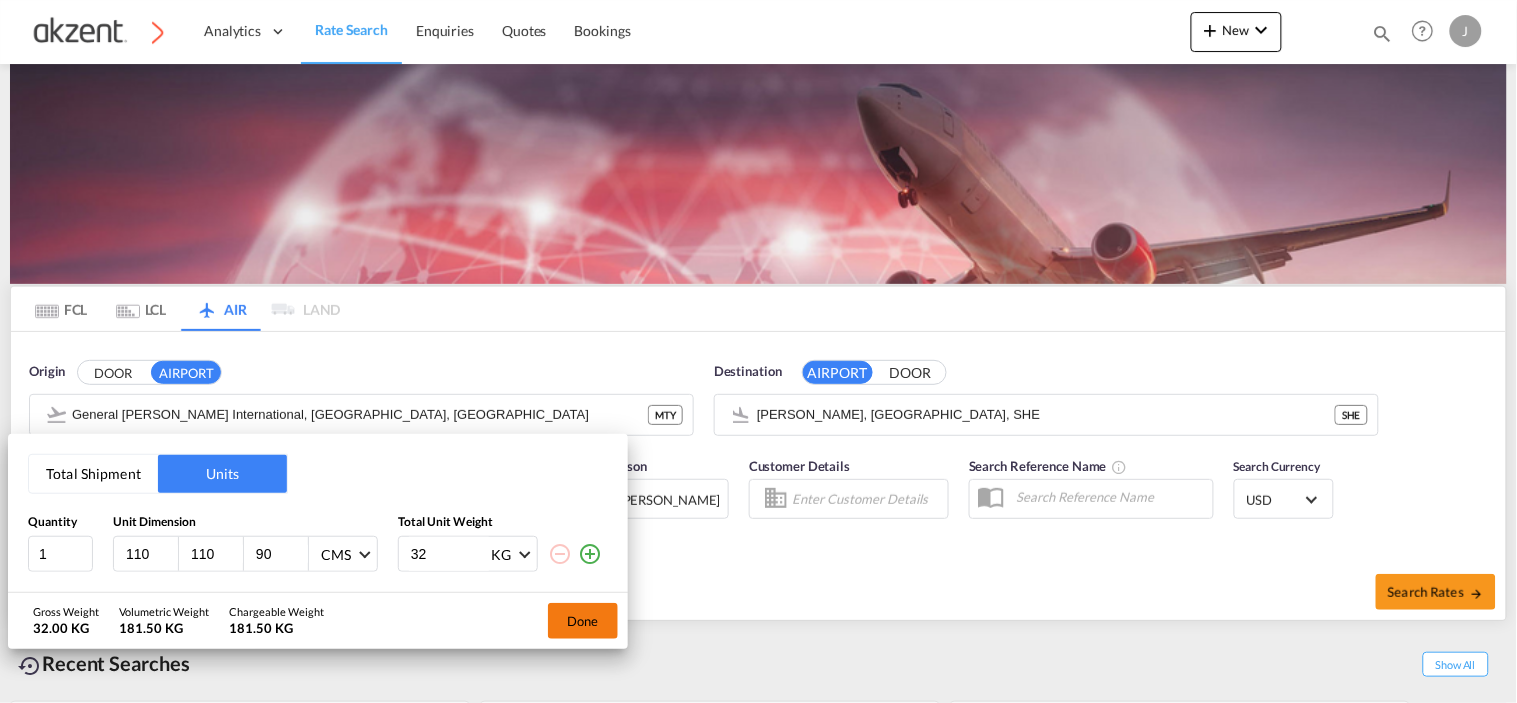 click on "Done" at bounding box center (583, 621) 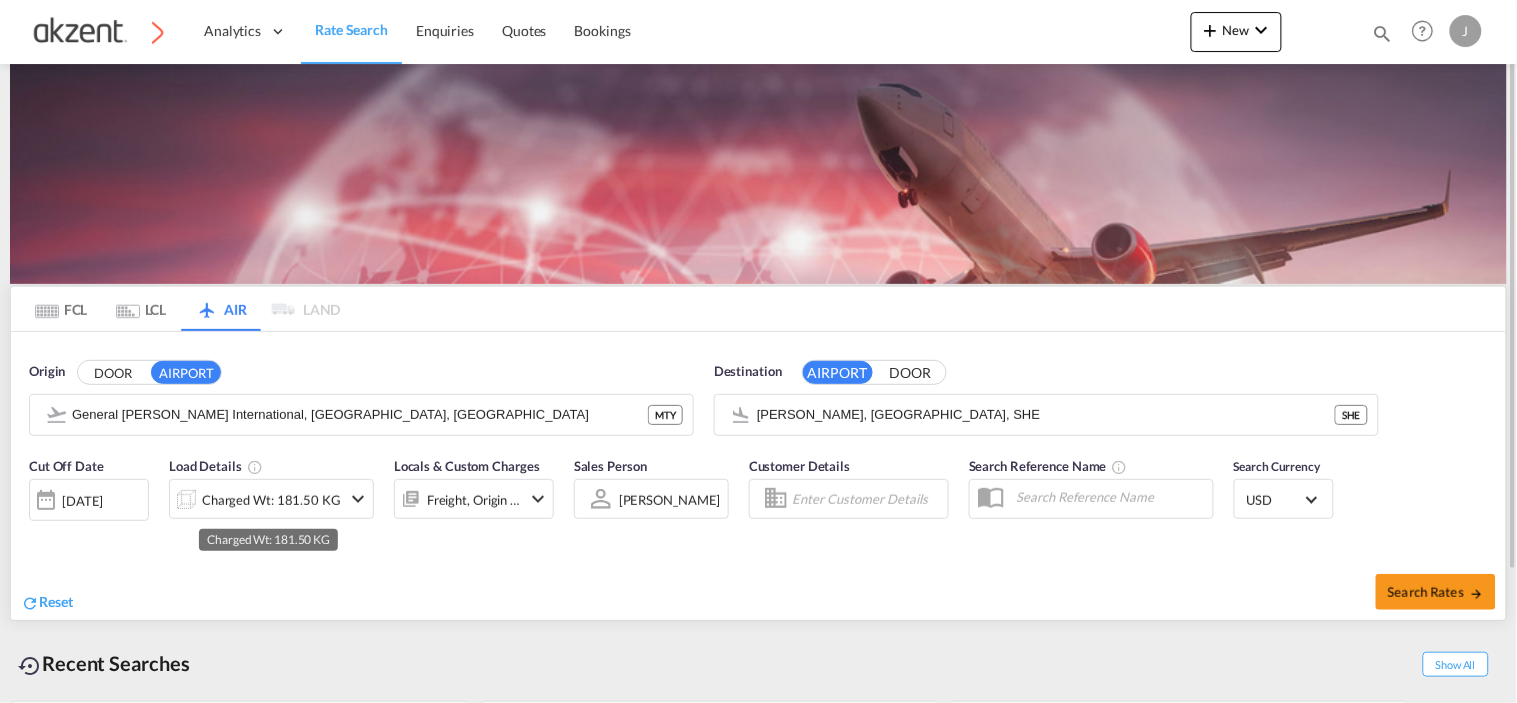 click on "Charged Wt: 181.50 KG" at bounding box center (271, 500) 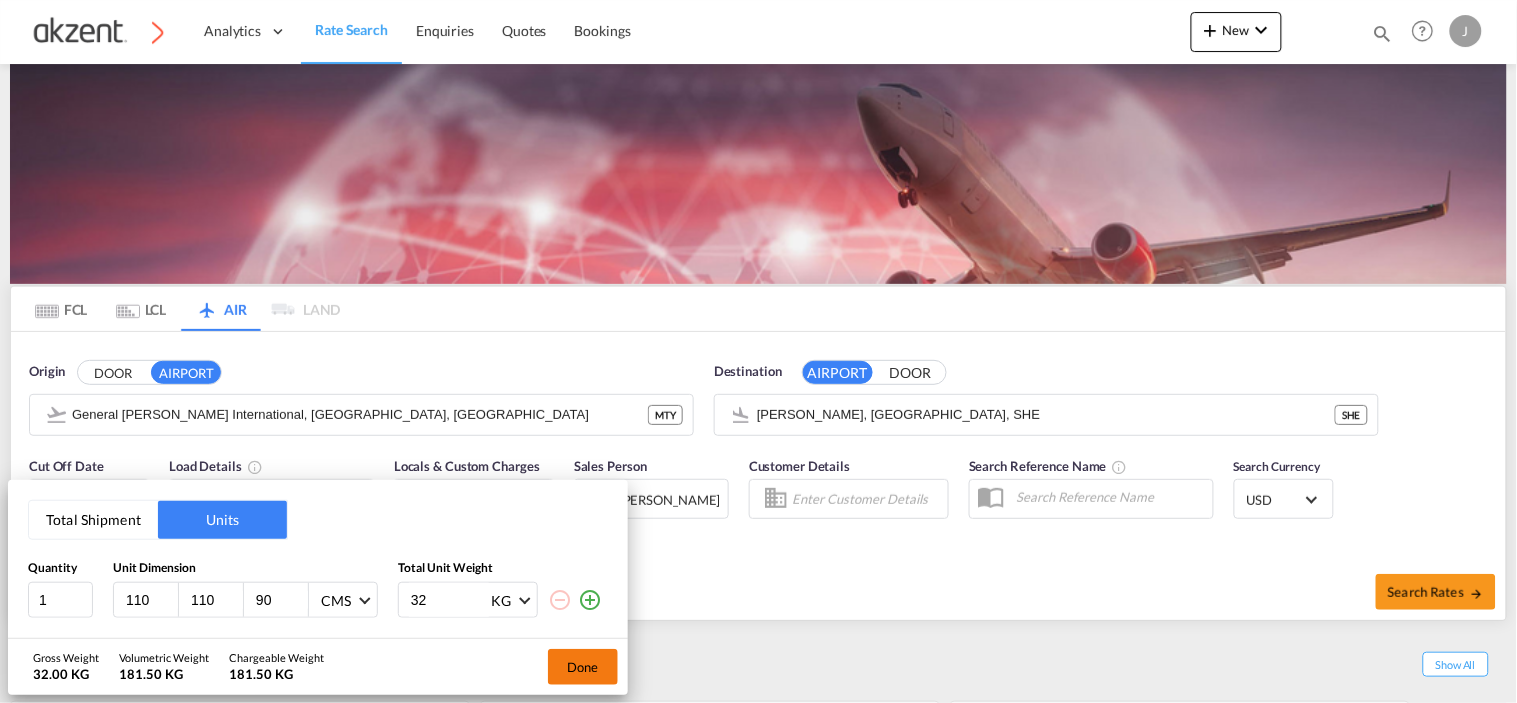 click on "Done" at bounding box center (583, 667) 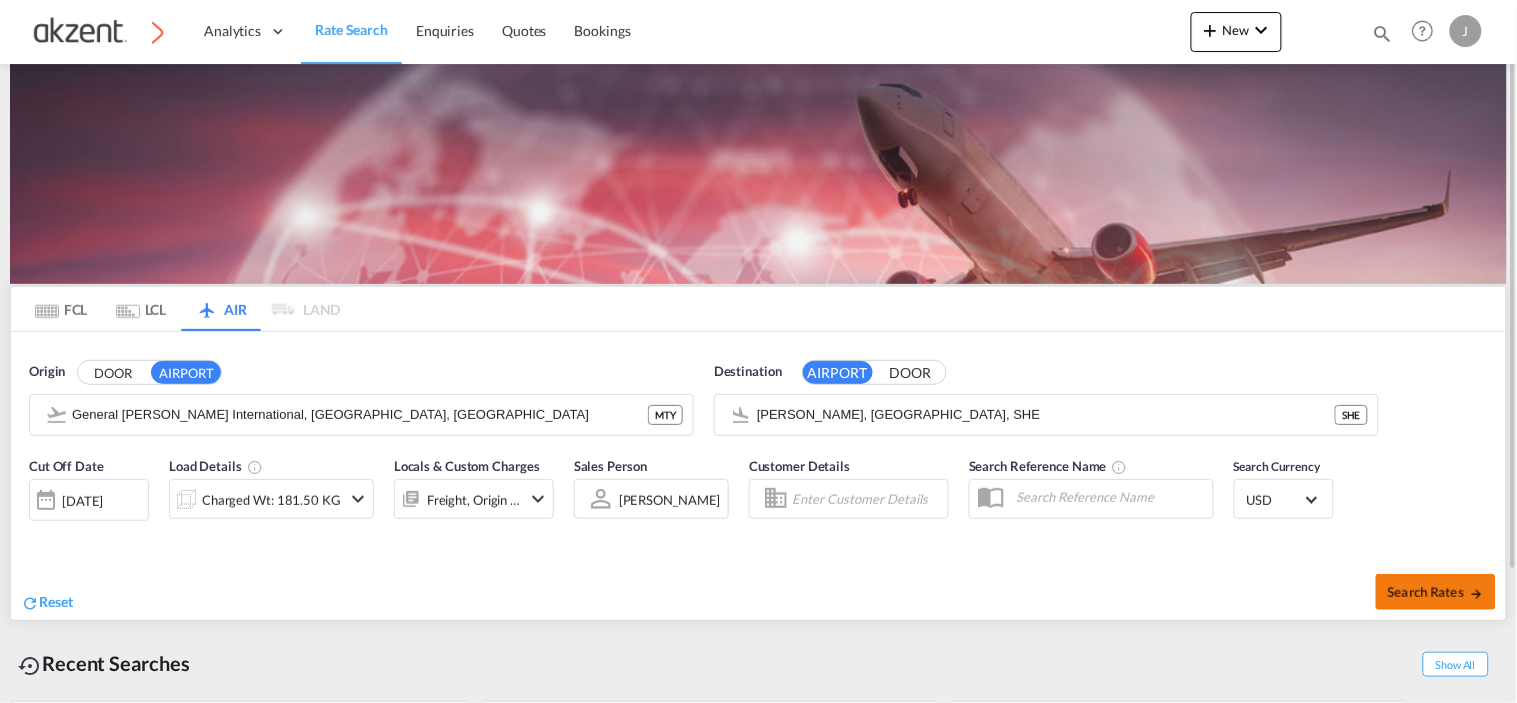 click on "Search Rates" at bounding box center [1436, 592] 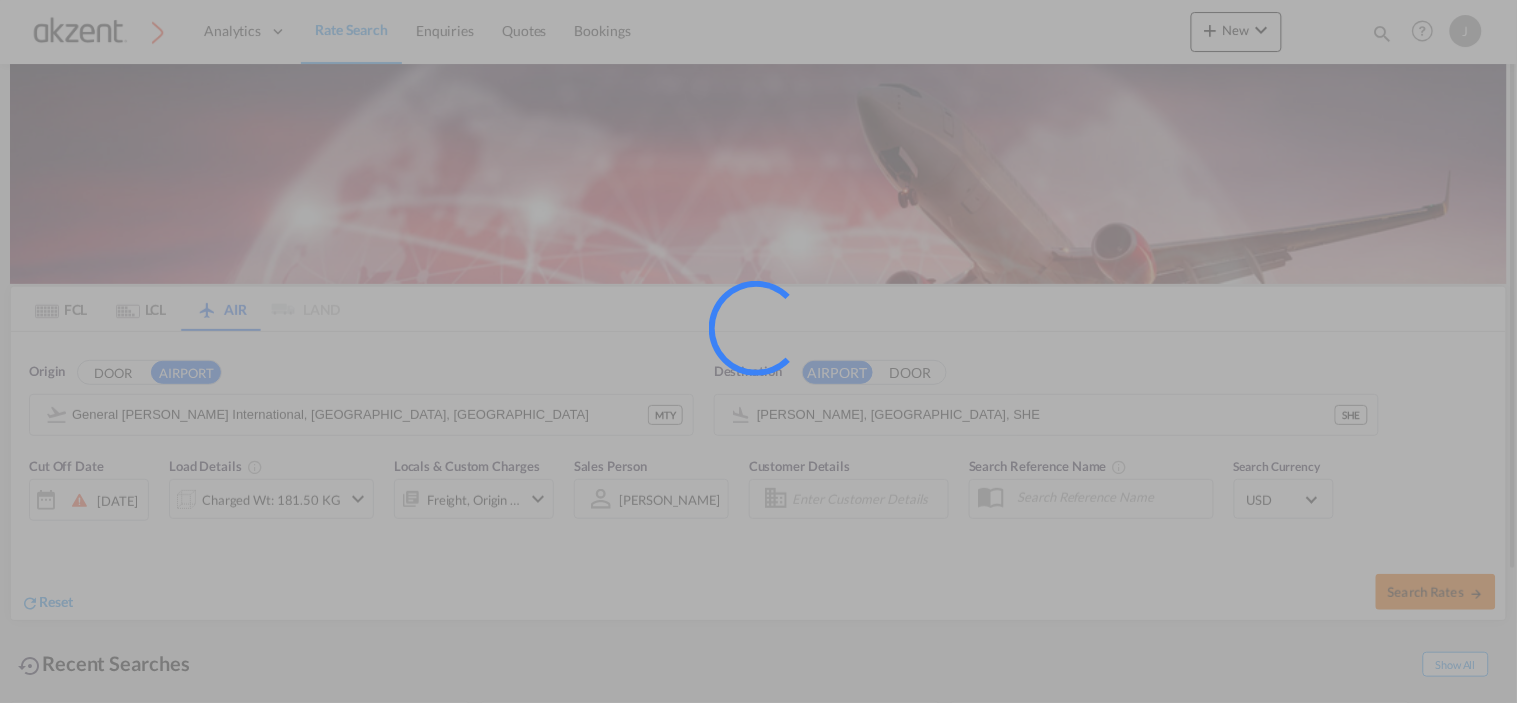 type on "MTY to SHE / 8 Jul 2025" 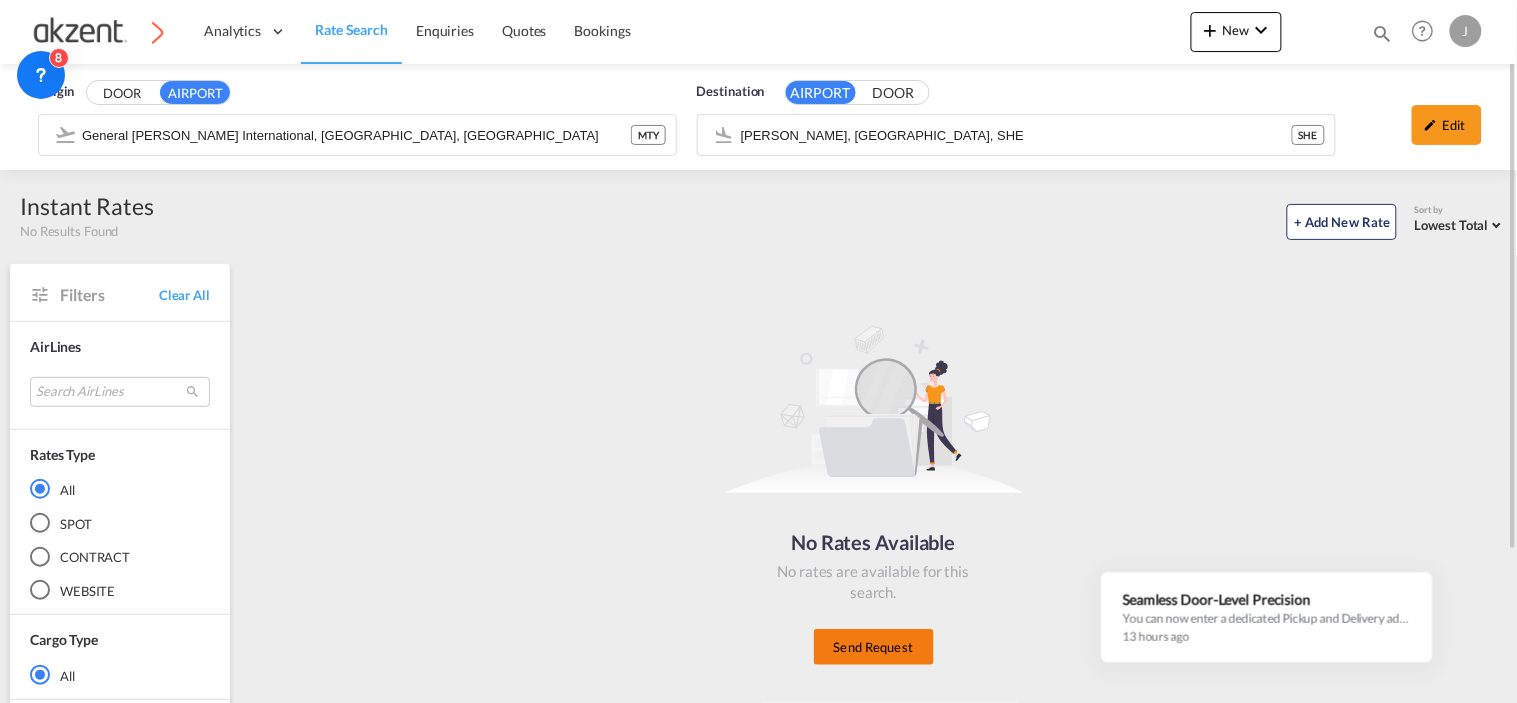 click on "Send Request" at bounding box center [874, 647] 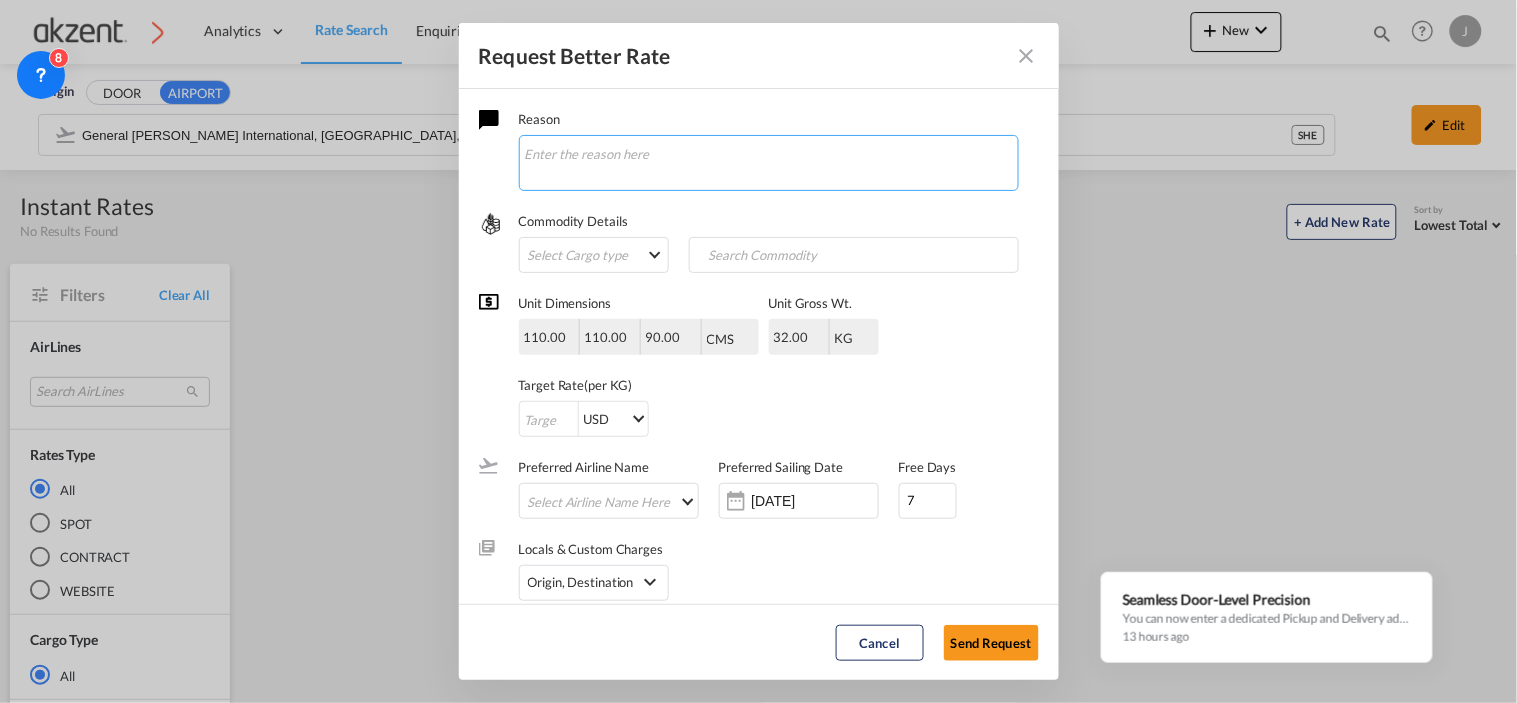 click at bounding box center [769, 163] 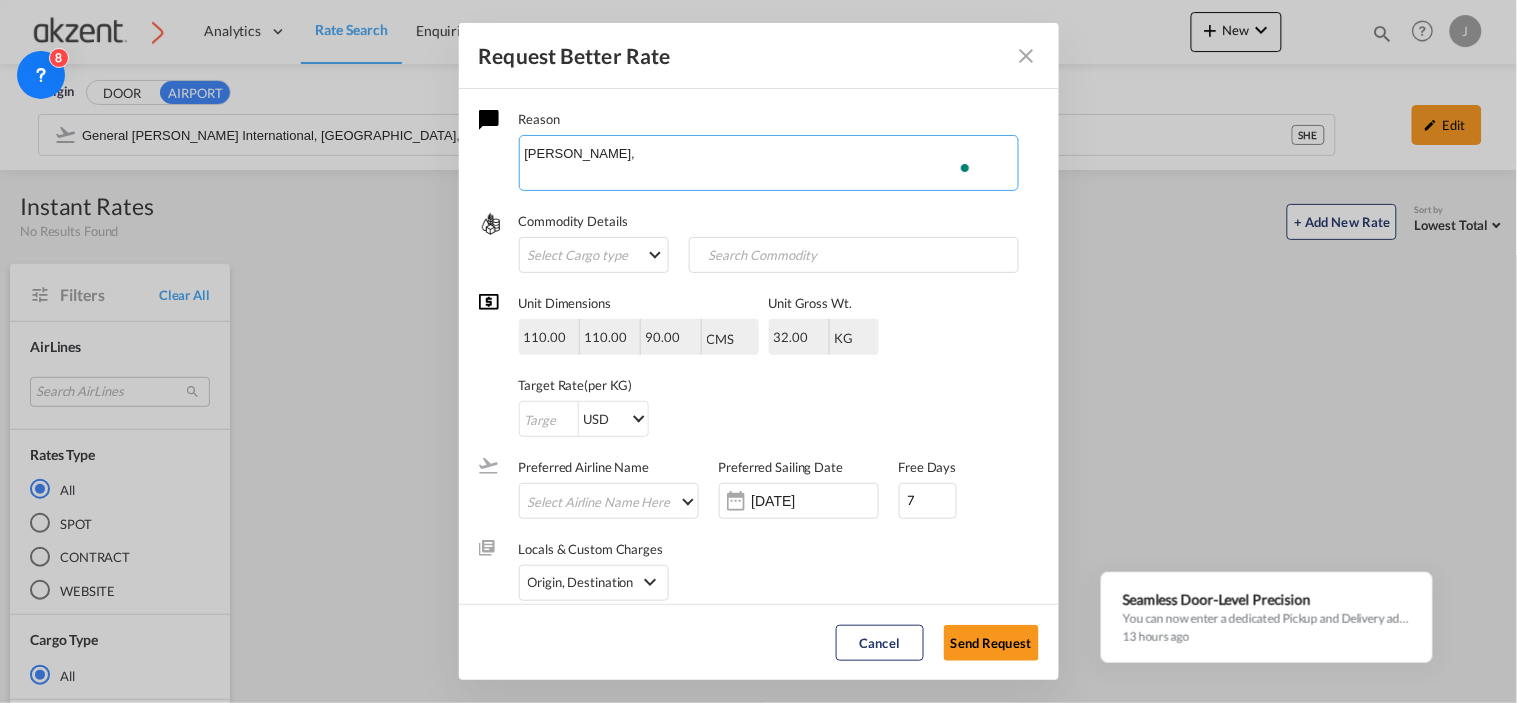 scroll, scrollTop: 23, scrollLeft: 0, axis: vertical 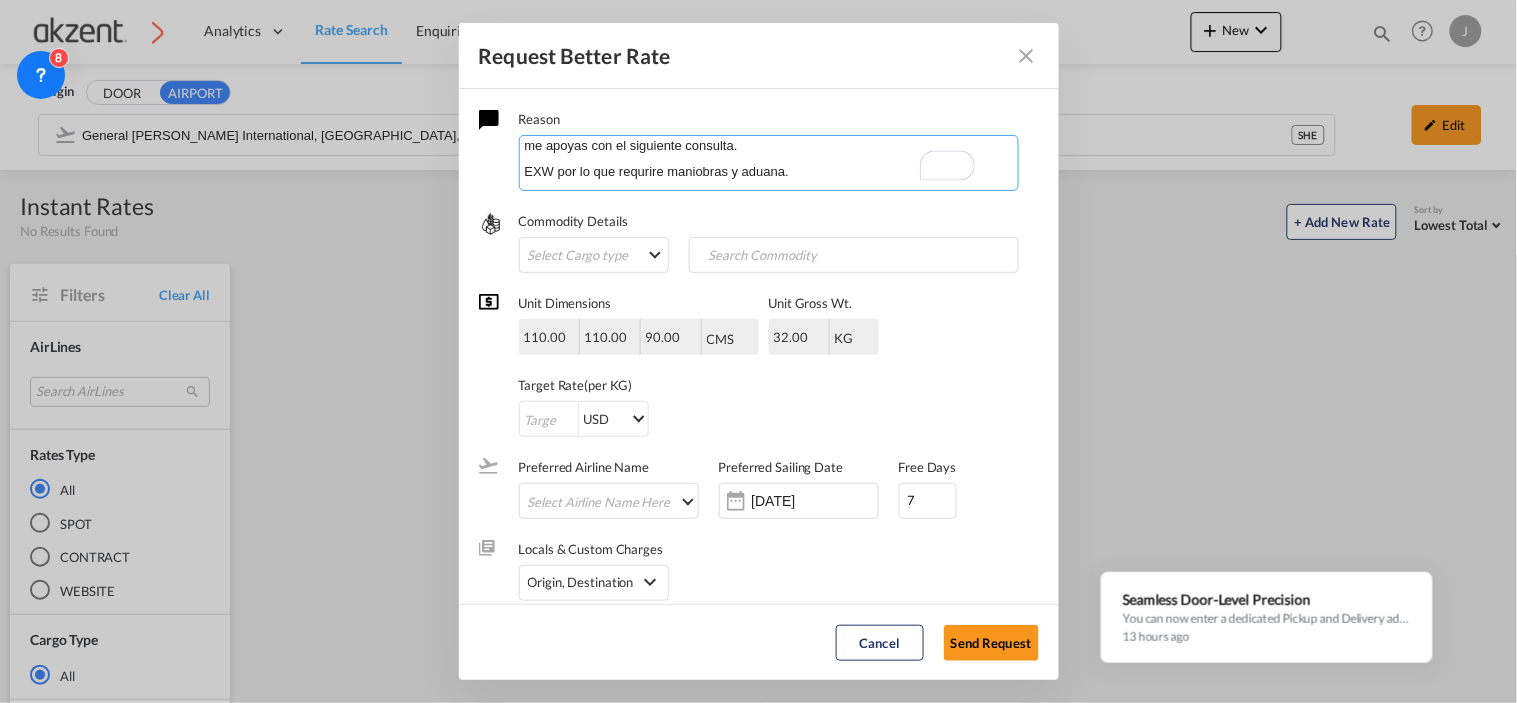 paste on "EXW rate from door to SHE by air, tks.
COAVIS MEXICO S.A. DE C.V.
CARRETERA A NUEVO LAREDO, KM. 12.9 #101 B DESARROLLO INDUSTRIAL GP TECNOCENTRO ESCOBEDO, NUEVO LEóN, CP. 66052
Valves
HS code: 84814000
1PLT,  32KGS ,  1.1CBM,  1.1*1.1*0.9M" 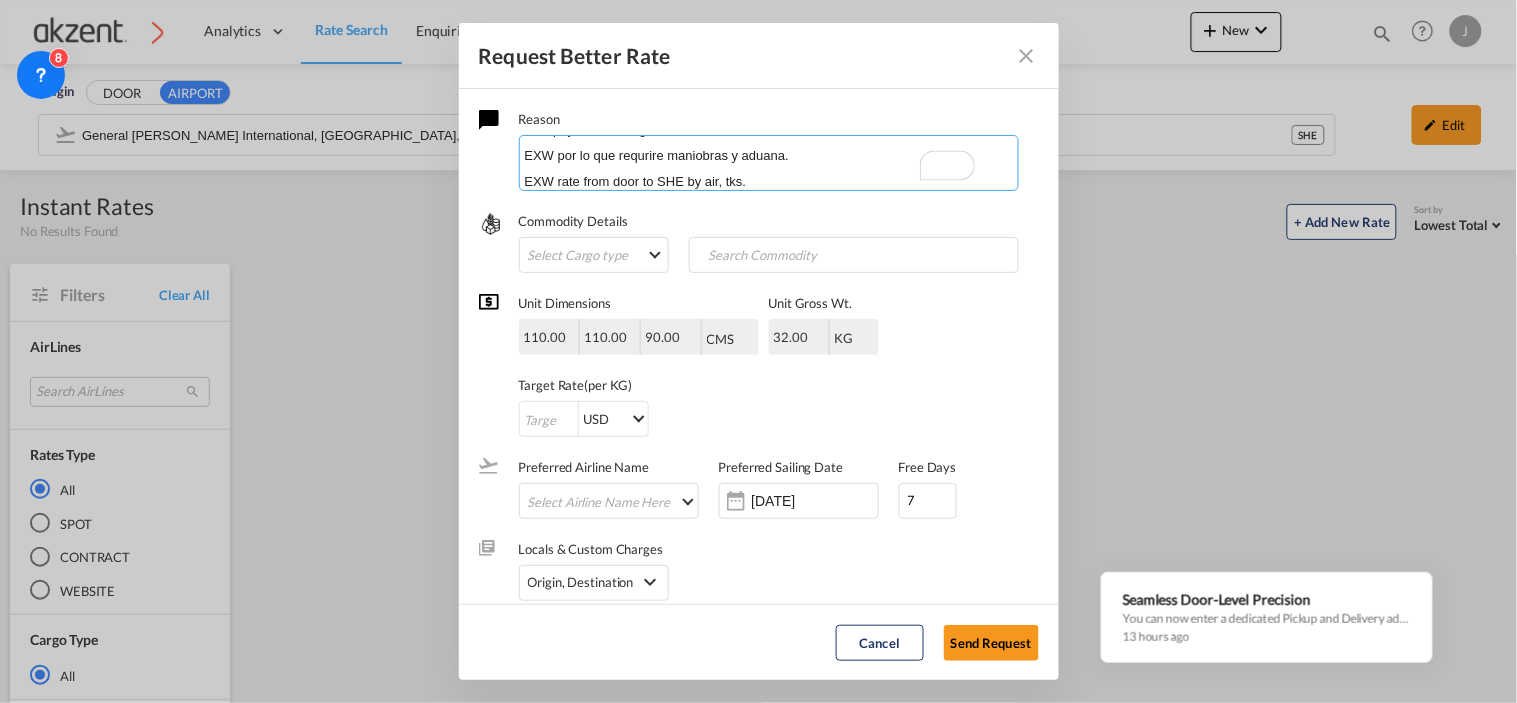 scroll, scrollTop: 283, scrollLeft: 0, axis: vertical 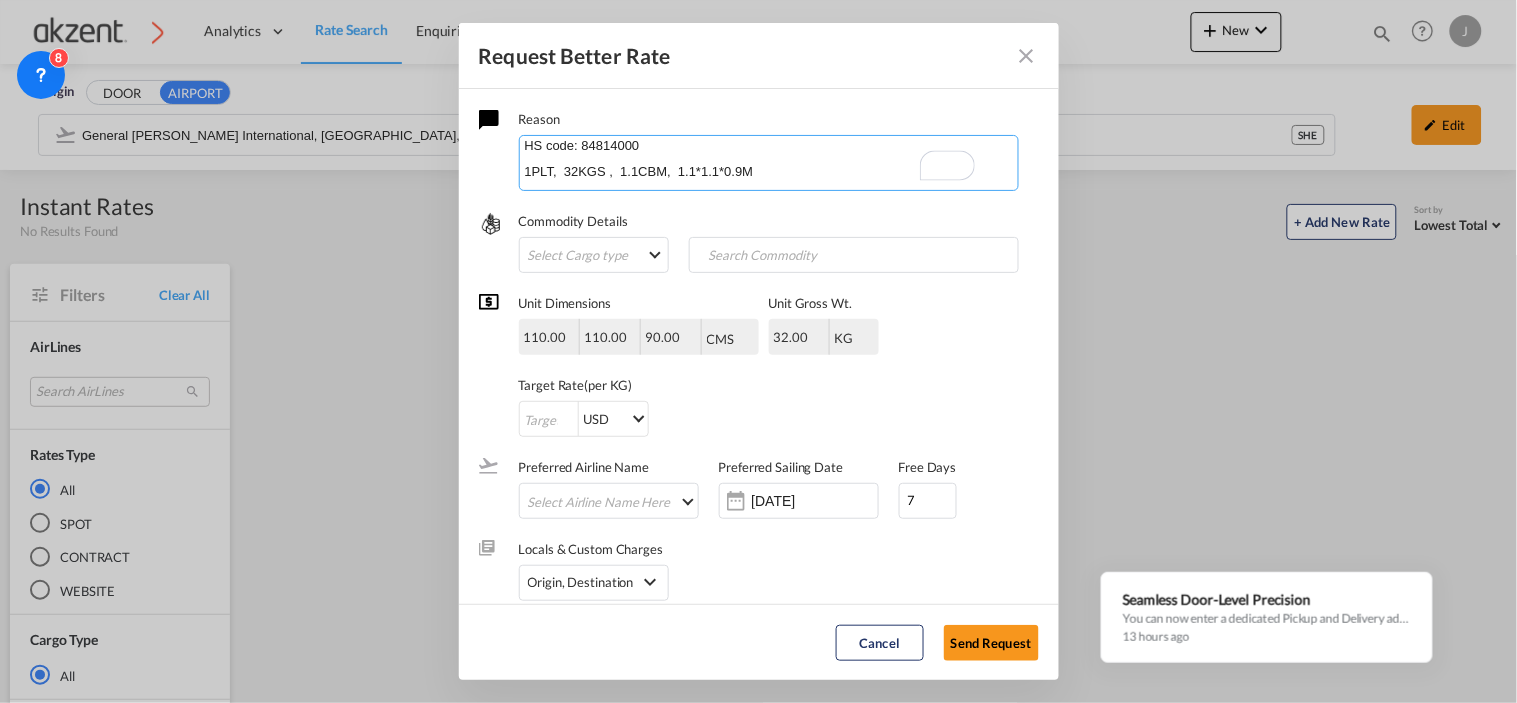 click at bounding box center [769, 191] 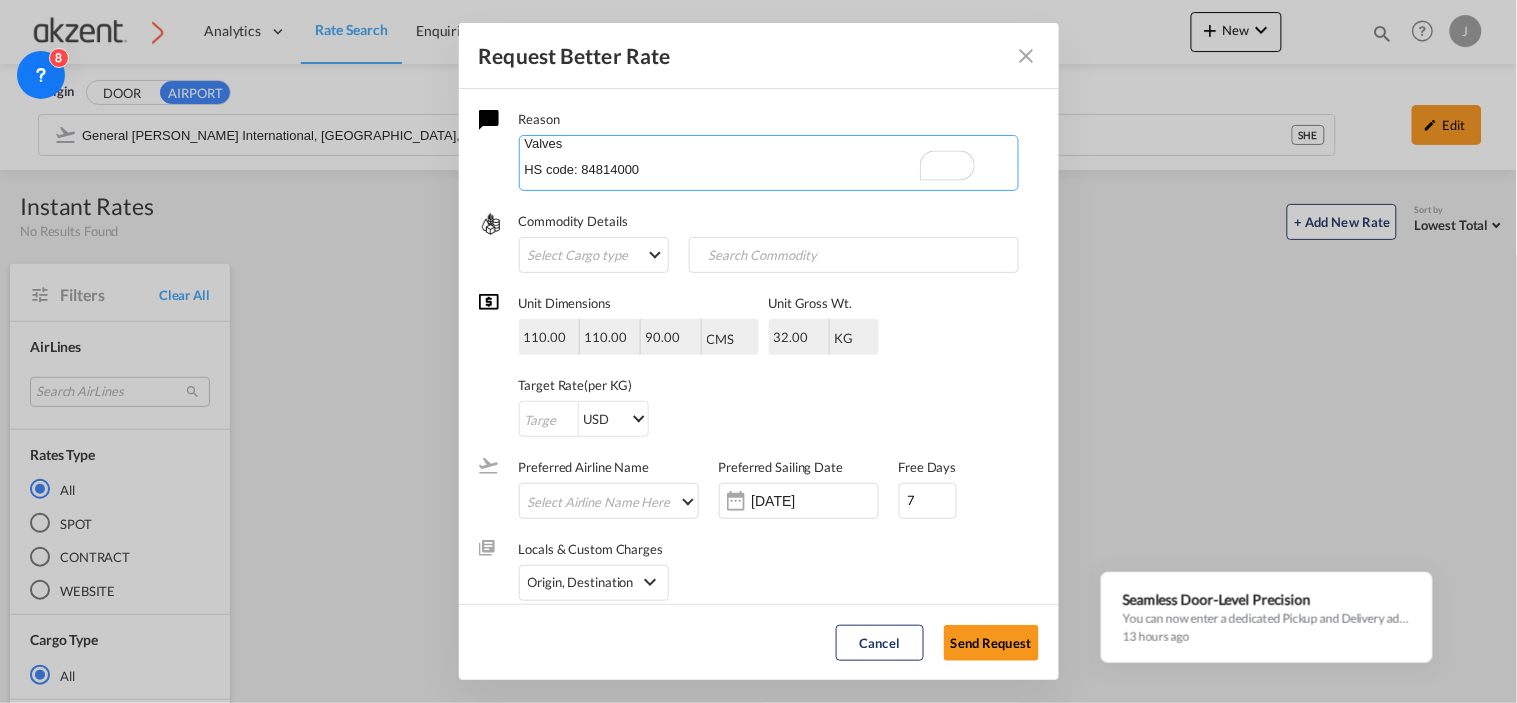 scroll, scrollTop: 218, scrollLeft: 0, axis: vertical 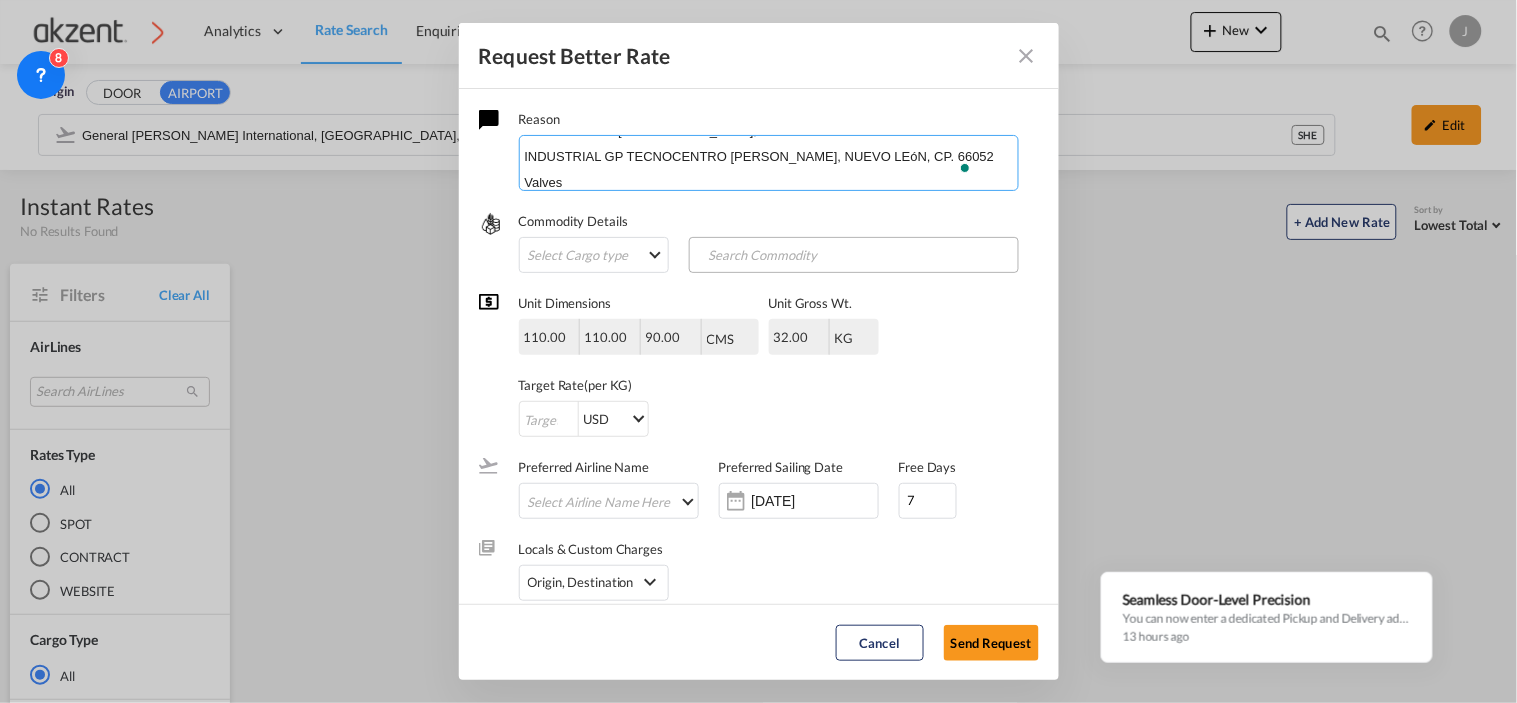 type on "Hola Karen,
me apoyas con el siguiente consulta.
EXW por lo que requrire maniobras y aduana.
EXW rate from door to SHE by air, tks.
COAVIS MEXICO S.A. DE C.V.
CARRETERA A NUEVO LAREDO, KM. 12.9 #101 B DESARROLLO INDUSTRIAL GP TECNOCENTRO ESCOBEDO, NUEVO LEóN, CP. 66052
Valves
HS code: 84814000
1PLT,  32KGS ,  1.1CBM,  1.1*1.1*0.9M" 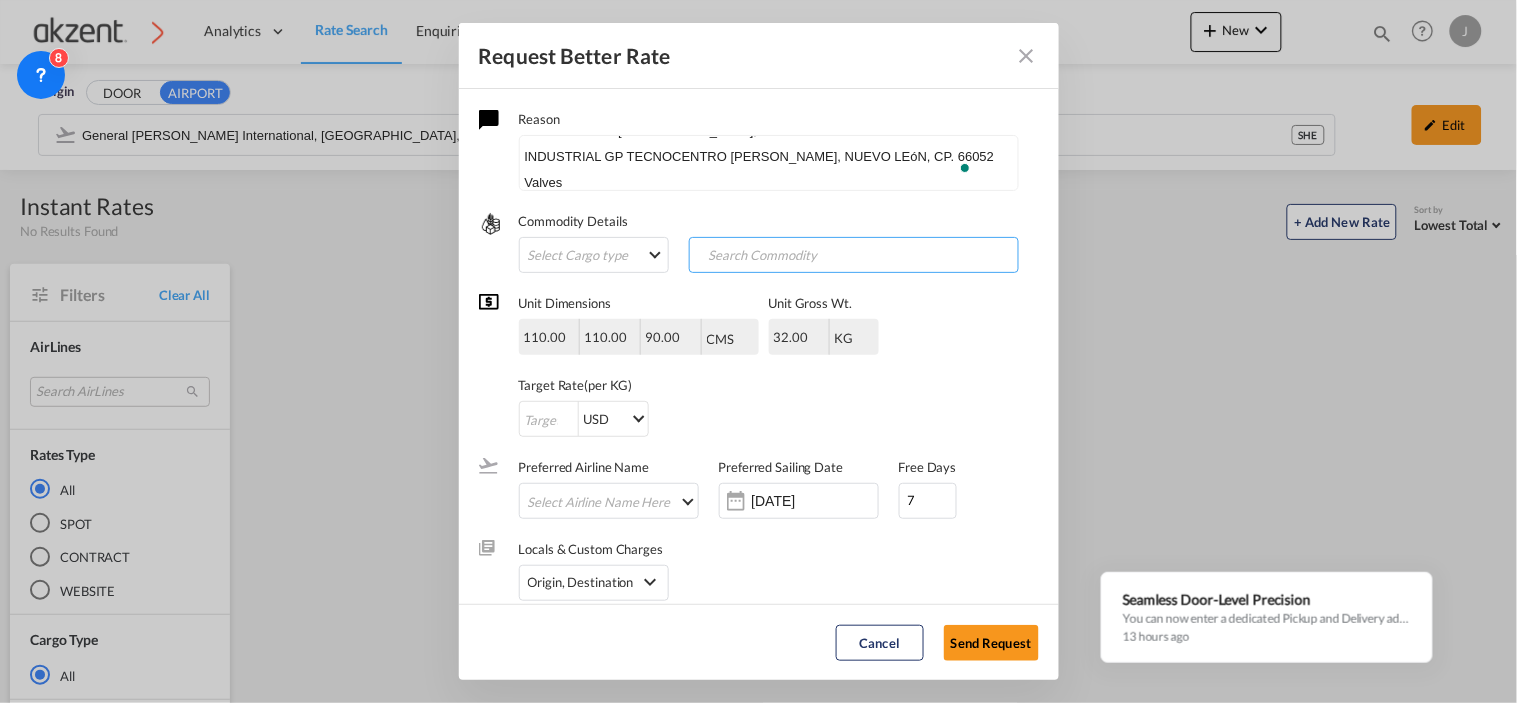 click at bounding box center [793, 256] 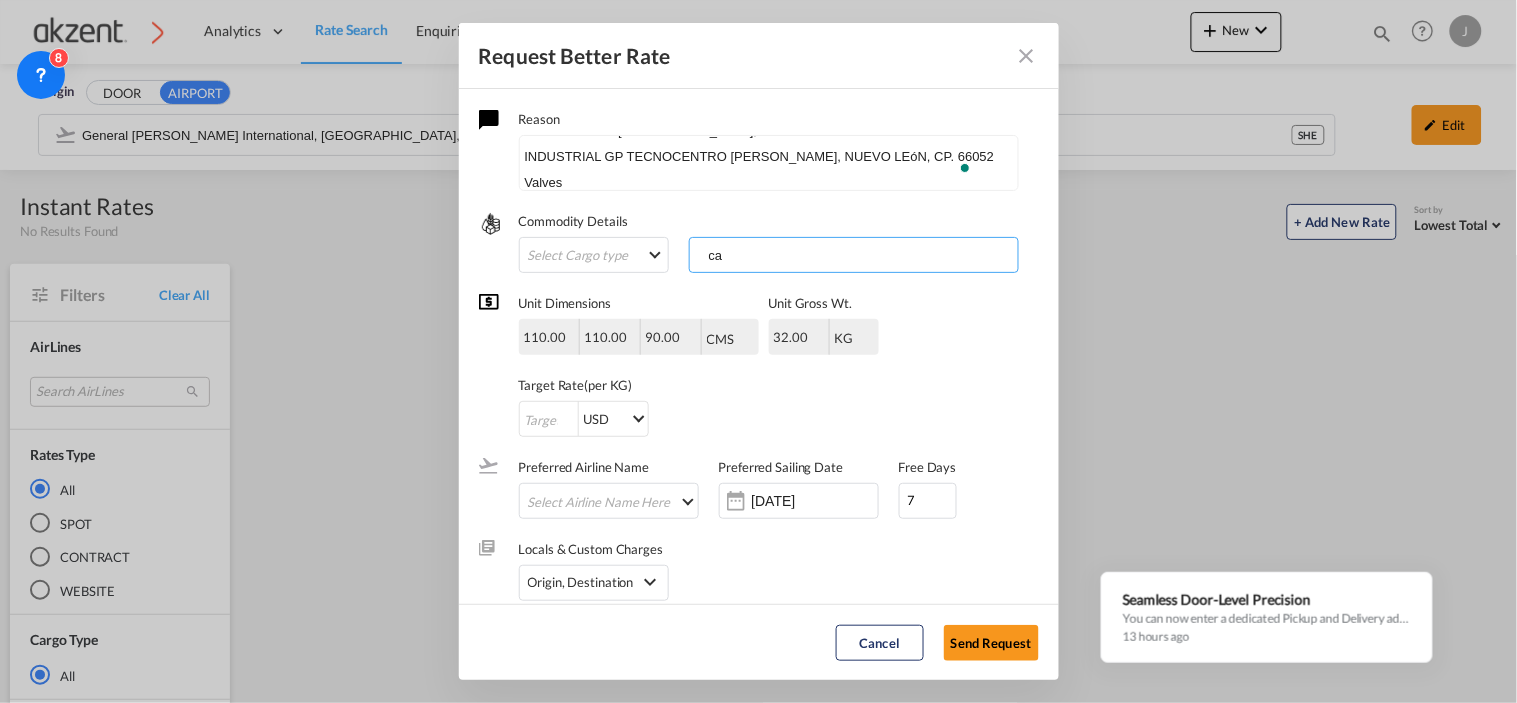 type on "c" 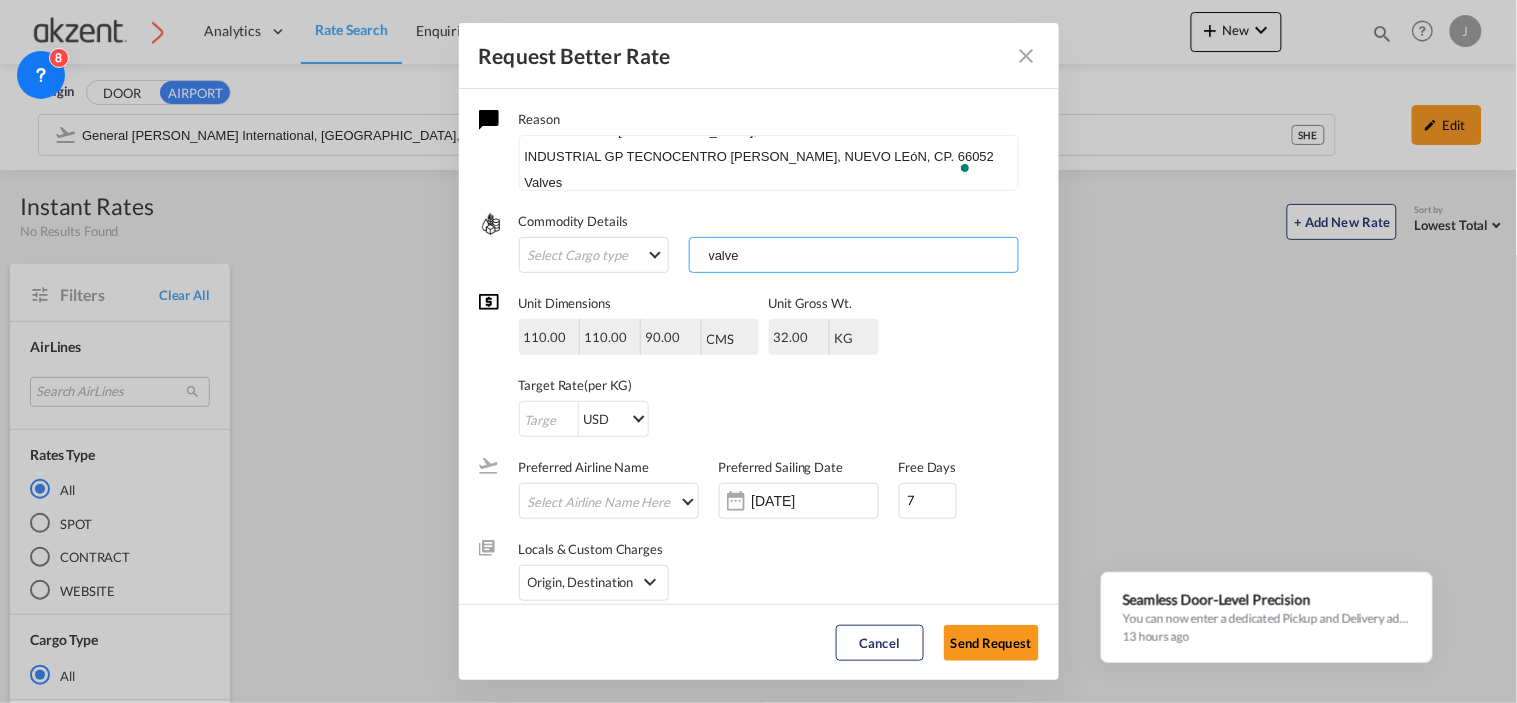 type on "valves" 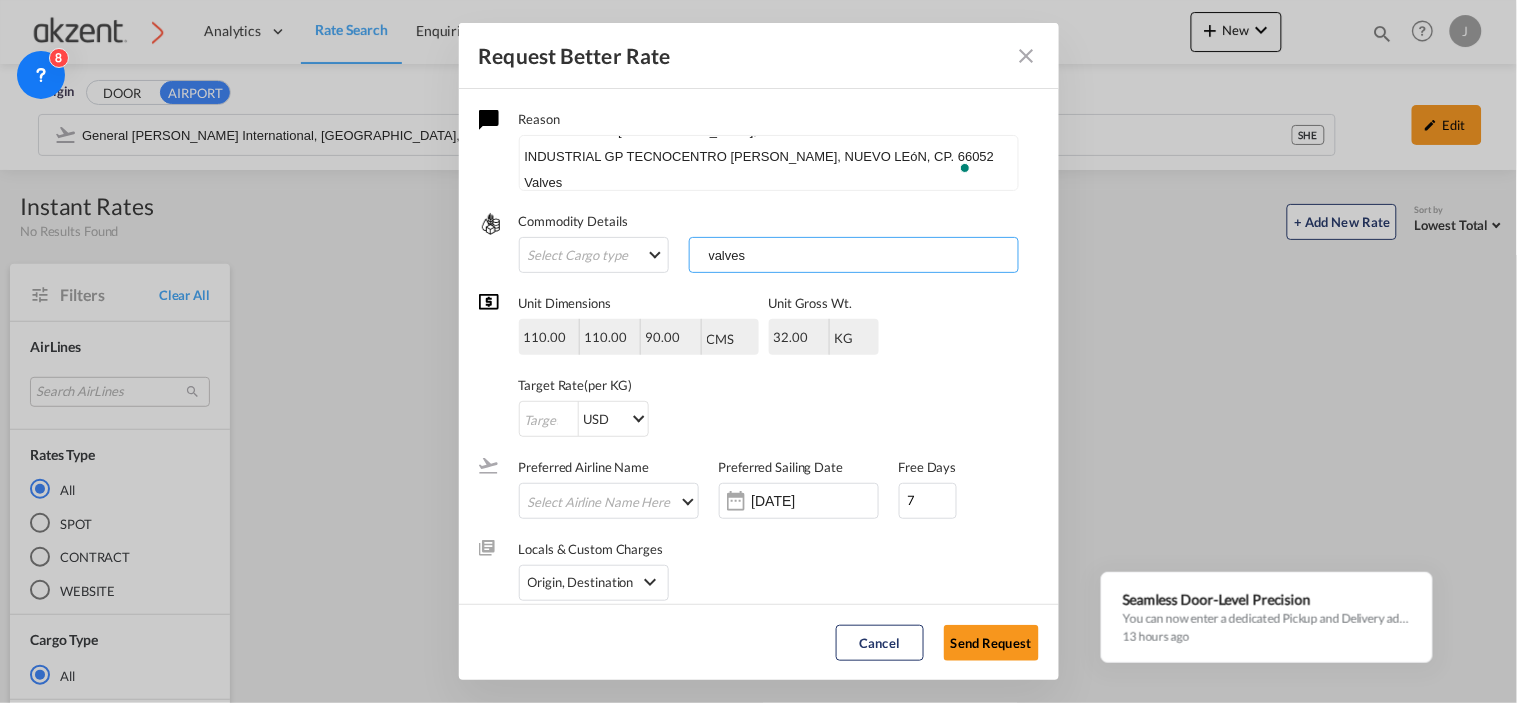 type 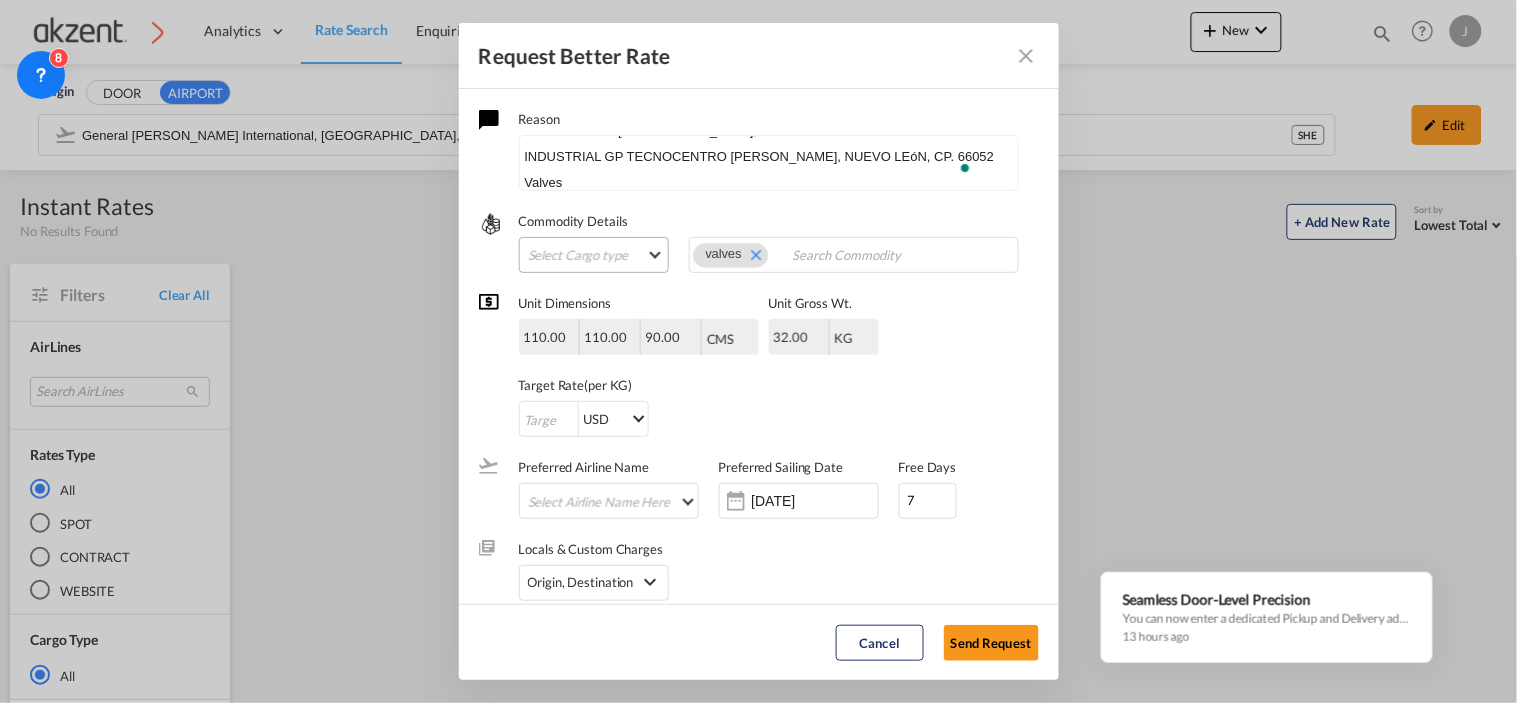 click on "Select Cargo type   FAK GCR GDSM General Cargo Hazardous Cargo Ambient Foodstuff Chilled Frozen Perishables Flexibags Out of Gauge Others Group NAC NAC Vehicles" at bounding box center (594, 255) 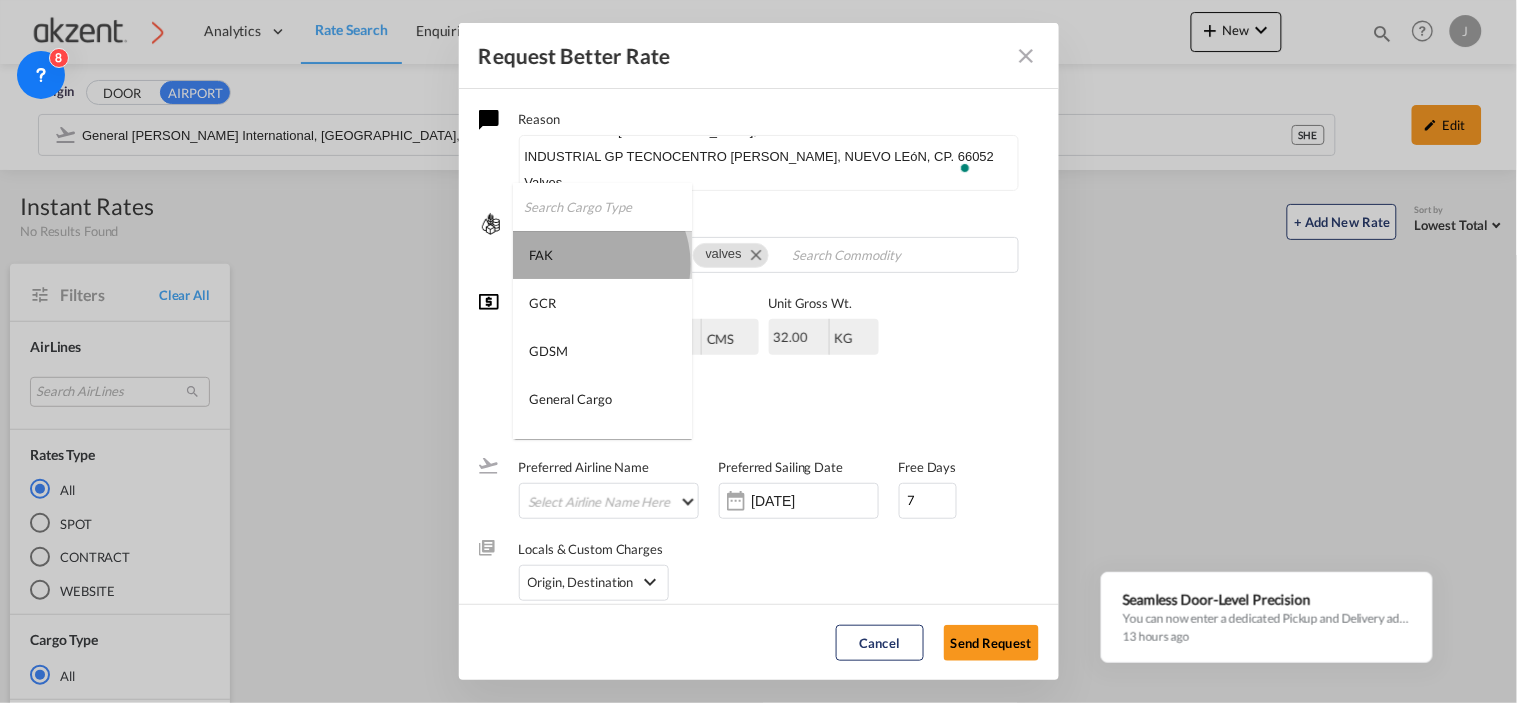 click on "FAK" at bounding box center (602, 255) 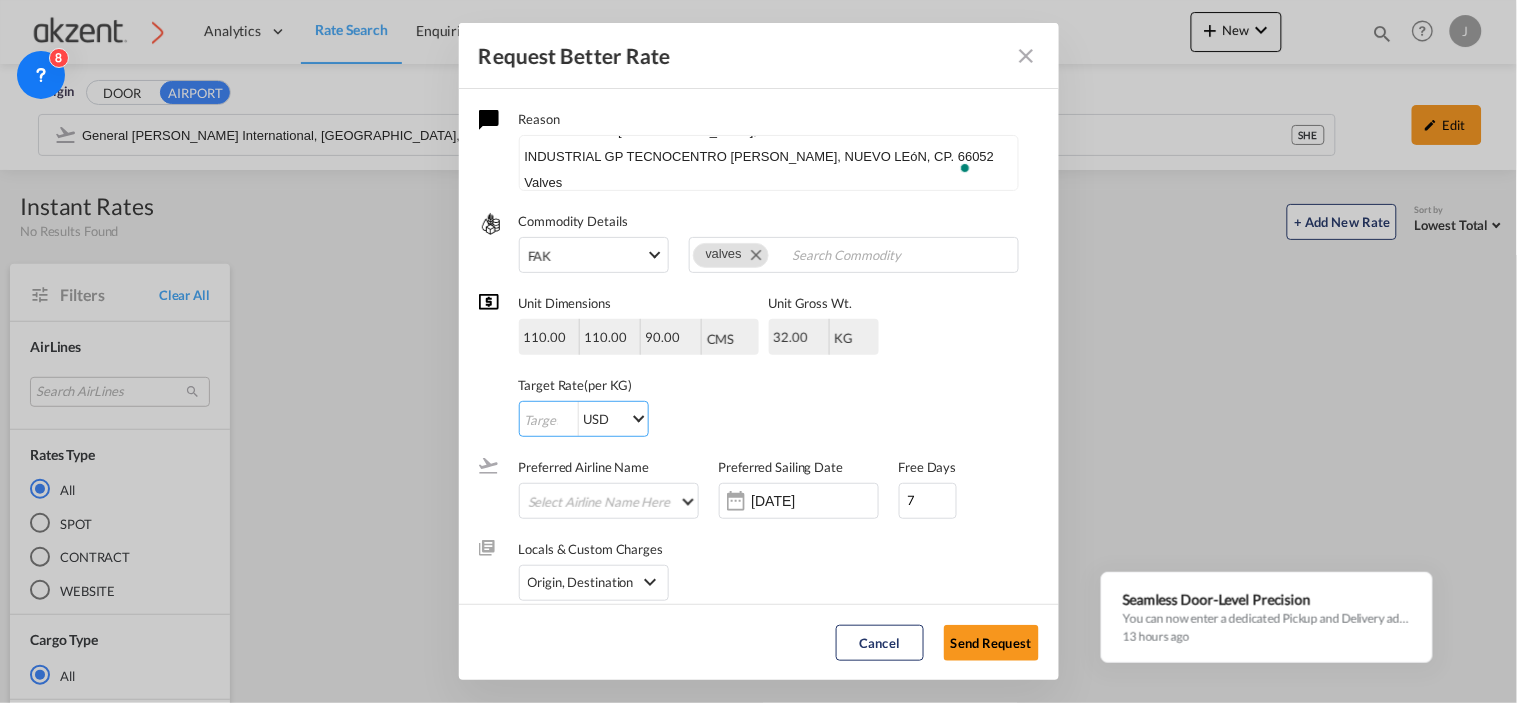 click at bounding box center (549, 420) 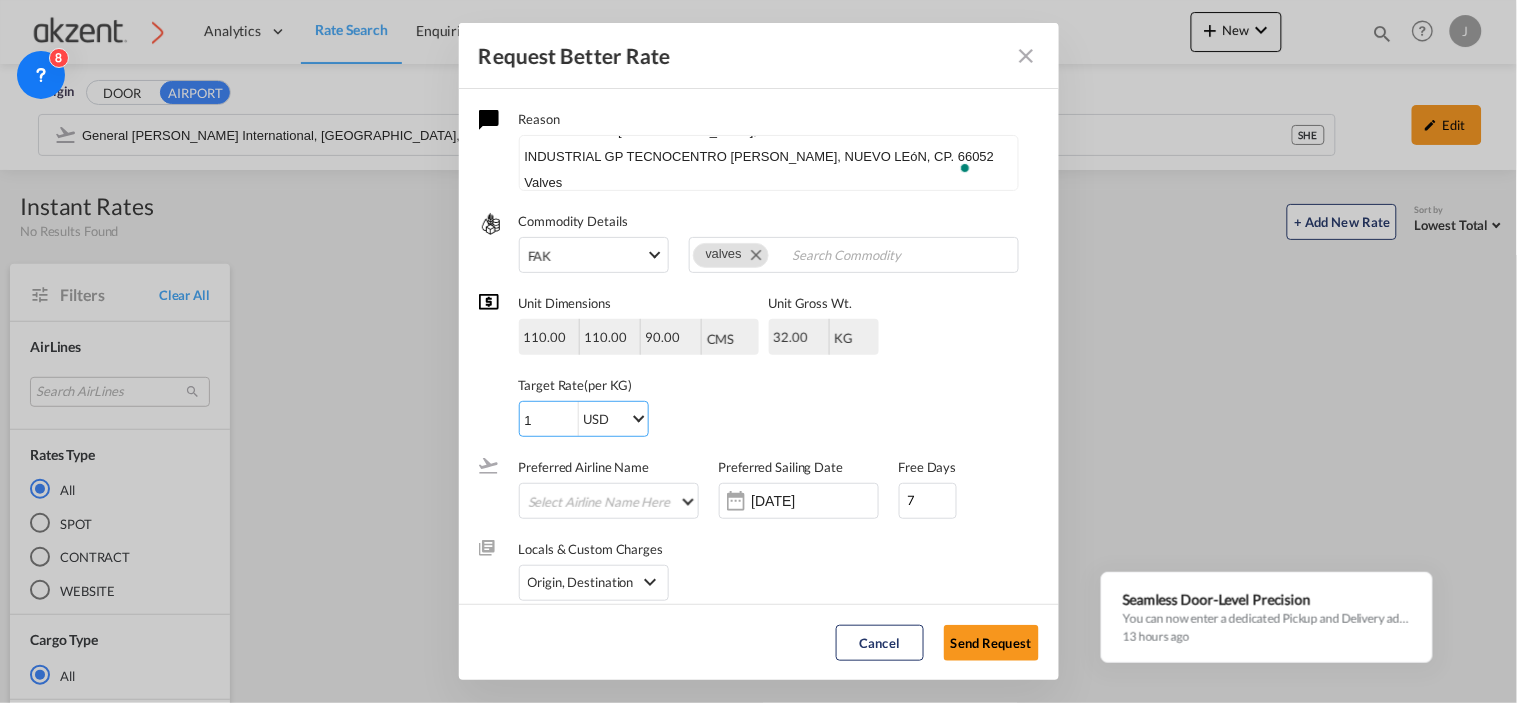 type on "1" 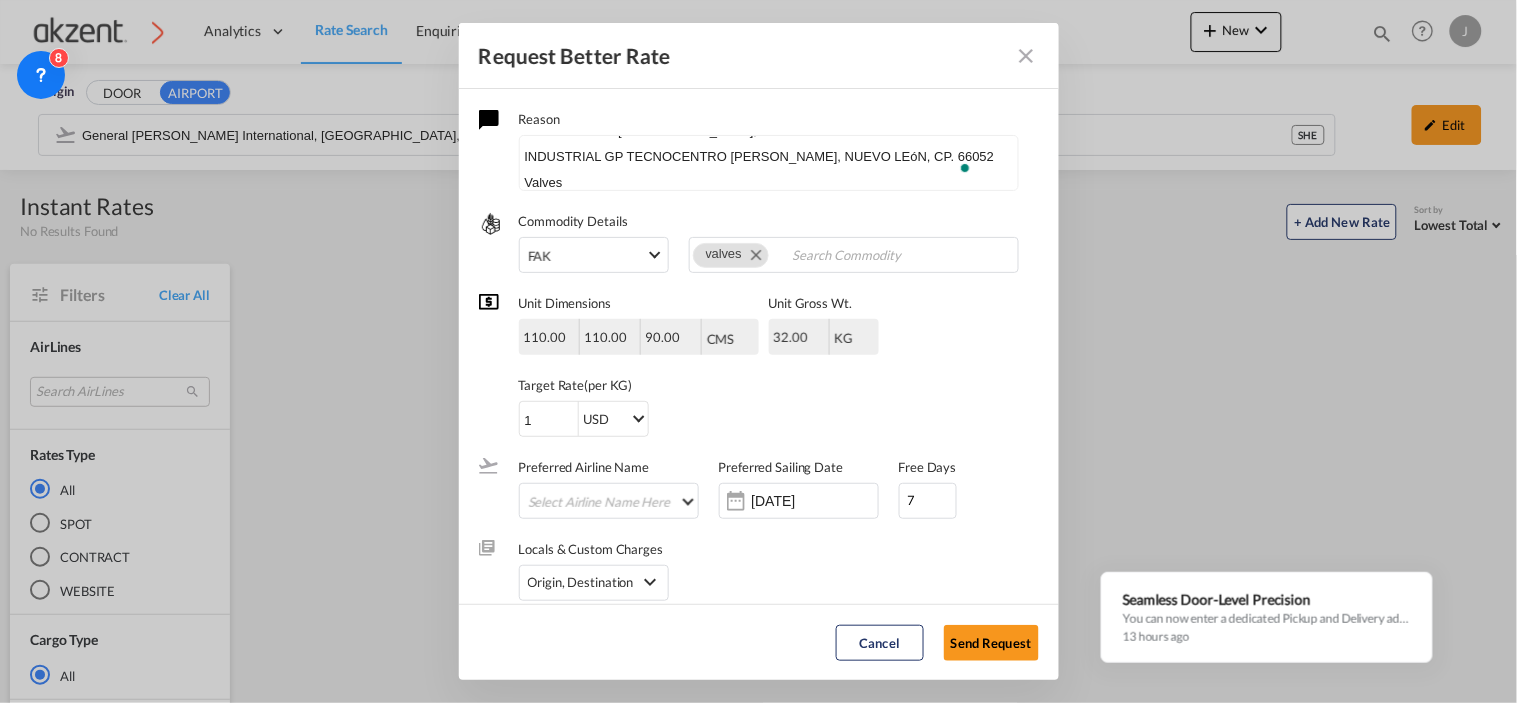 click on "1 USD AED AFN ALL AMD ANG AOA ARS AUD AWG AZN BAM BBD BDT BGN BHD BIF BMD BND BOB BRL BSD BTN BWP BYN BZD CAD CDF CHF CLP CNY COP CRC CUC CUP CVE CZK DJF DKK DOP DZD EGP ERN ETB EUR FJD FKP FOK GBP GEL GGP GHS GIP GMD GNF GTQ GYD HKD HNL HRK HTG HUF IDR ILS IMP INR IQD IRR ISK JMD JOD JPY KES KGS KHR KID KMF KRW KWD KYD KZT LAK LBP LKR LRD LSL LYD MAD MDL MGA MKD MMK MNT MOP MRU MUR MVR MWK MXN MYR MZN NAD NGN NIO NOK NPR NZD OMR PAB PEN PGK PHP PKR PLN PYG QAR RON RSD RUB RWF SAR SBD SCR SDG SEK SGD SHP SLL SOS SRD SSP STN SYP SZL THB TJS TMT TND TOP TRY TTD TVD TWD TZS UAH UGX USD UYU UZS VES VND VUV WST XAF XCD XDR XOF XPF YER ZAR ZMW" at bounding box center (699, 419) 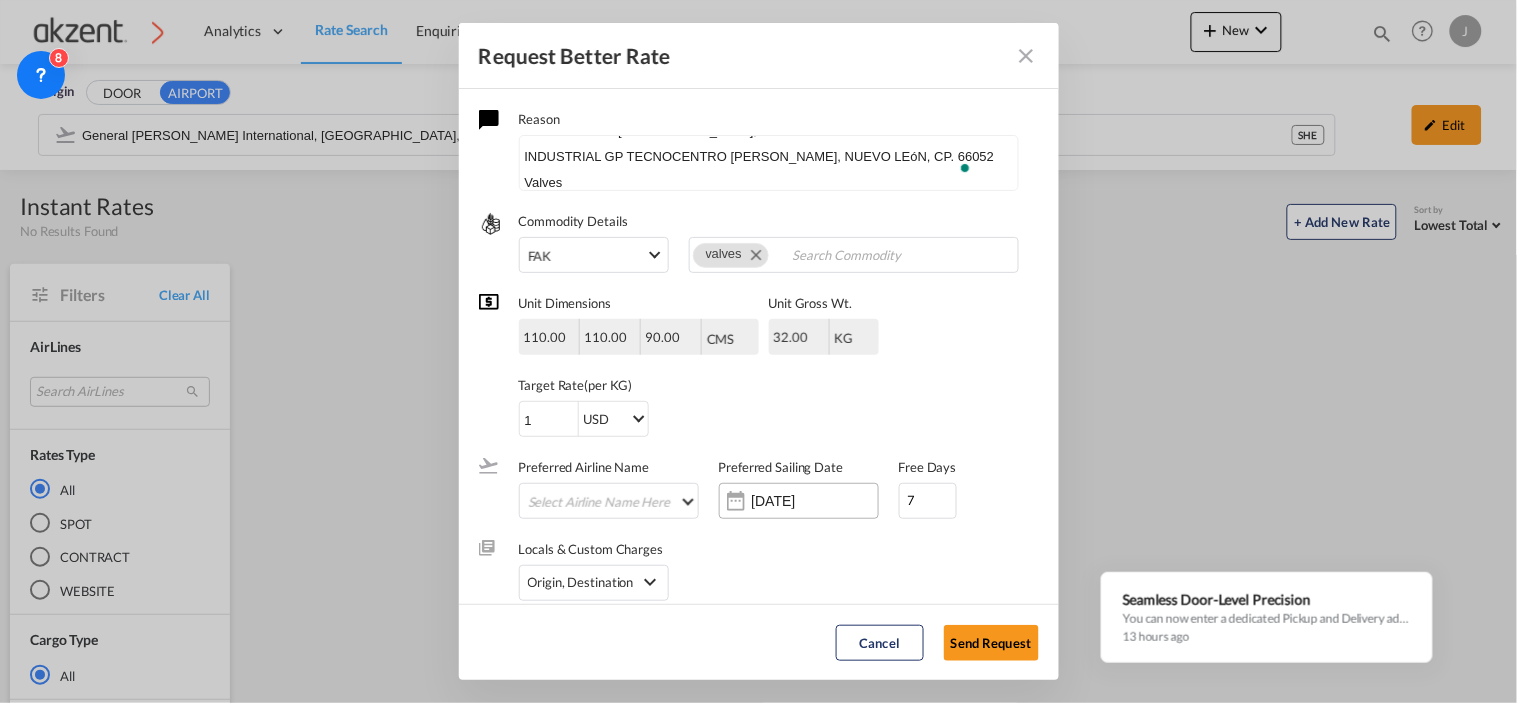 click on "[DATE]" at bounding box center (799, 501) 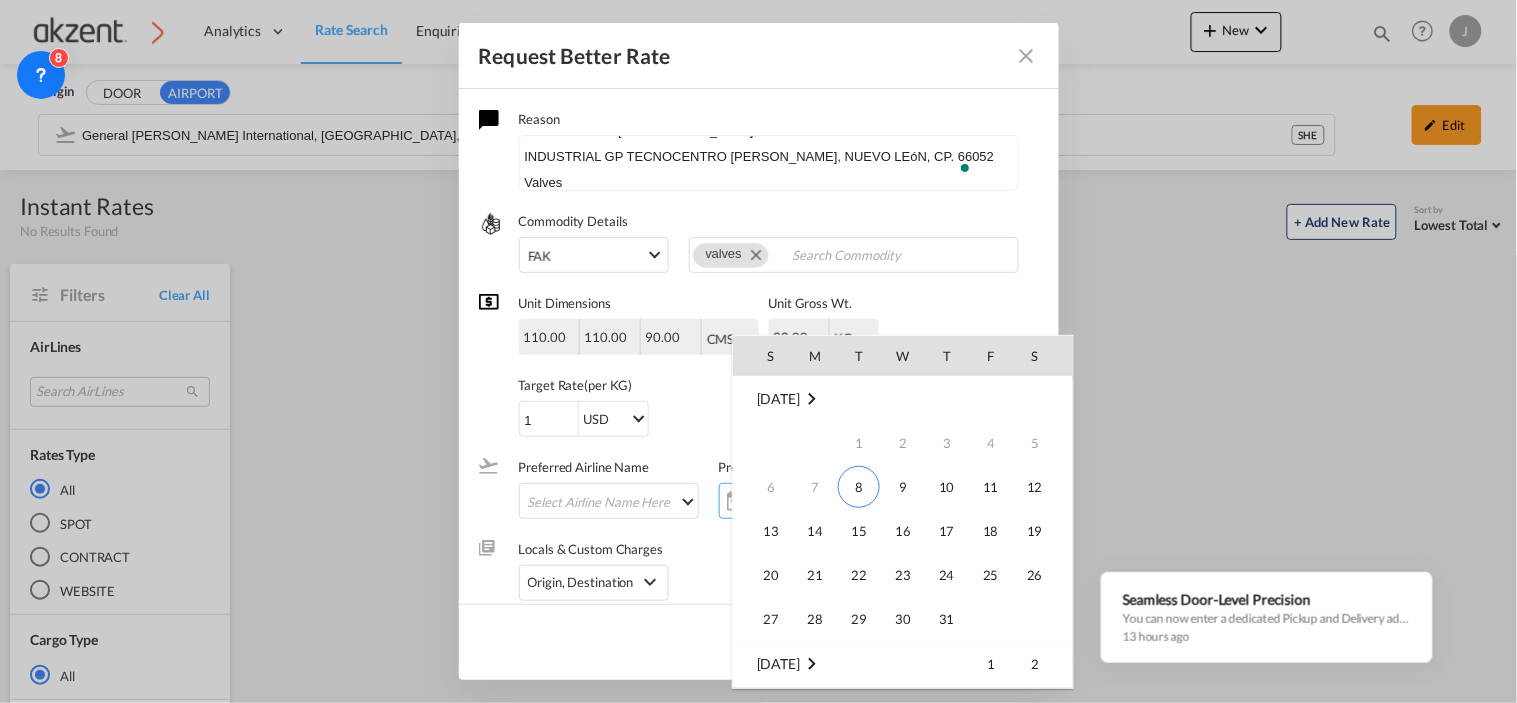 click on "1" at bounding box center [859, 443] 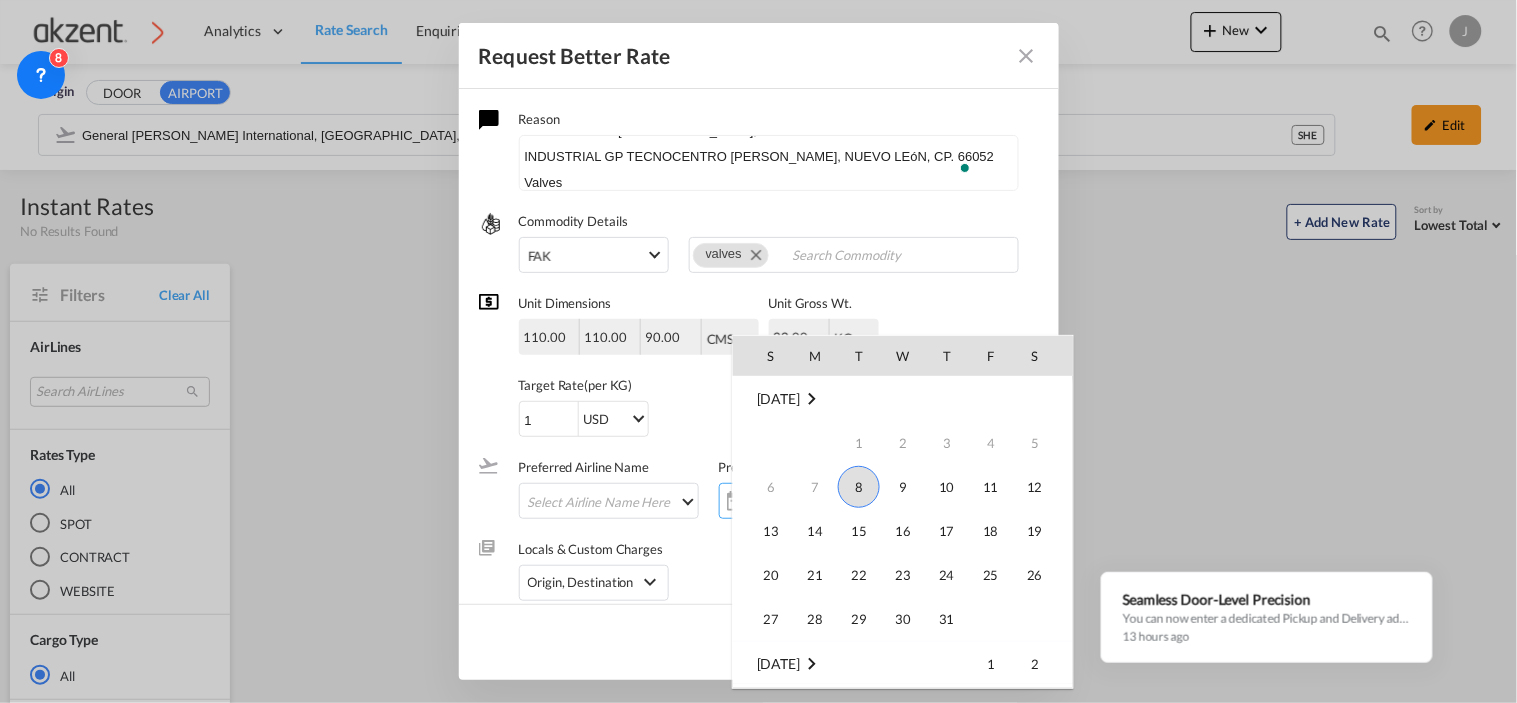 click on "8" at bounding box center (859, 487) 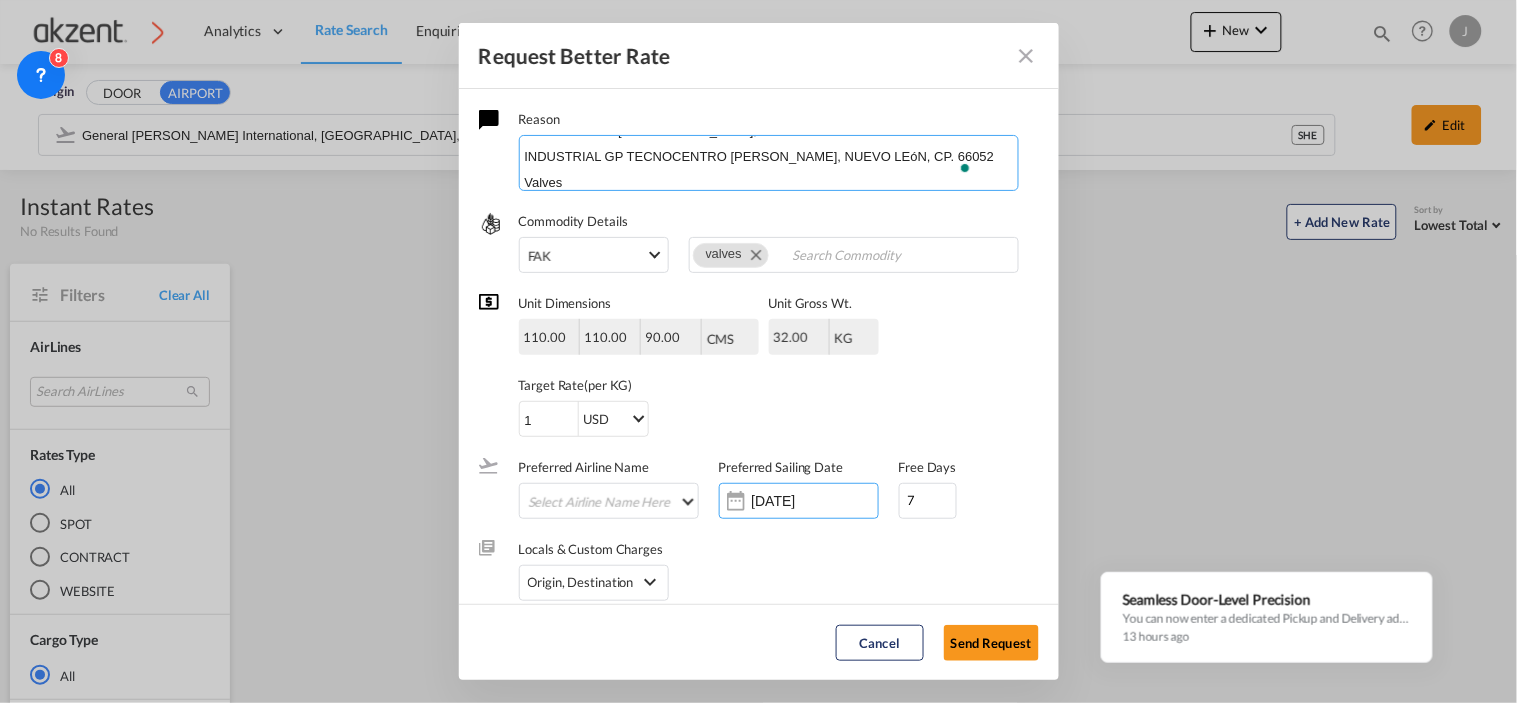 click on "Hola Karen,
me apoyas con el siguiente consulta.
EXW por lo que requrire maniobras y aduana.
EXW rate from door to SHE by air, tks.
COAVIS MEXICO S.A. DE C.V.
CARRETERA A NUEVO LAREDO, KM. 12.9 #101 B DESARROLLO INDUSTRIAL GP TECNOCENTRO ESCOBEDO, NUEVO LEóN, CP. 66052
Valves
HS code: 84814000
1PLT,  32KGS ,  1.1CBM,  1.1*1.1*0.9M" at bounding box center [769, 163] 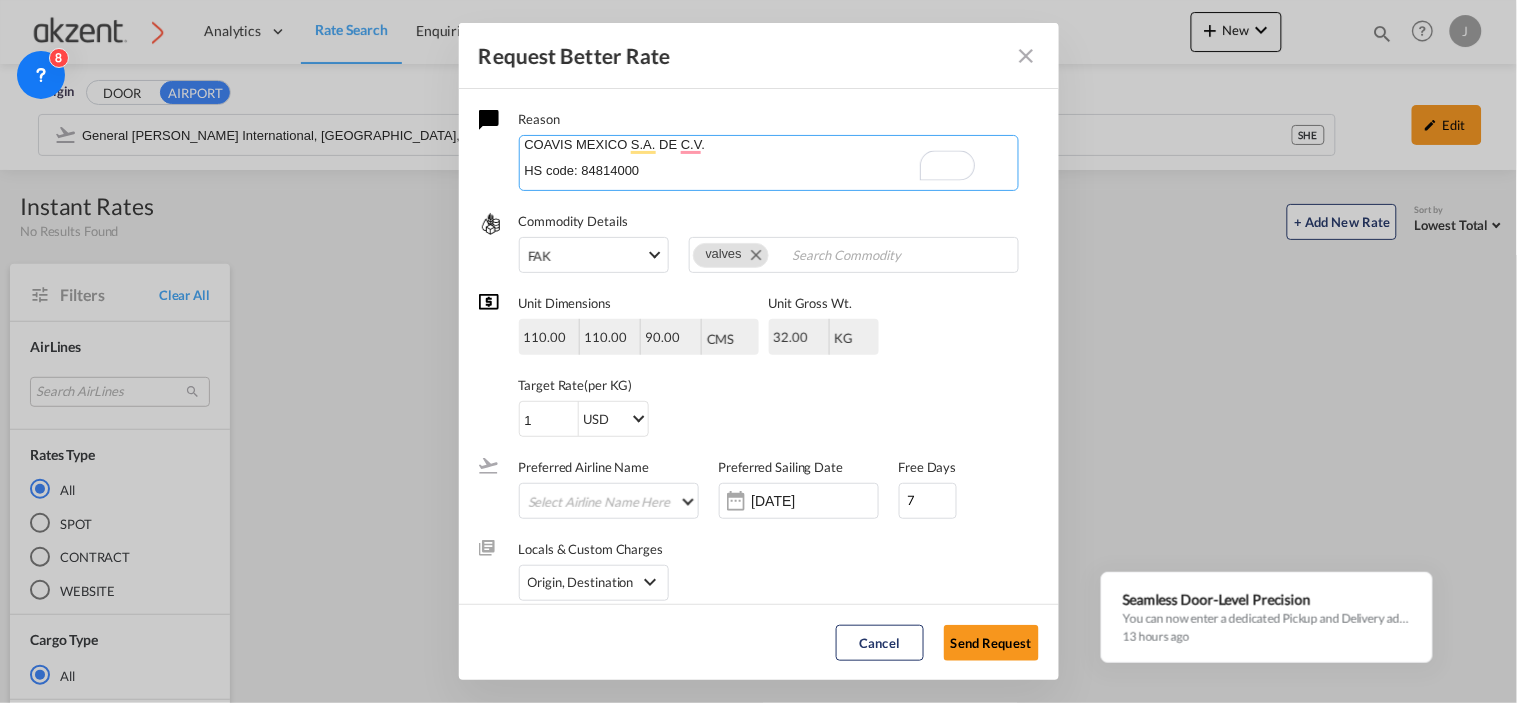 drag, startPoint x: 664, startPoint y: 156, endPoint x: 666, endPoint y: 167, distance: 11.18034 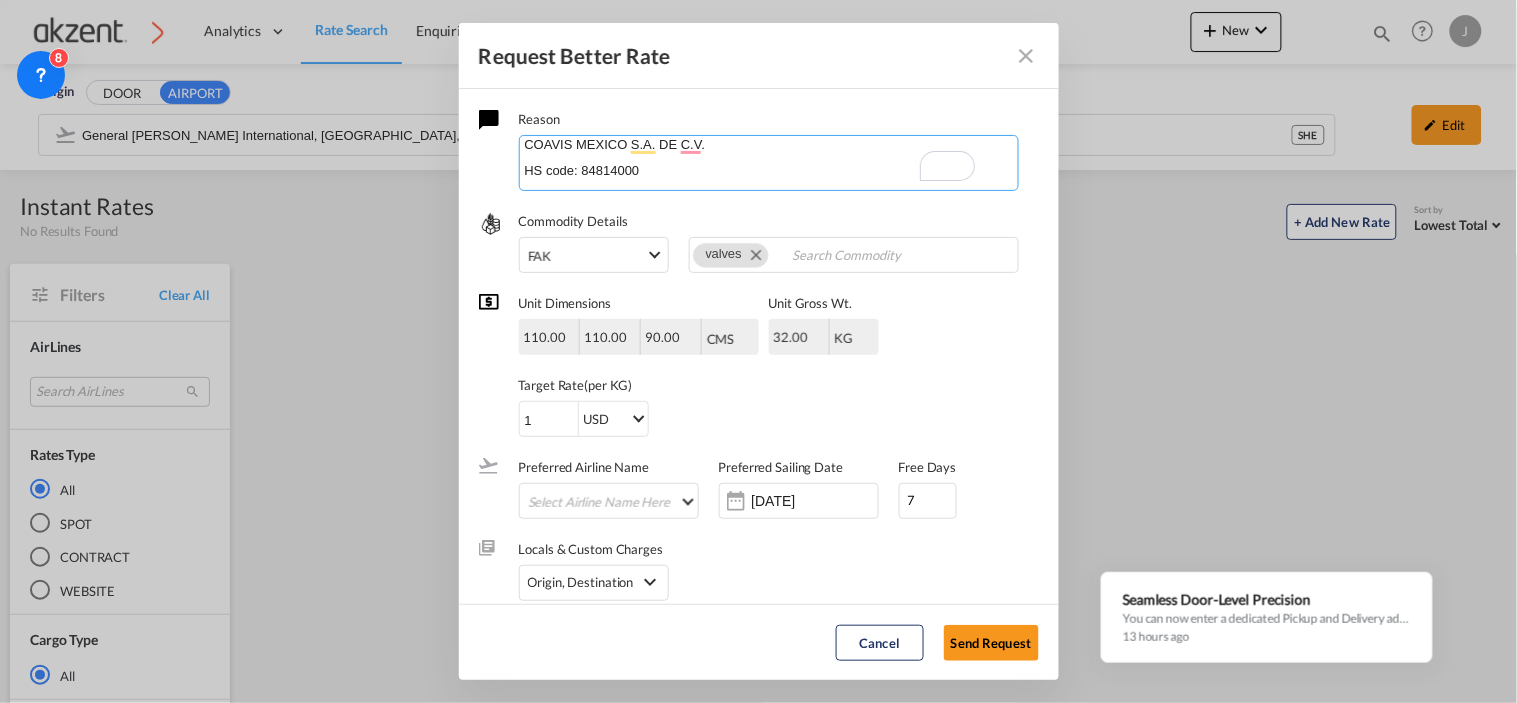click on "Hola Karen,
me apoyas con el siguiente consulta.
EXW por lo que requrire maniobras y aduana.
EXW rate from door to SHE by air, tks.
COAVIS MEXICO S.A. DE C.V.
HS code: 84814000
1PLT,  32KGS ,  1.1CBM,  1.1*1.1*0.9M" at bounding box center (769, 163) 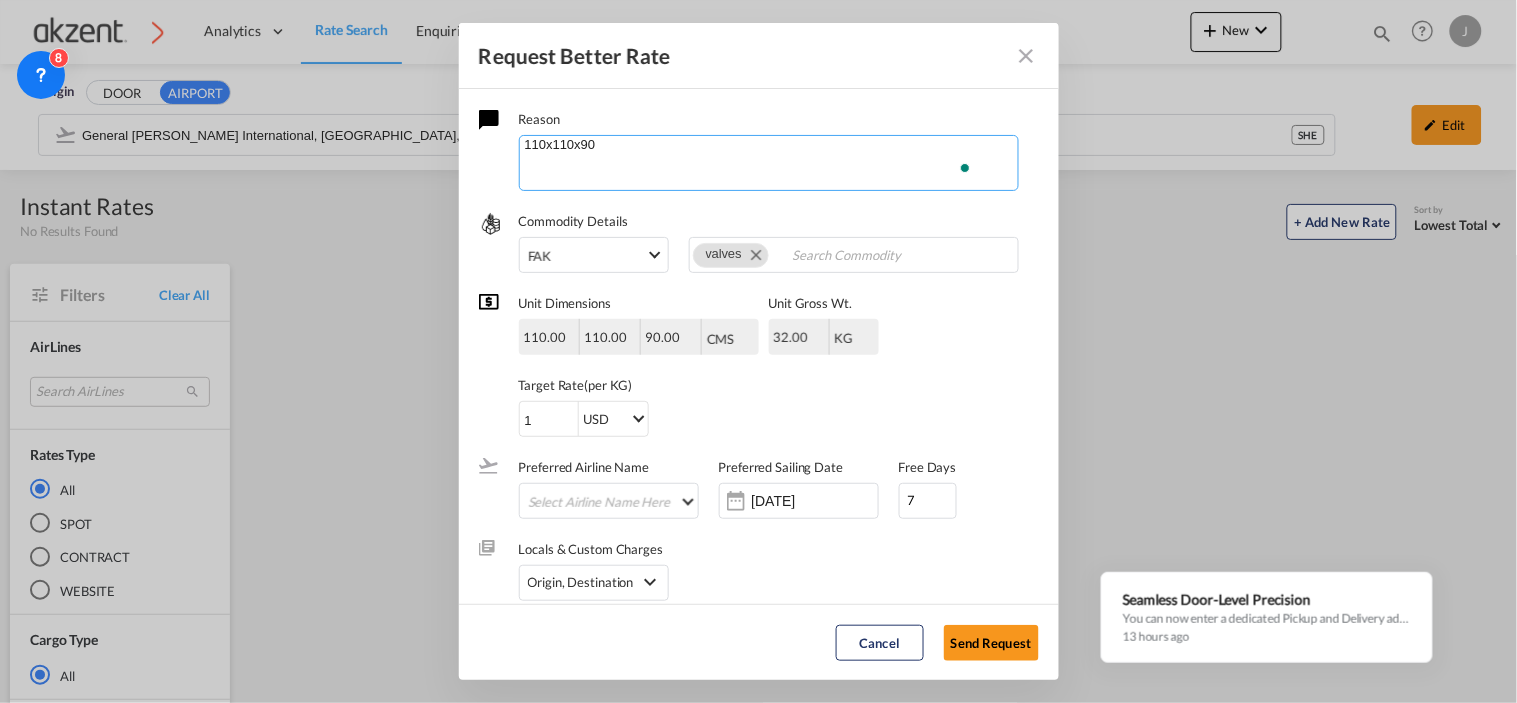 scroll, scrollTop: 114, scrollLeft: 0, axis: vertical 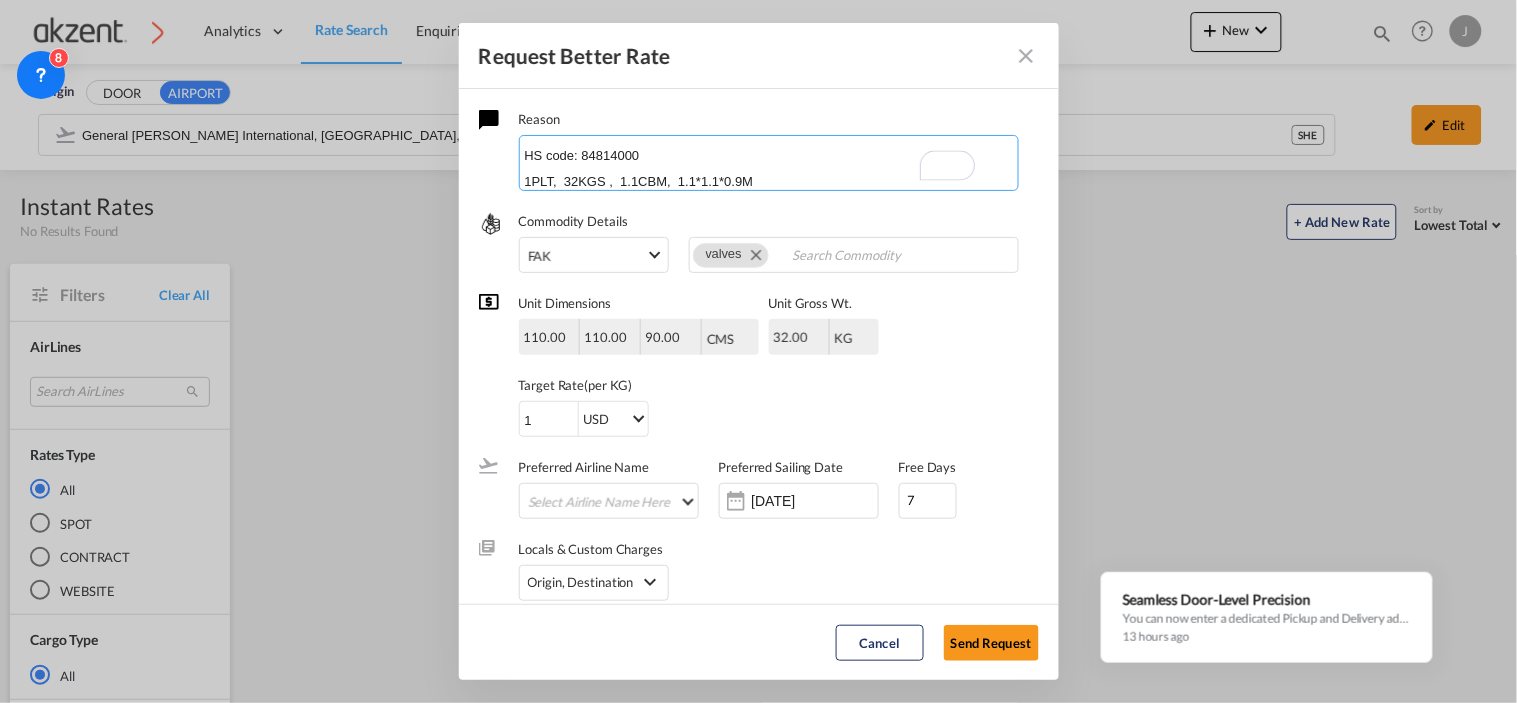 click on "Hola Karen,
me apoyas con el siguiente consulta.
EXW por lo que requrire maniobras y aduana.
110x110x90
HS code: 84814000
1PLT,  32KGS ,  1.1CBM,  1.1*1.1*0.9M" at bounding box center [769, 163] 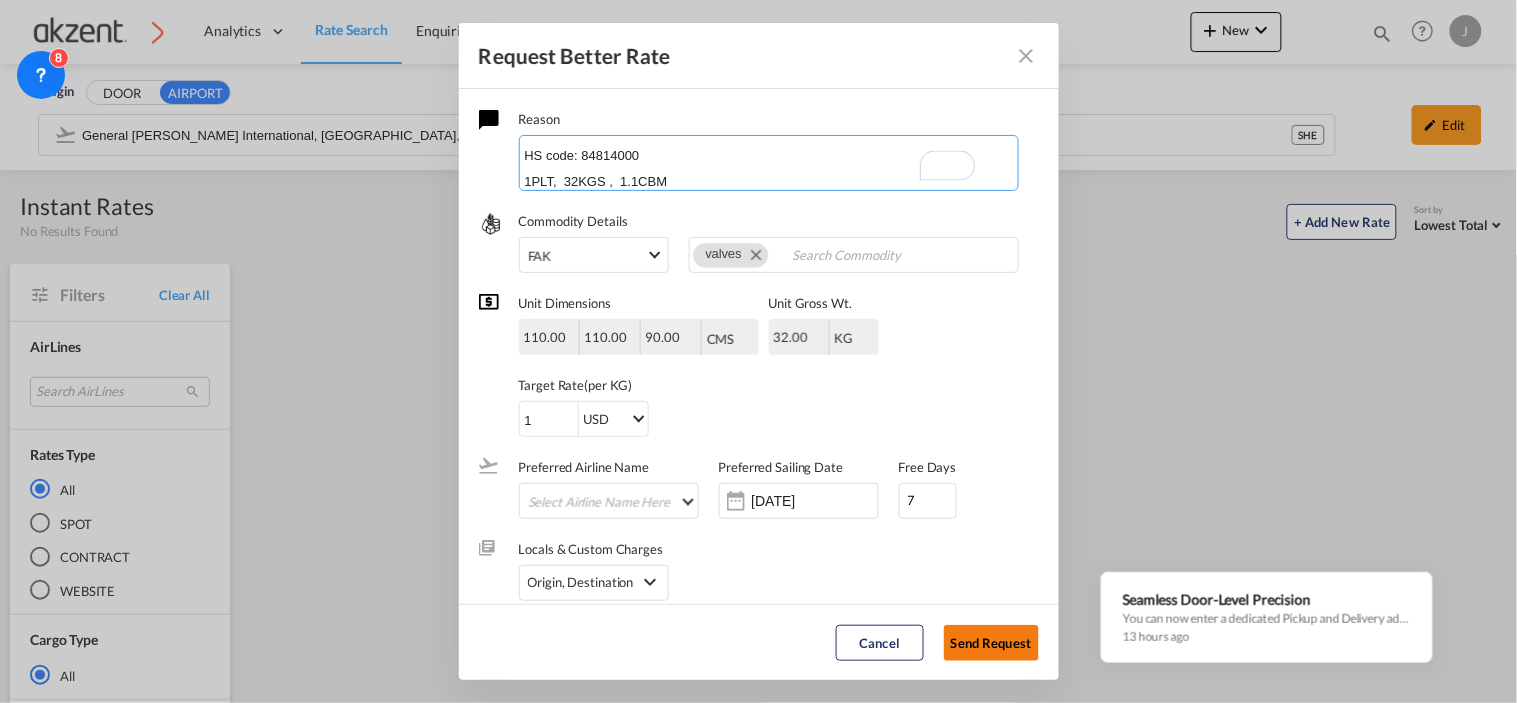 type on "Hola Karen,
me apoyas con el siguiente consulta.
EXW por lo que requrire maniobras y aduana.
110x110x90
HS code: 84814000
1PLT,  32KGS ,  1.1CBM" 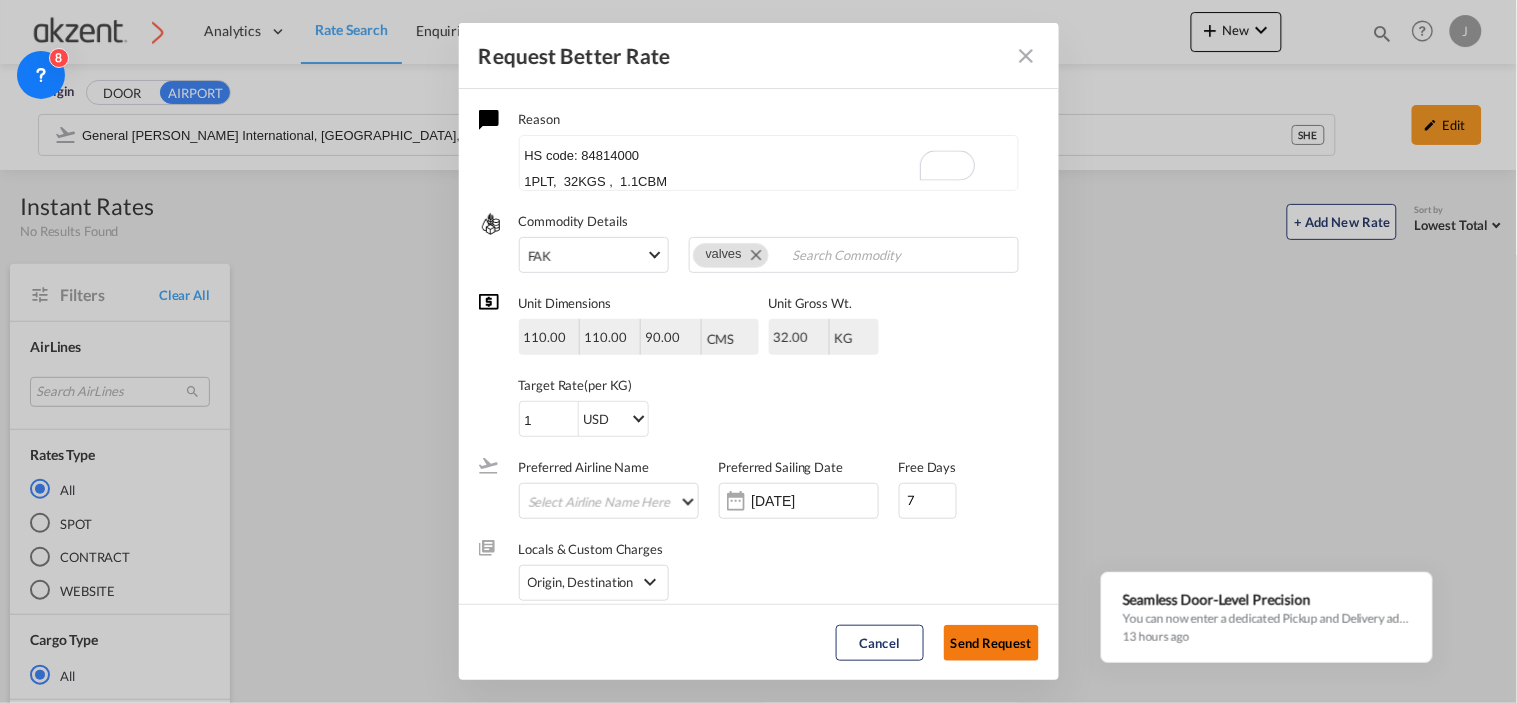 click on "Send Request" at bounding box center (991, 643) 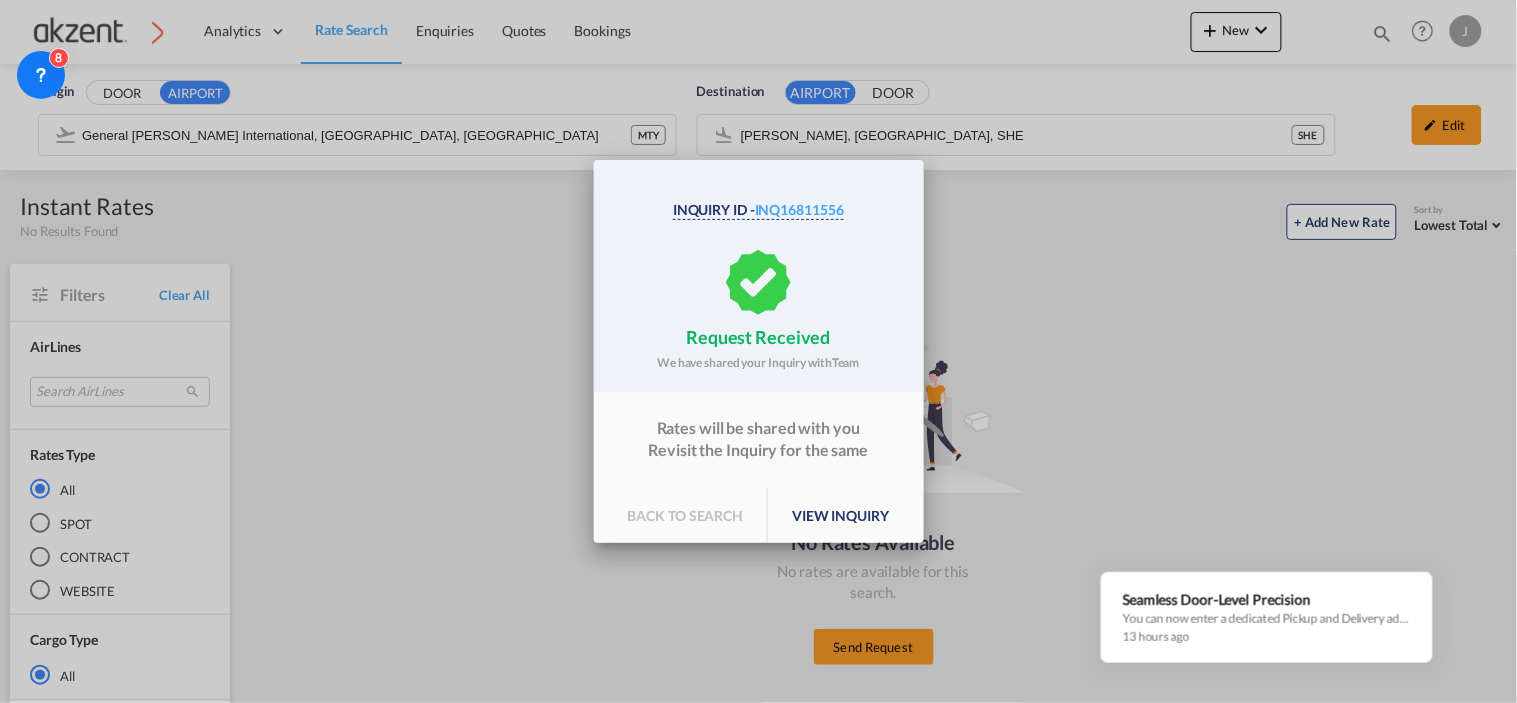 click on "view inquiry" at bounding box center [840, 516] 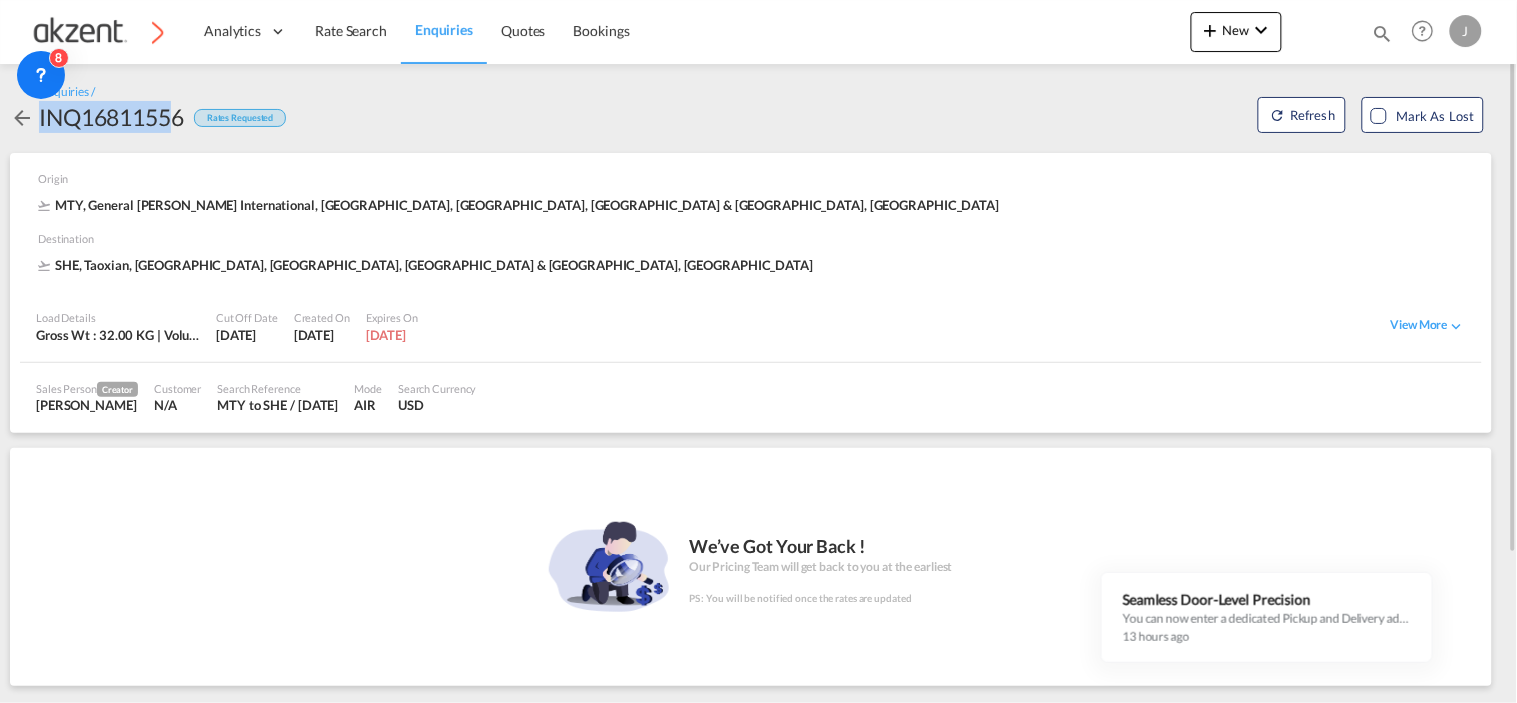 drag, startPoint x: 158, startPoint y: 120, endPoint x: 61, endPoint y: 123, distance: 97.04638 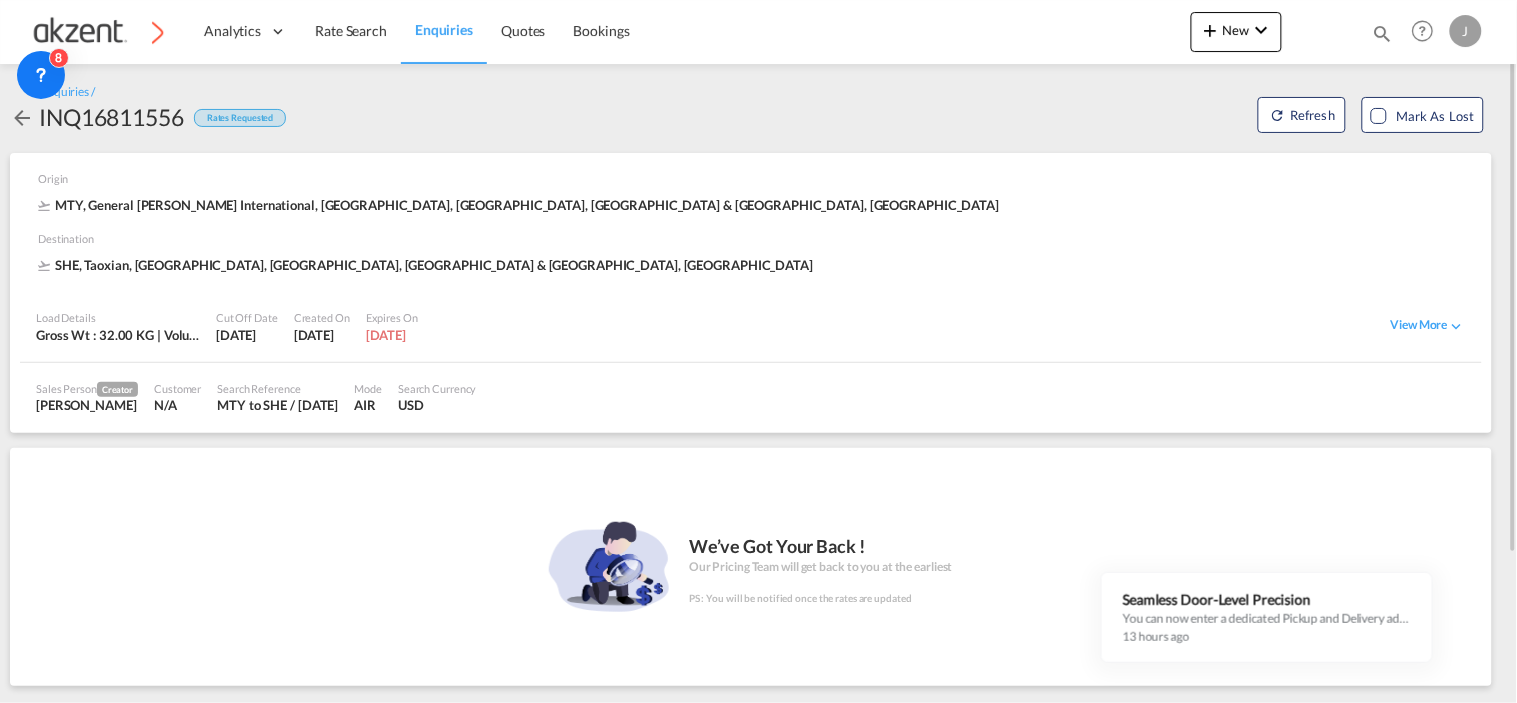 click on "Enquiries / INQ16811556 Rates Requested
Refresh Mark as Lost
Origin
MTY, General Mariano Escobedo International, Monterrey, Mexico, Mexico & Central America, Americas Destination
SHE, Taoxian, Shenyang, China, Greater China & Far East Asia, Asia Pacific Load Details Gross Wt : 32.00 KG | Volumetric Wt : 181.50 KG Cut Off Date
8 Jul 2025
Created On
8 Jul 2025 Expires On
6 Oct 2025
View More
Origin Services
Origin Charges
Origin Customs Clearance
Destination Services Destination Charges
Destination Customs Clearance
Preferred Airlines
N/A
Cargo Type
FAK
Commodity Name valves  , HS Code
NA Insurance
NA Other Documents
NA Email NA Contact Number NA
Sales Coordinator N/A Incoterms
N/A Stuffing
Factory Detention Free Days
7 Days
Sales Person  Creator
Juana Roque Customer N/A Search Reference
MTY to SHE / 8 Jul 2025 Mode
AIR Search Currency
USD
We’ve Got Your Back !
Our Pricing Team will get back to you at the earliest Juana Roque
8 Jul 2025" at bounding box center [751, 472] 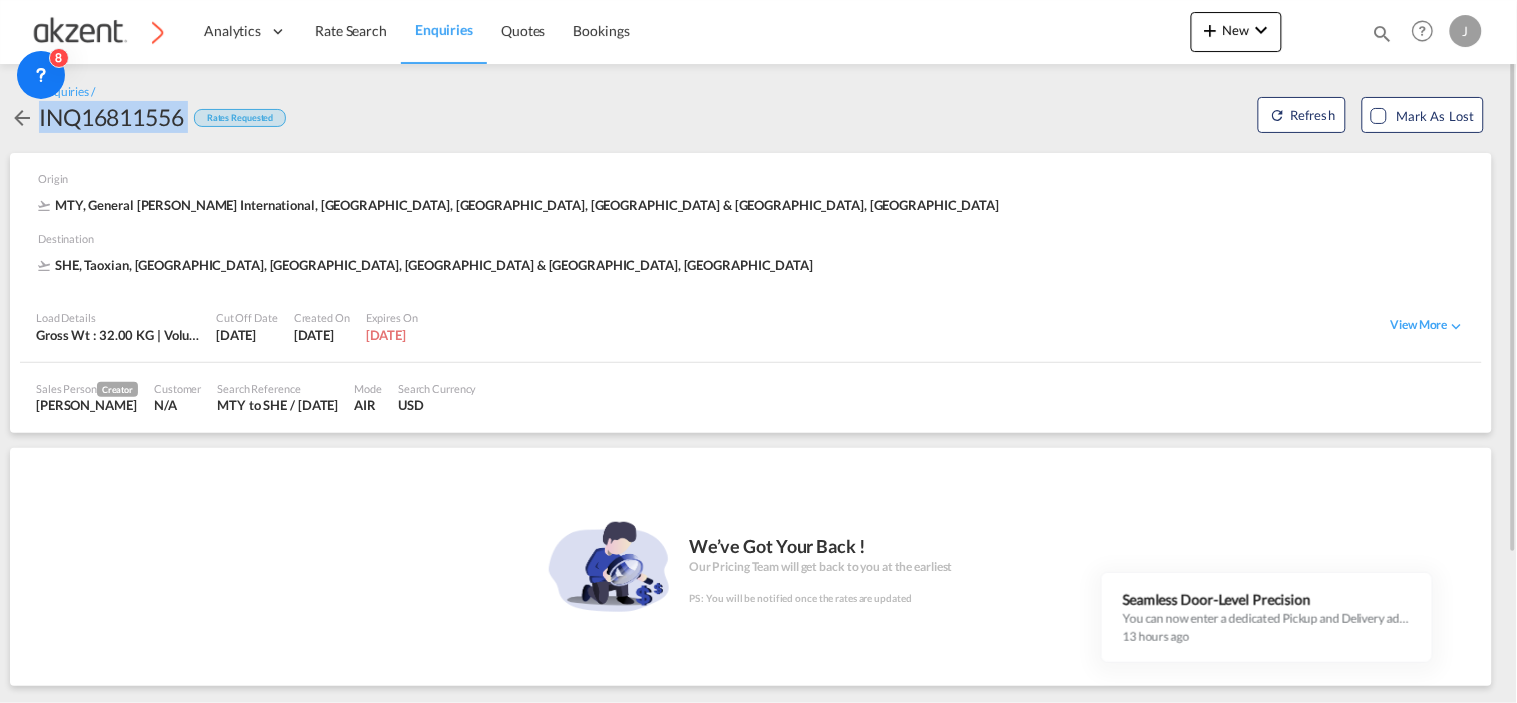 drag, startPoint x: 187, startPoint y: 118, endPoint x: 34, endPoint y: 126, distance: 153.20901 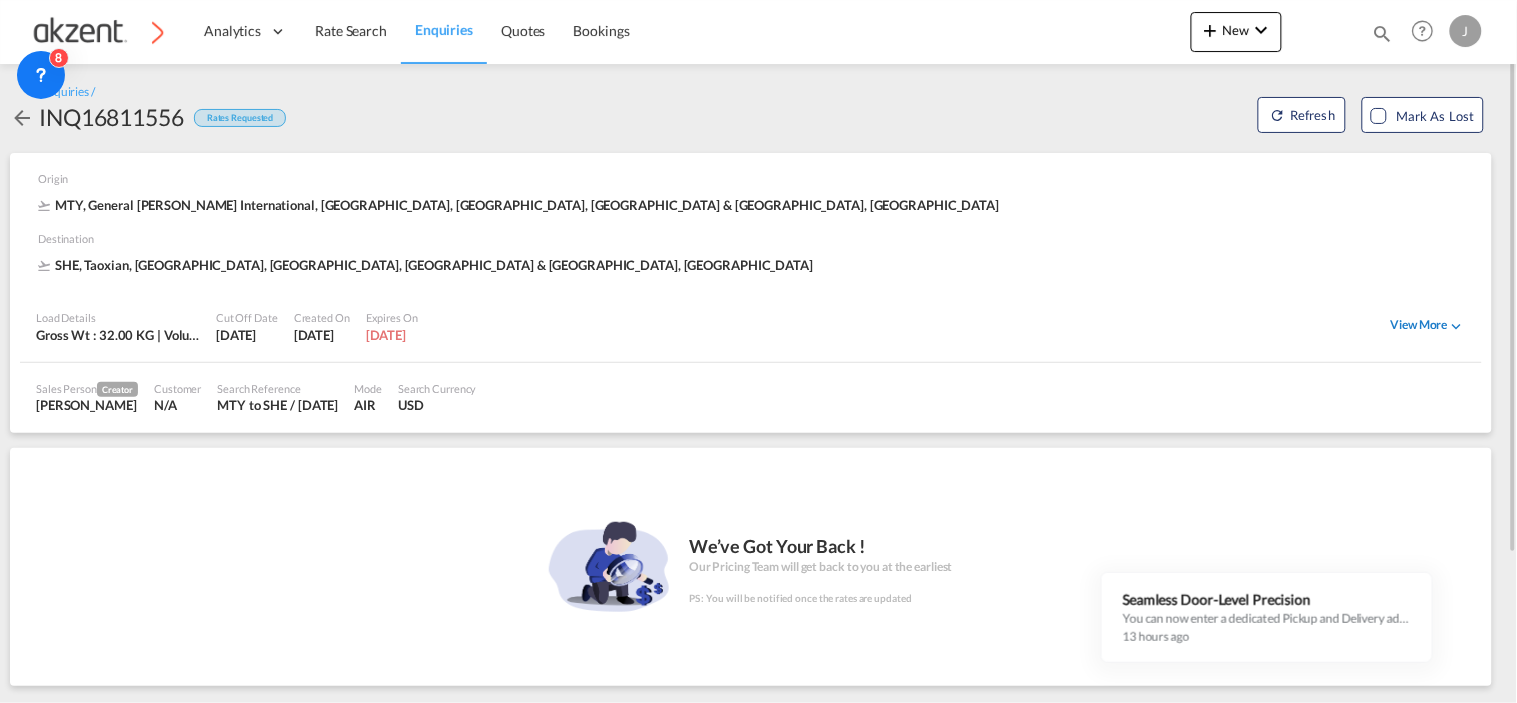 click on "View More" at bounding box center [1428, 326] 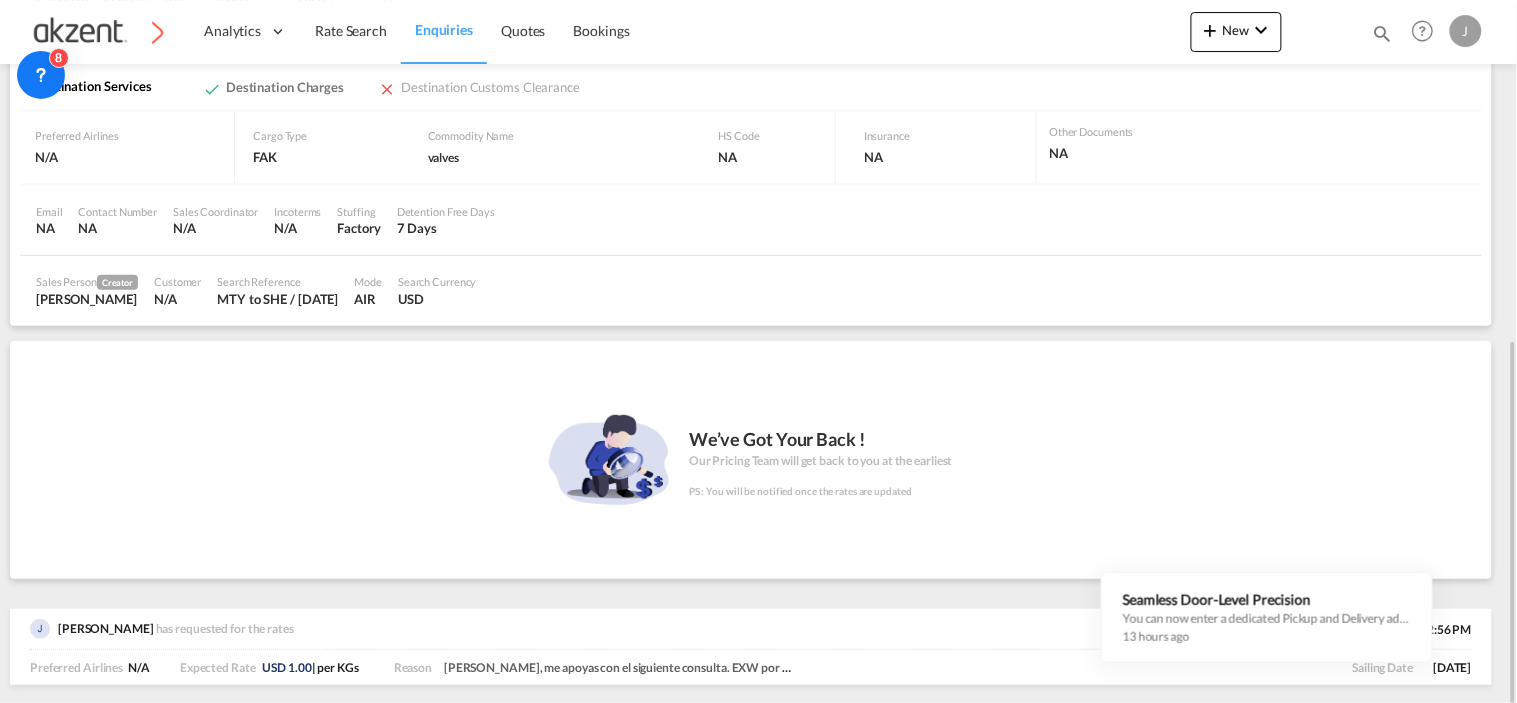 scroll, scrollTop: 413, scrollLeft: 0, axis: vertical 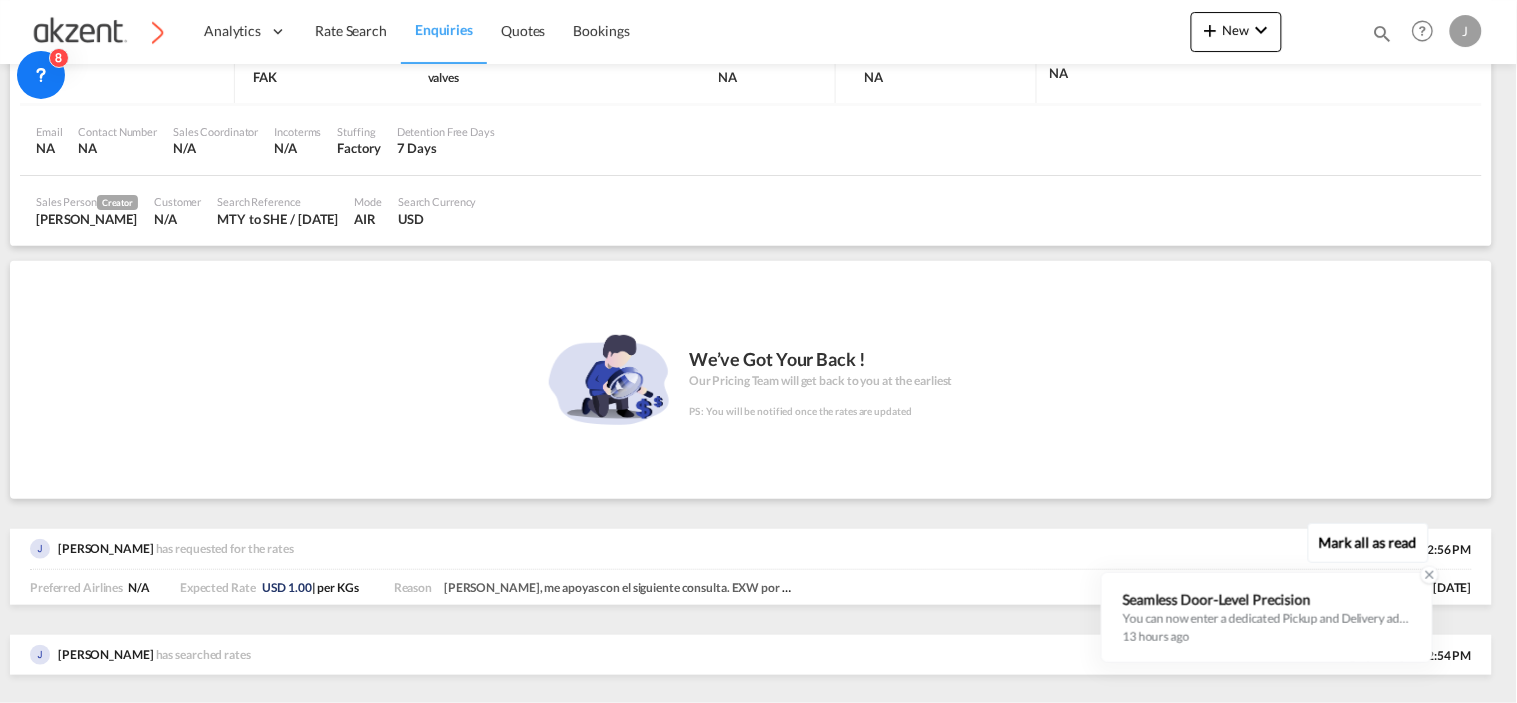 click 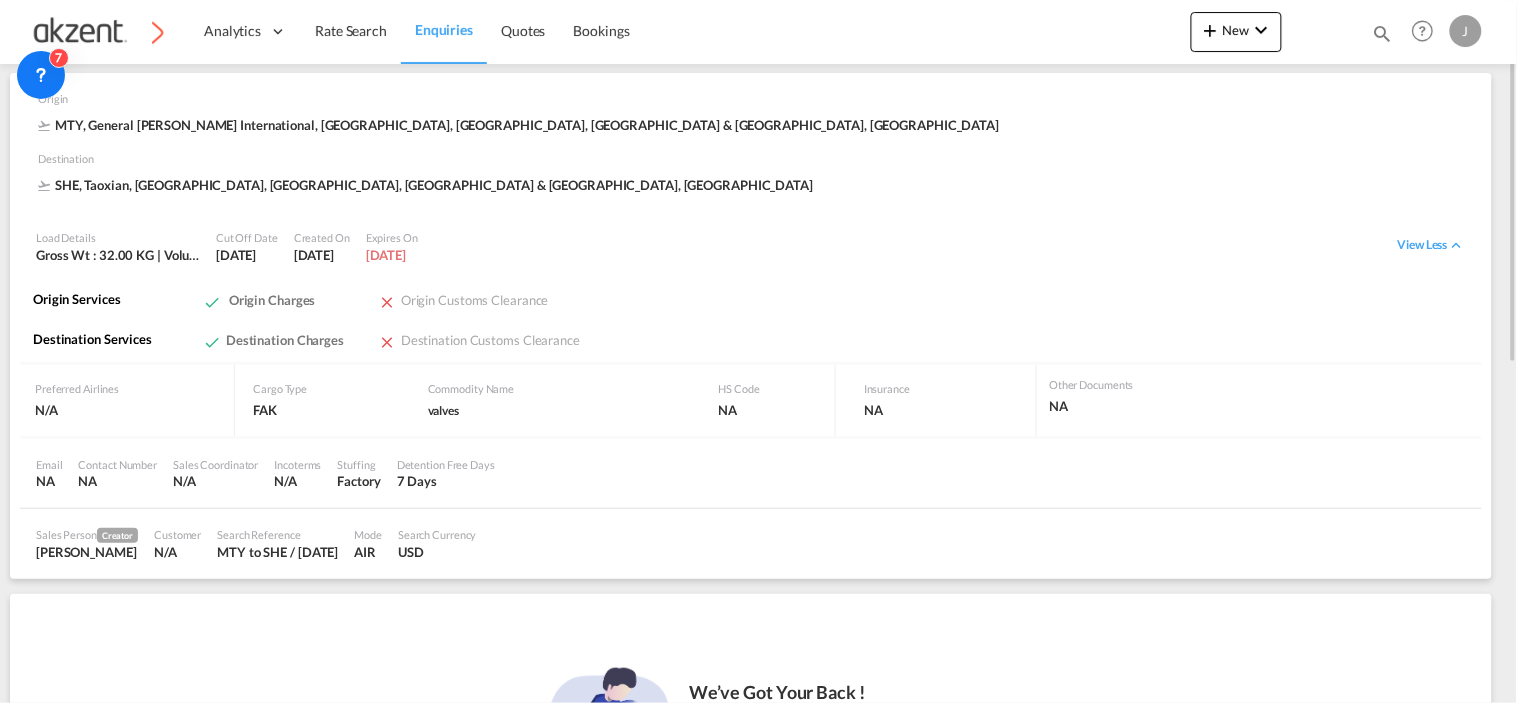 scroll, scrollTop: 0, scrollLeft: 0, axis: both 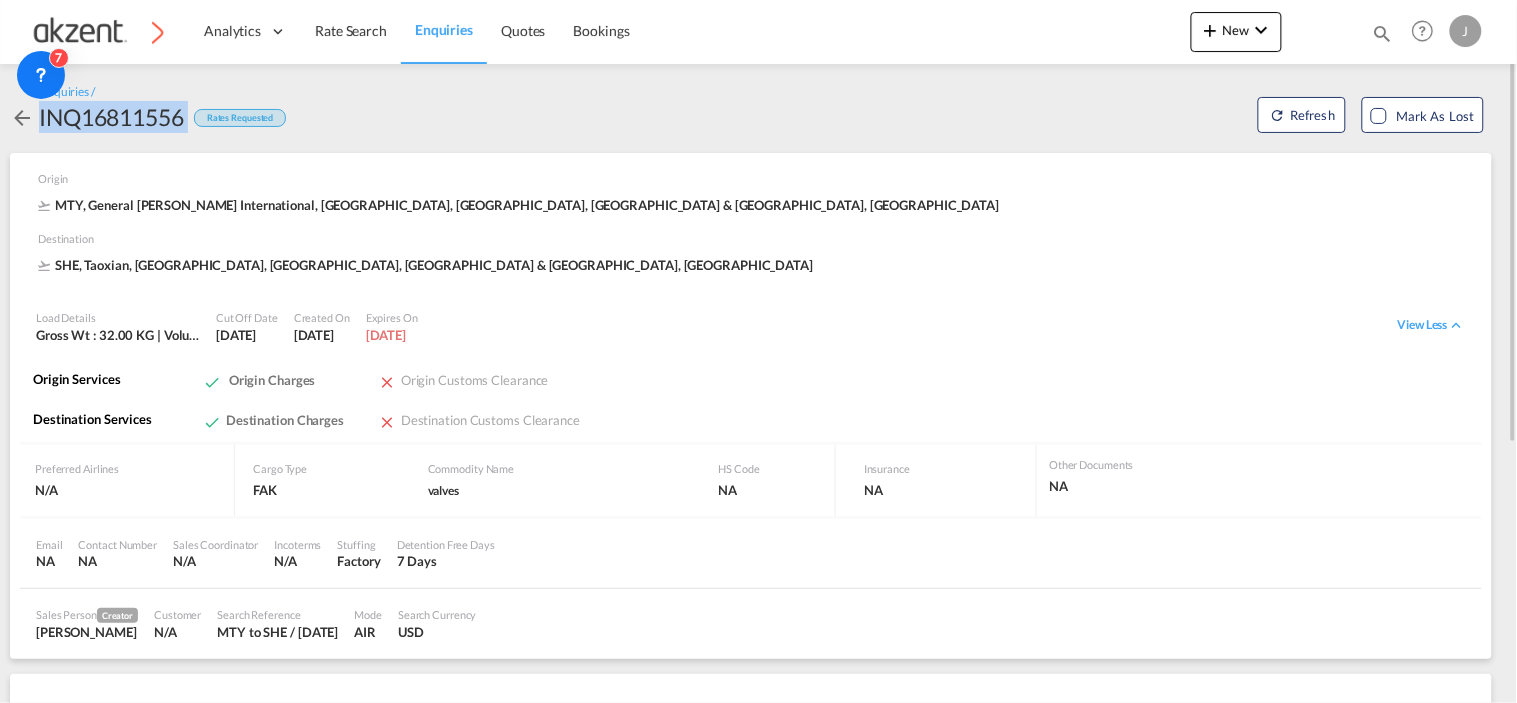 drag, startPoint x: 188, startPoint y: 115, endPoint x: 42, endPoint y: 117, distance: 146.0137 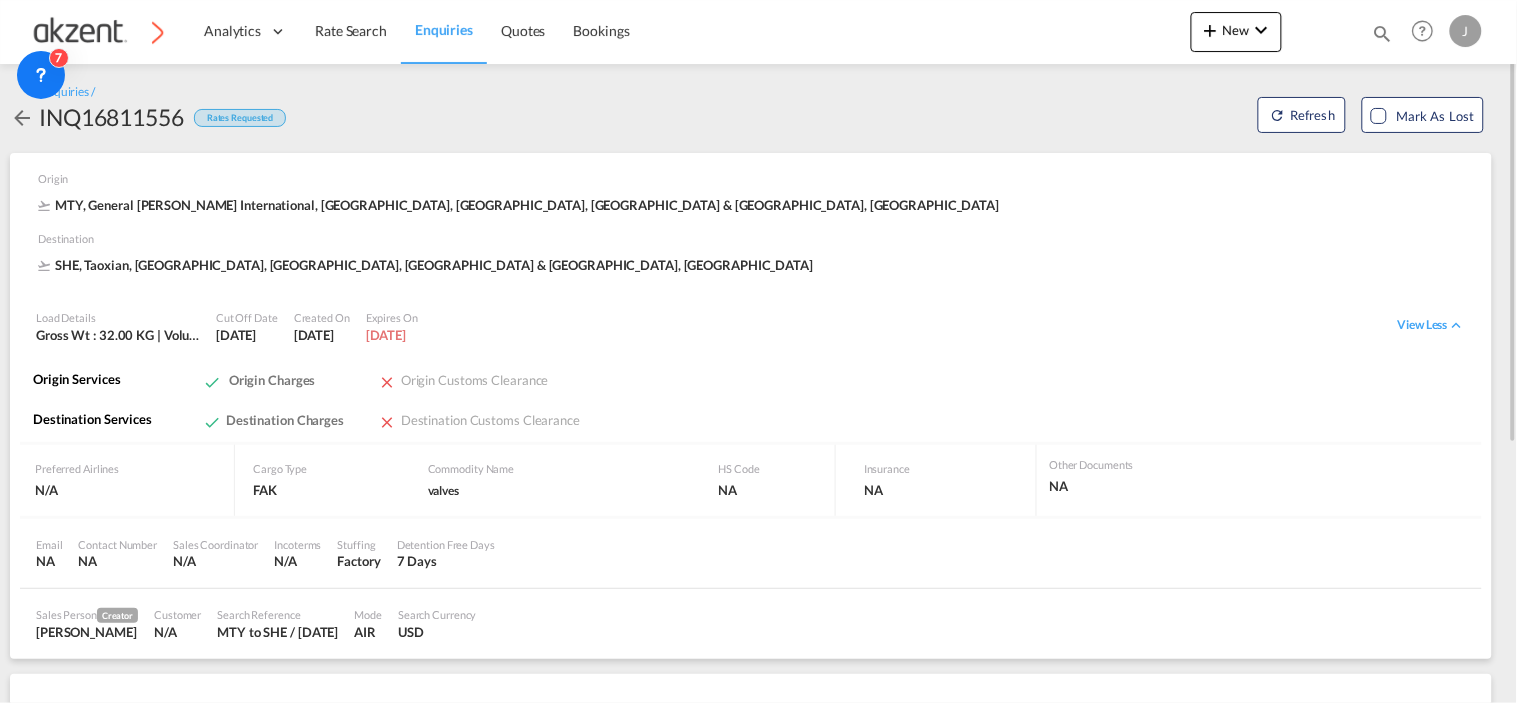 click on "Origin
MTY, General Mariano Escobedo International, Monterrey, Mexico, Mexico & Central America, Americas Destination
SHE, Taoxian, Shenyang, China, Greater China & Far East Asia, Asia Pacific" at bounding box center (751, 222) 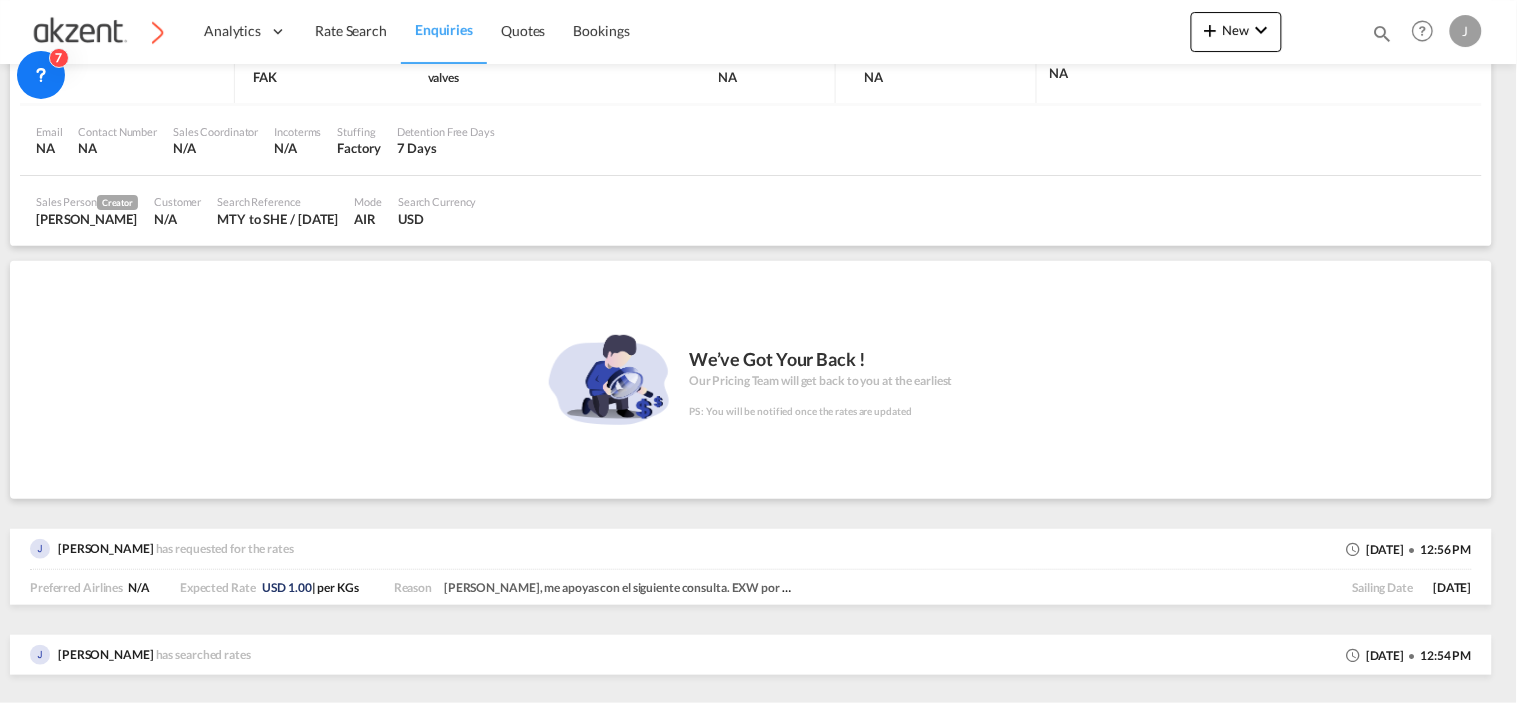 scroll, scrollTop: 0, scrollLeft: 0, axis: both 